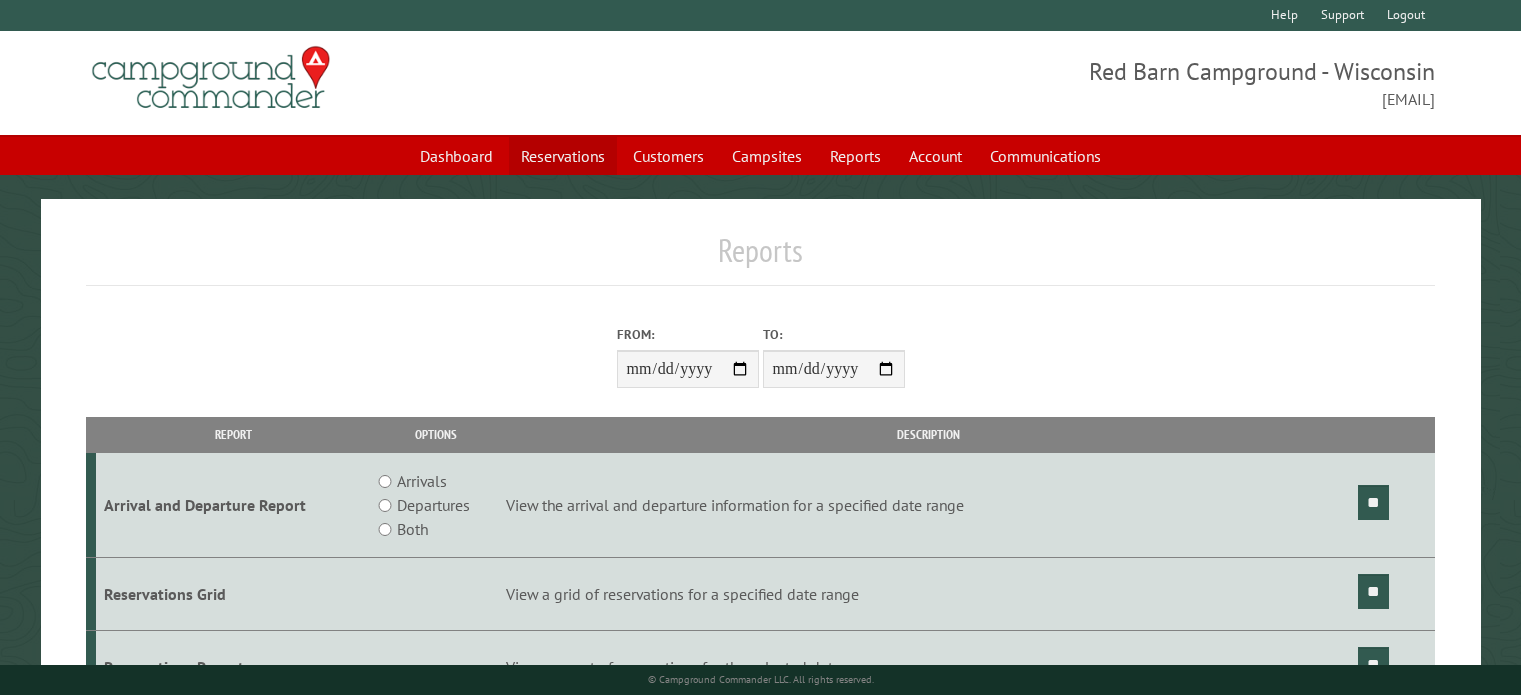scroll, scrollTop: 0, scrollLeft: 0, axis: both 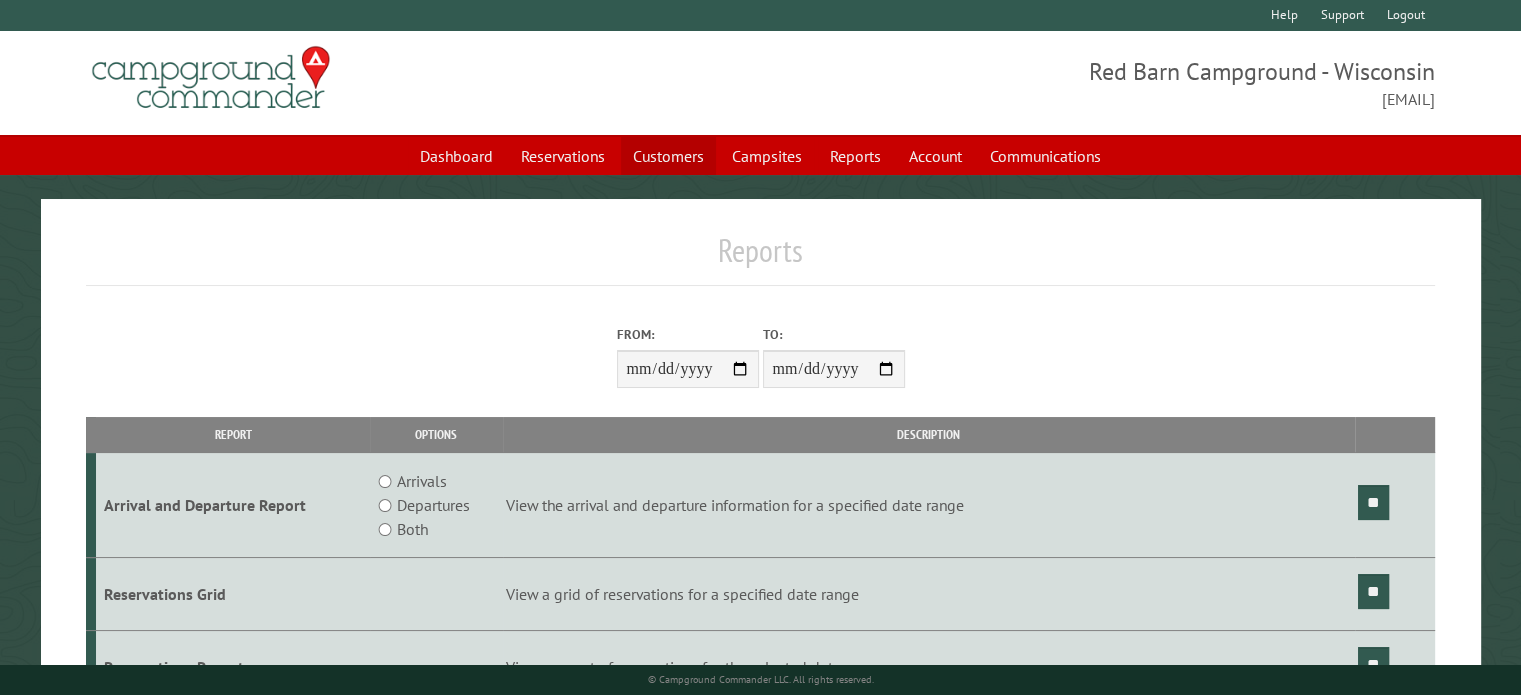 click on "Customers" at bounding box center (668, 156) 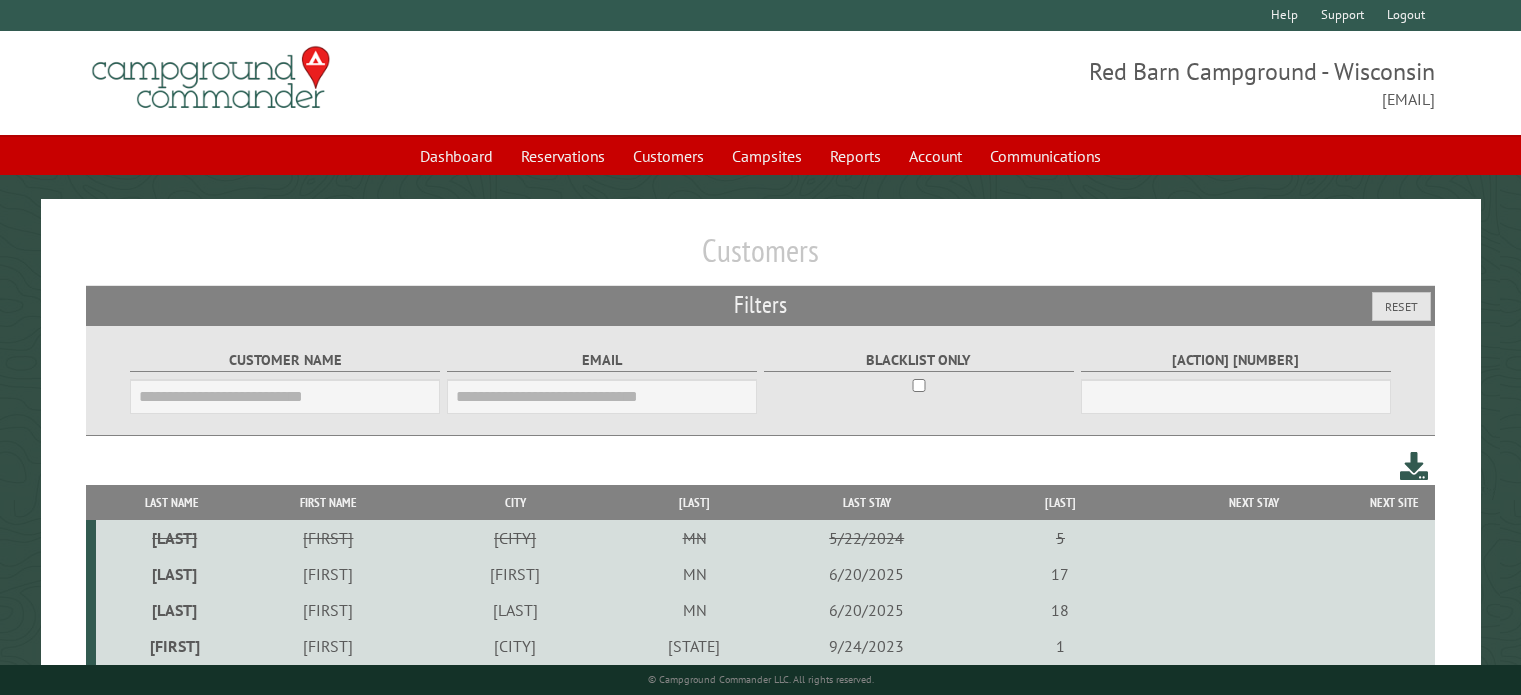 scroll, scrollTop: 0, scrollLeft: 0, axis: both 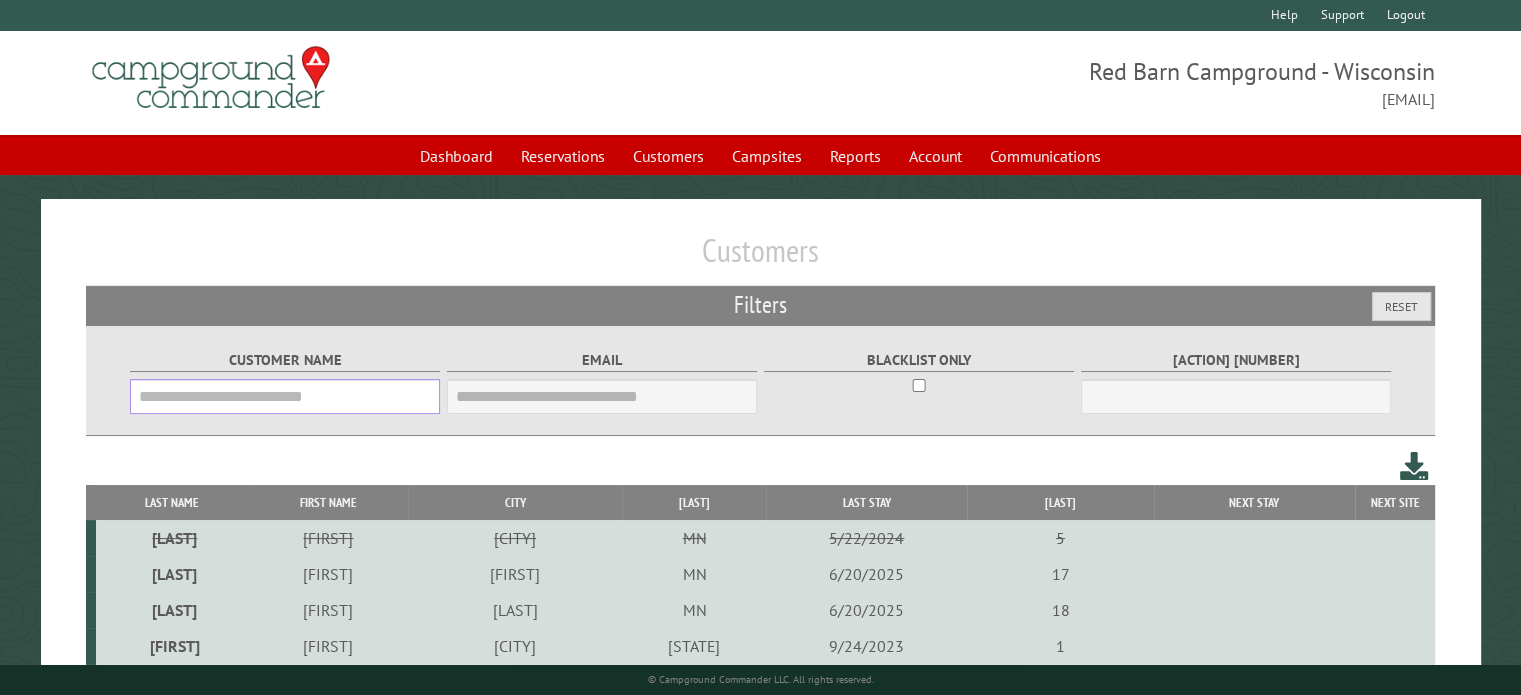 drag, startPoint x: 0, startPoint y: 0, endPoint x: 355, endPoint y: 409, distance: 541.57733 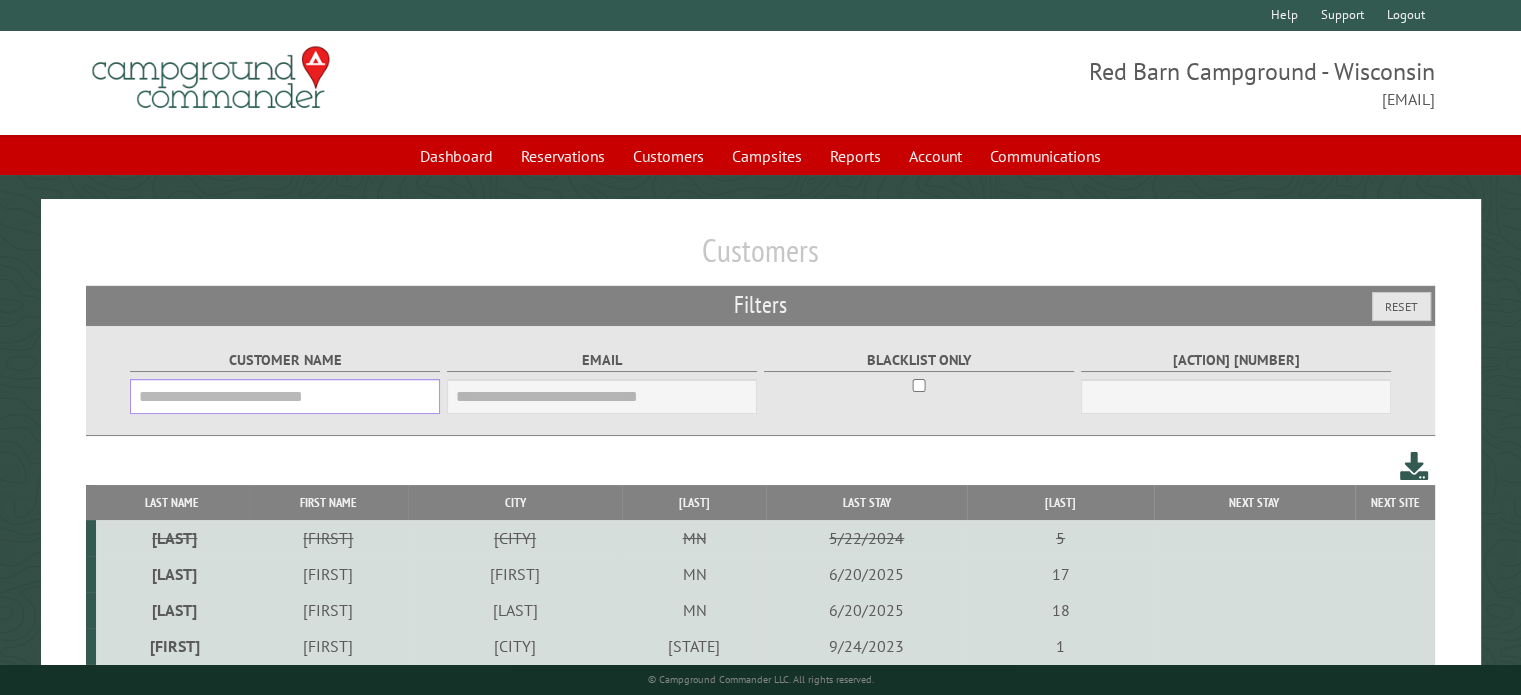 click on "Customer Name" at bounding box center (285, 396) 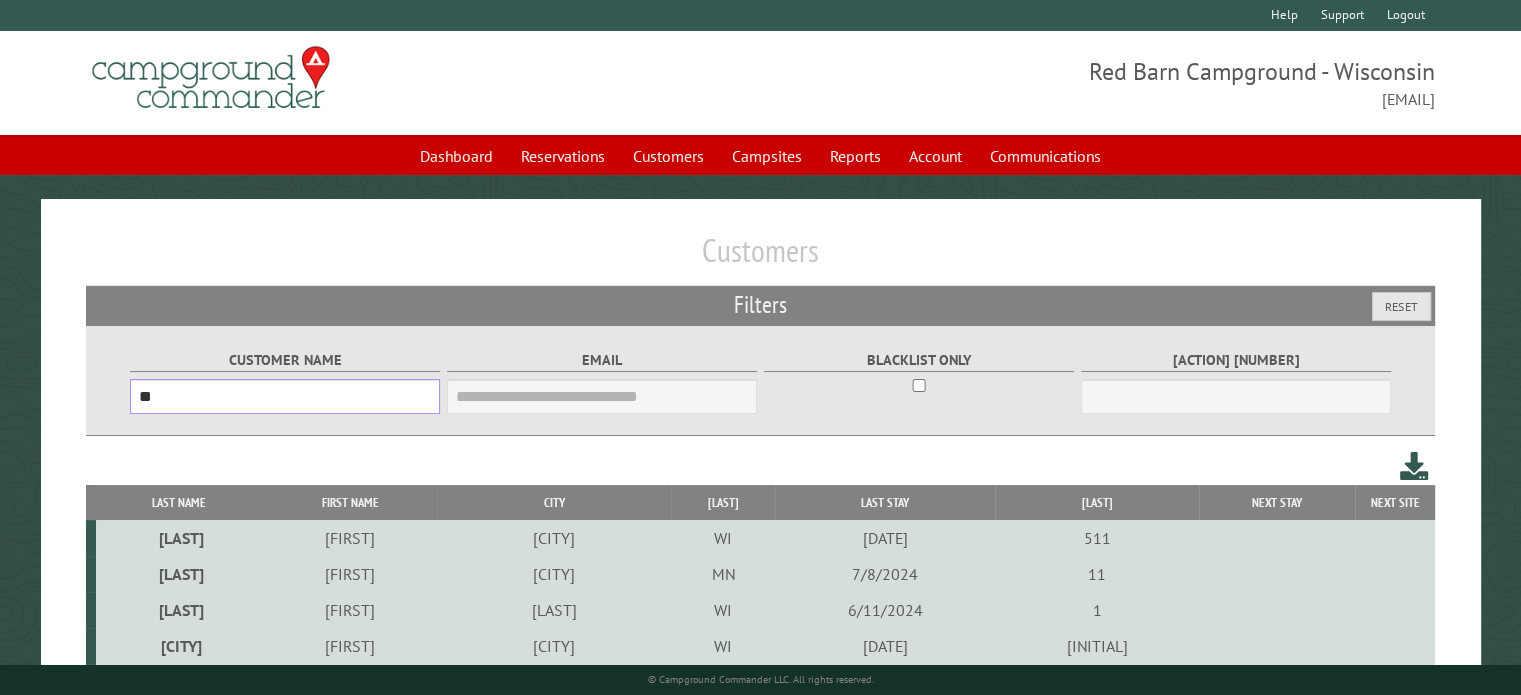 type on "*" 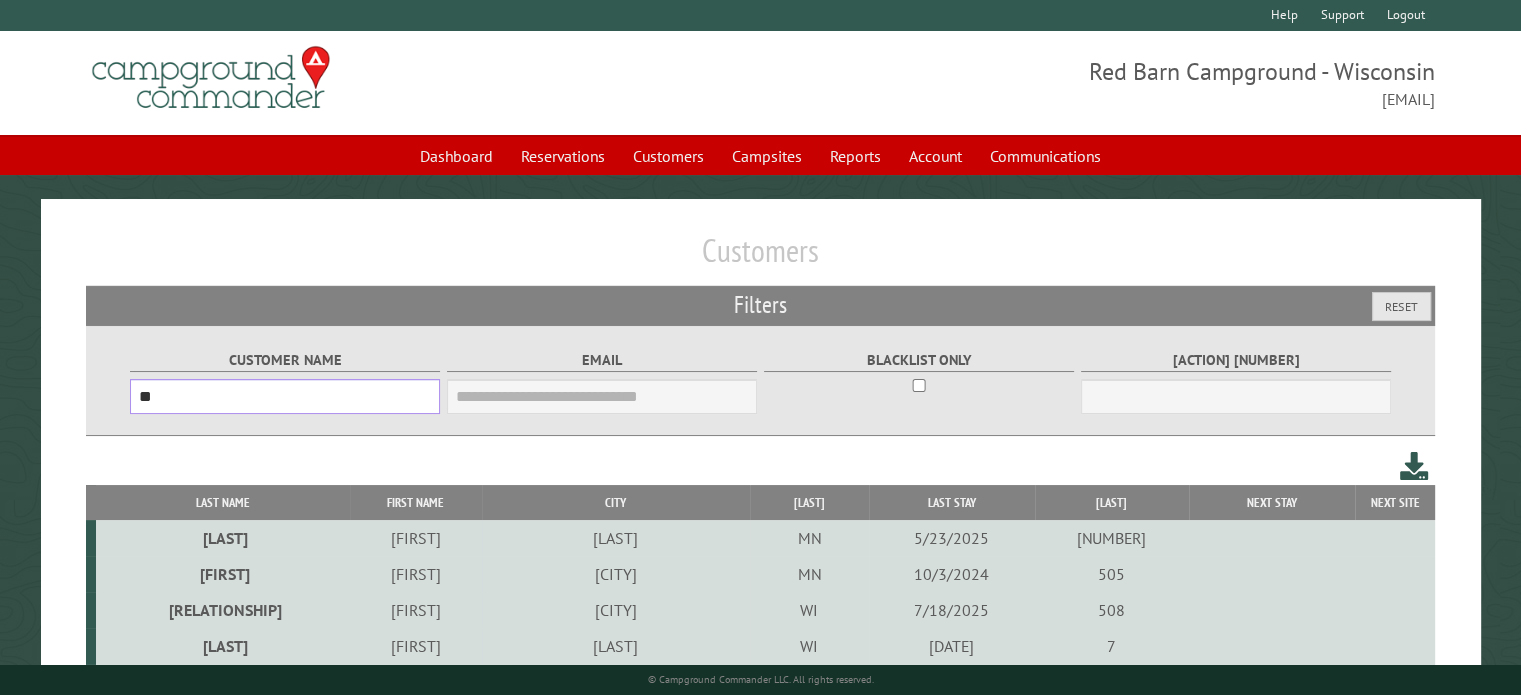 type on "*" 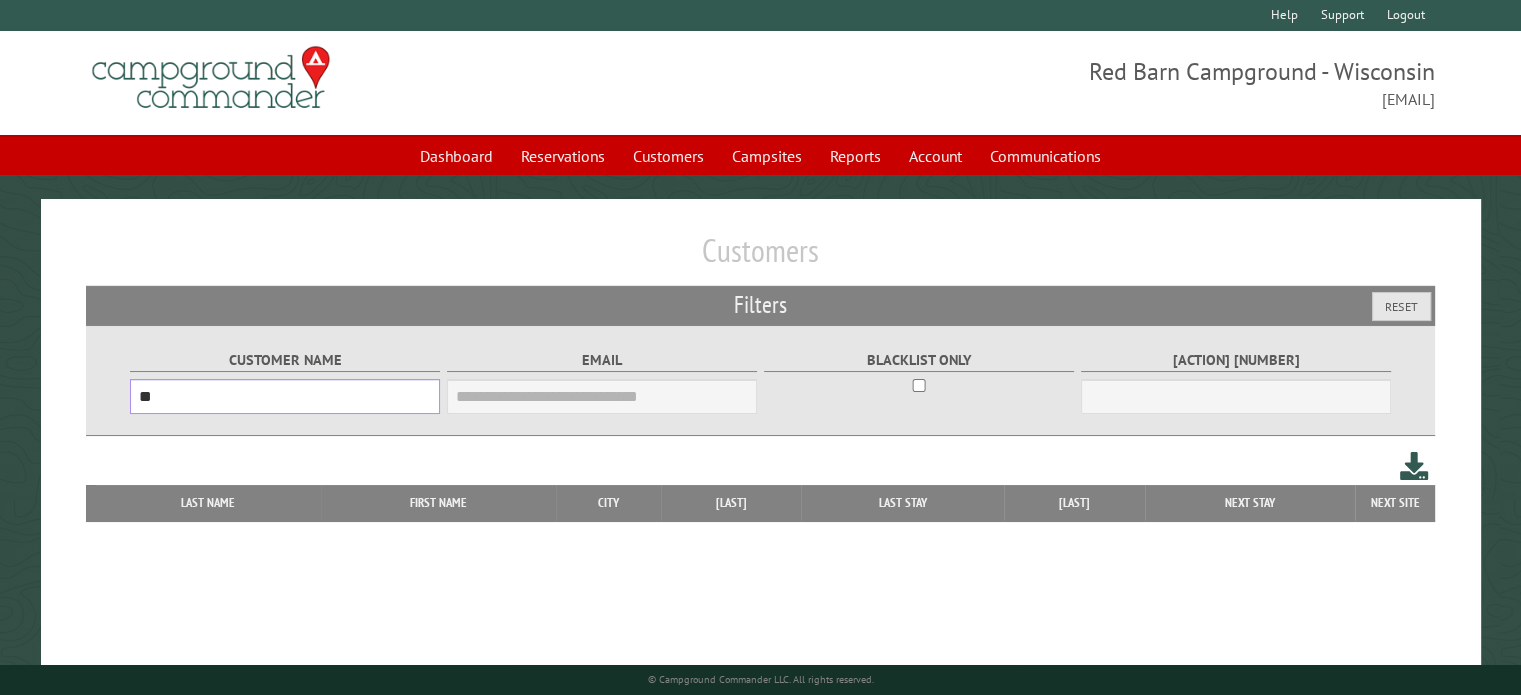 type on "*" 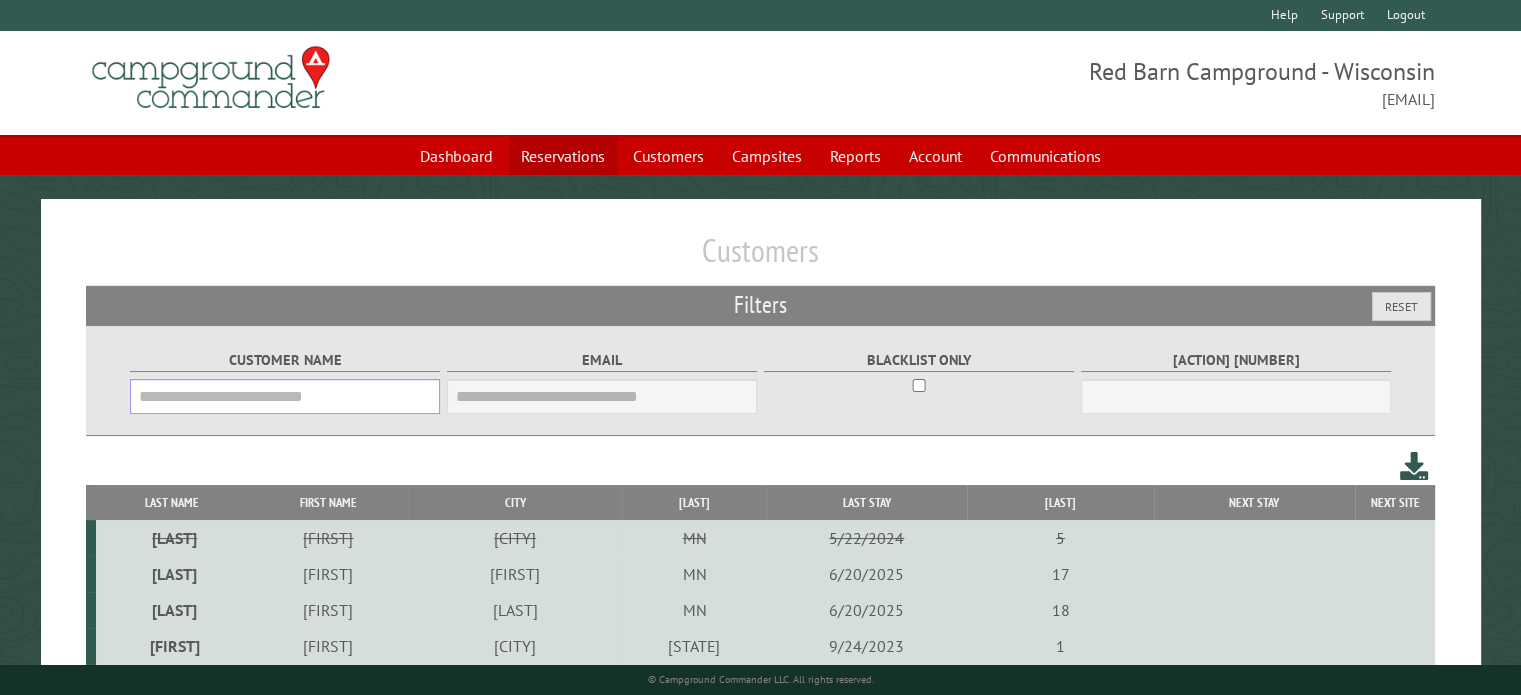 type 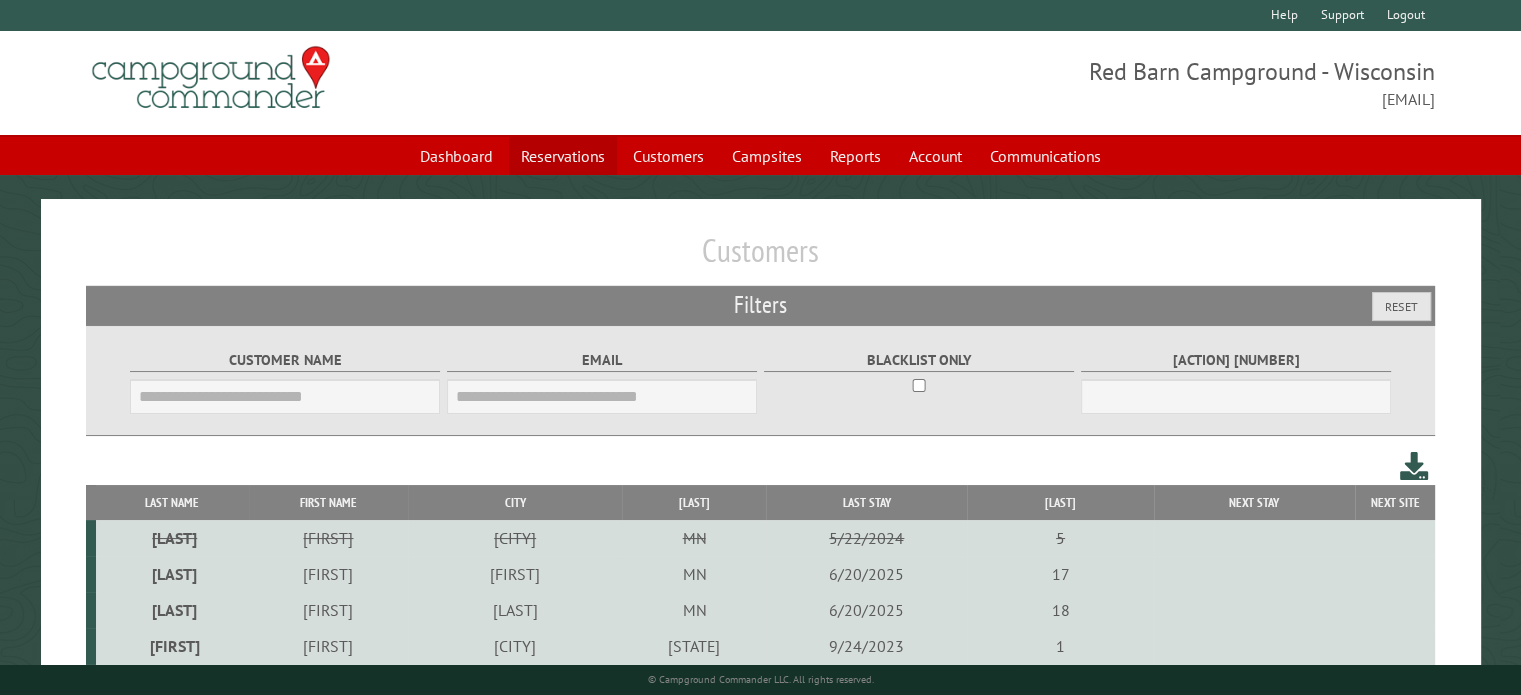 click on "Reservations" at bounding box center (563, 156) 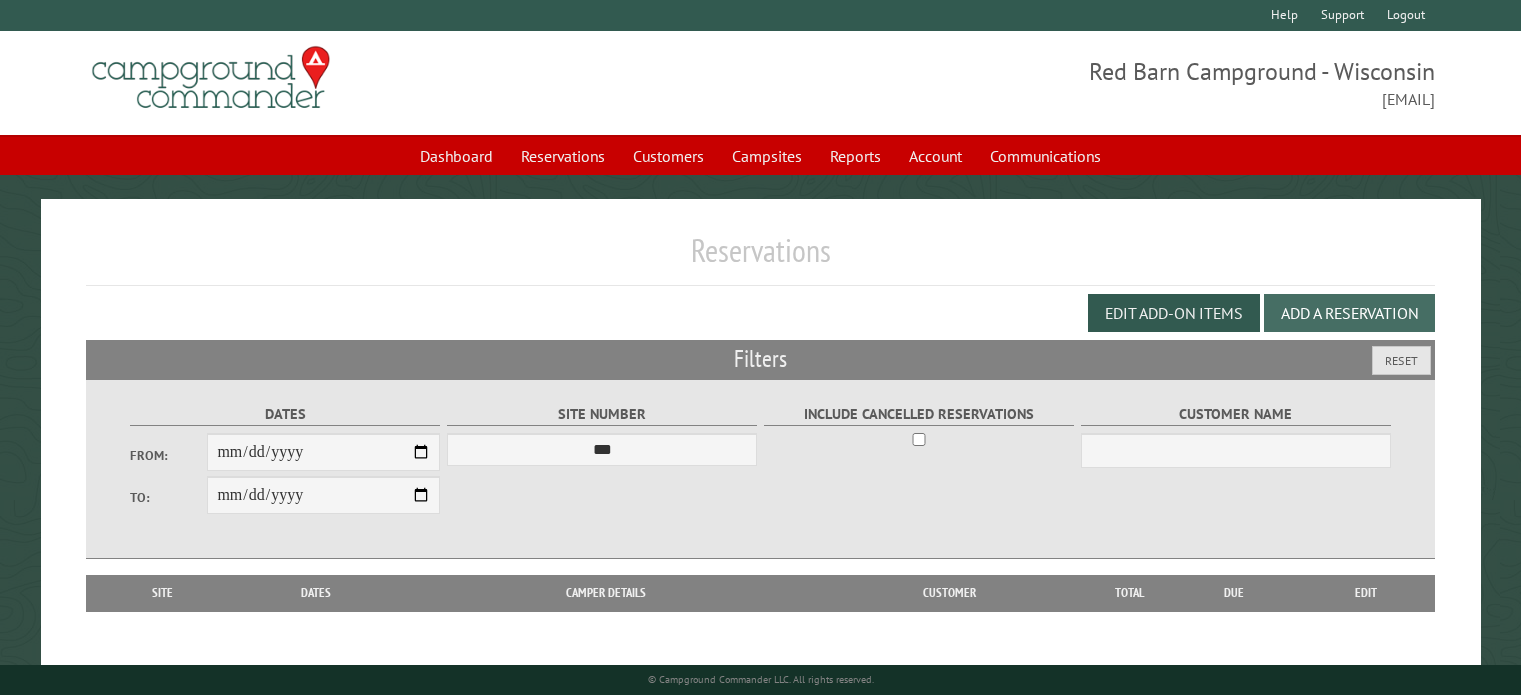 scroll, scrollTop: 0, scrollLeft: 0, axis: both 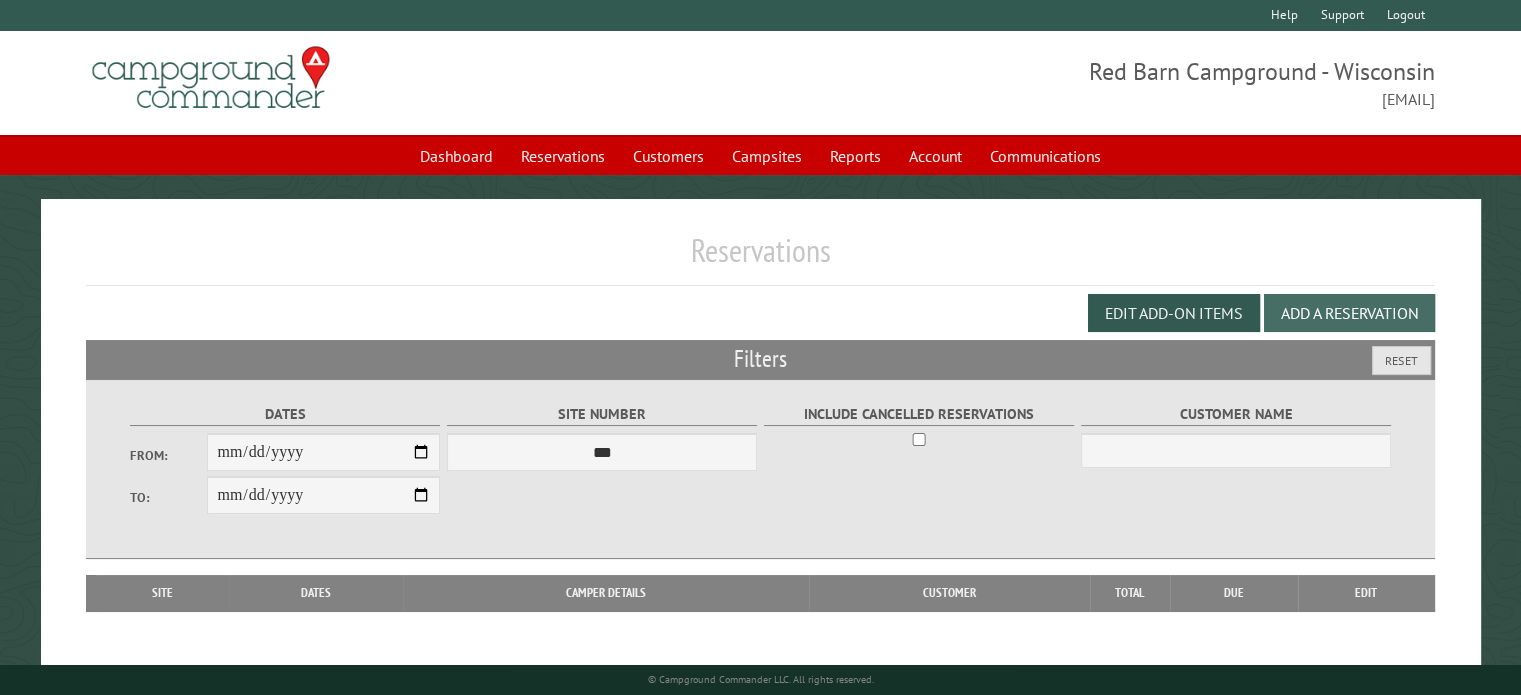 click on "Add a Reservation" at bounding box center [1349, 313] 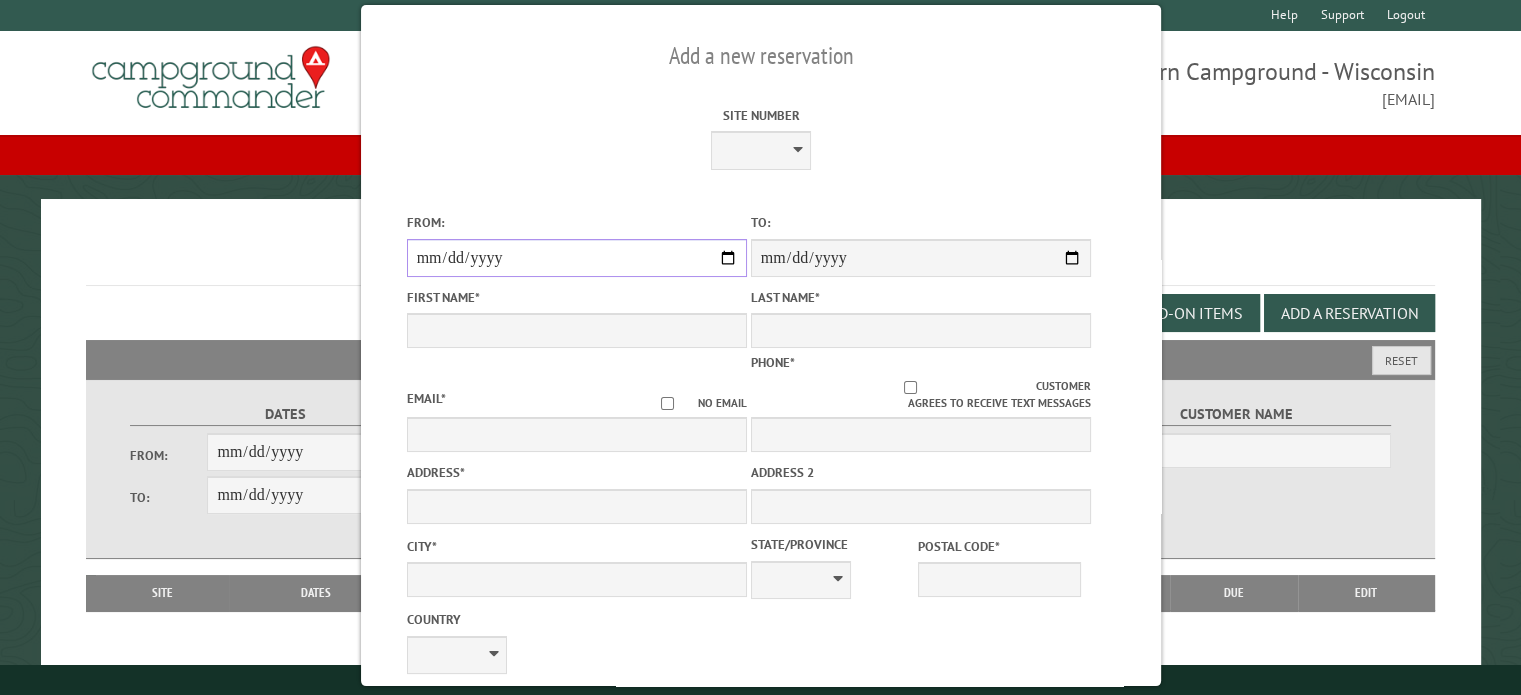 click on "From:" at bounding box center (576, 258) 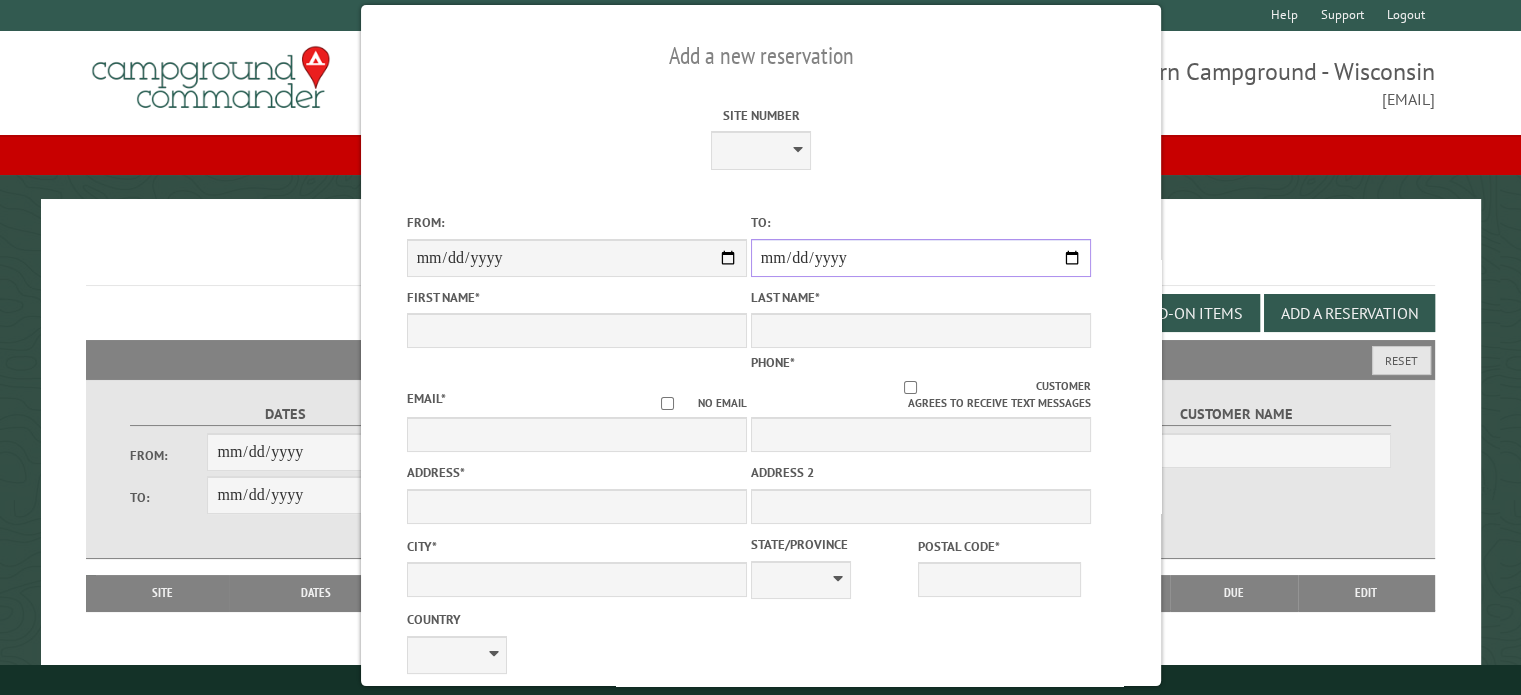 click on "**********" at bounding box center [920, 258] 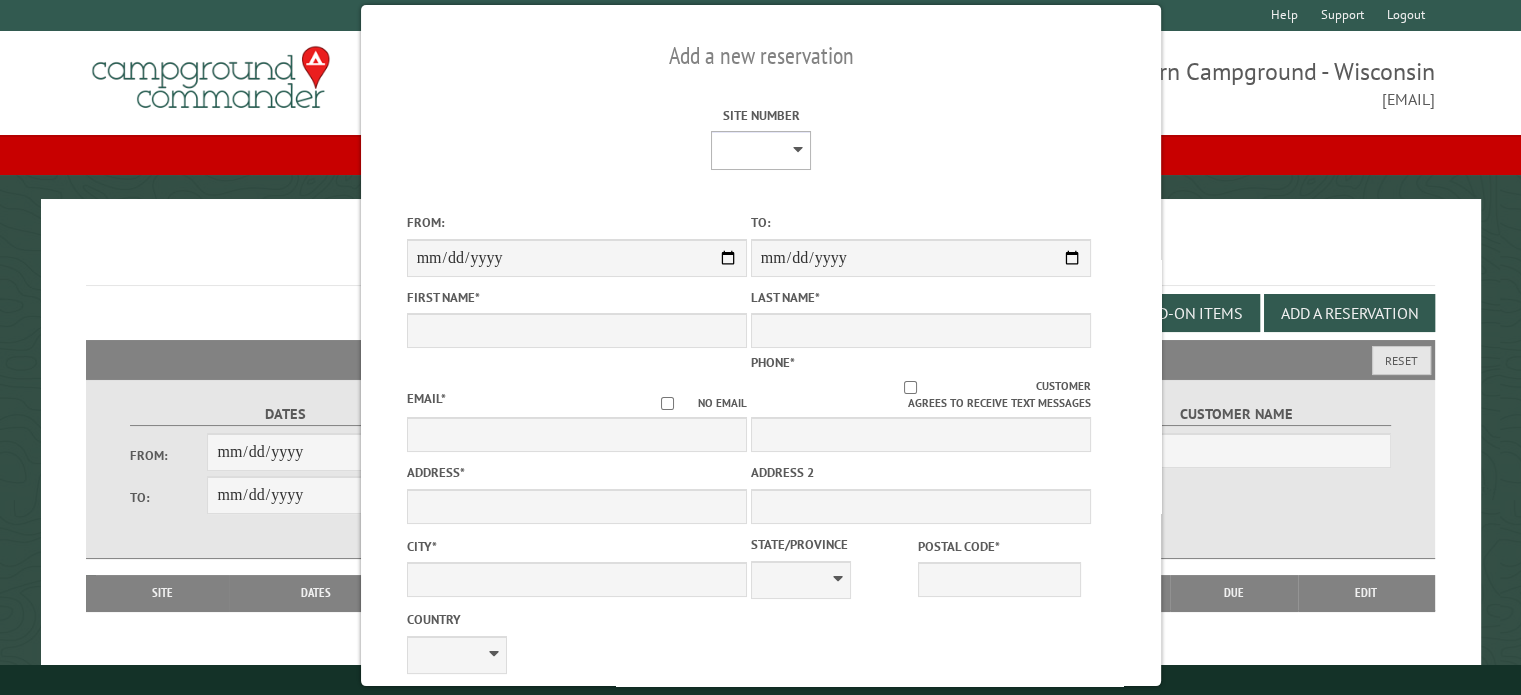 click on "* * * * * * * * ** ** ** ** ** ** ** ** ** ** ** ** ** ** ** ** ** *** *** *** *** *** *** *** *** *** *** *** *** *** *** *** *** *** *** *** *** *** *** *** *** *** *** *** *** *** *** *** *** *** *** *** *** * * * * * * ***** ** ** ** ****" at bounding box center [761, 150] 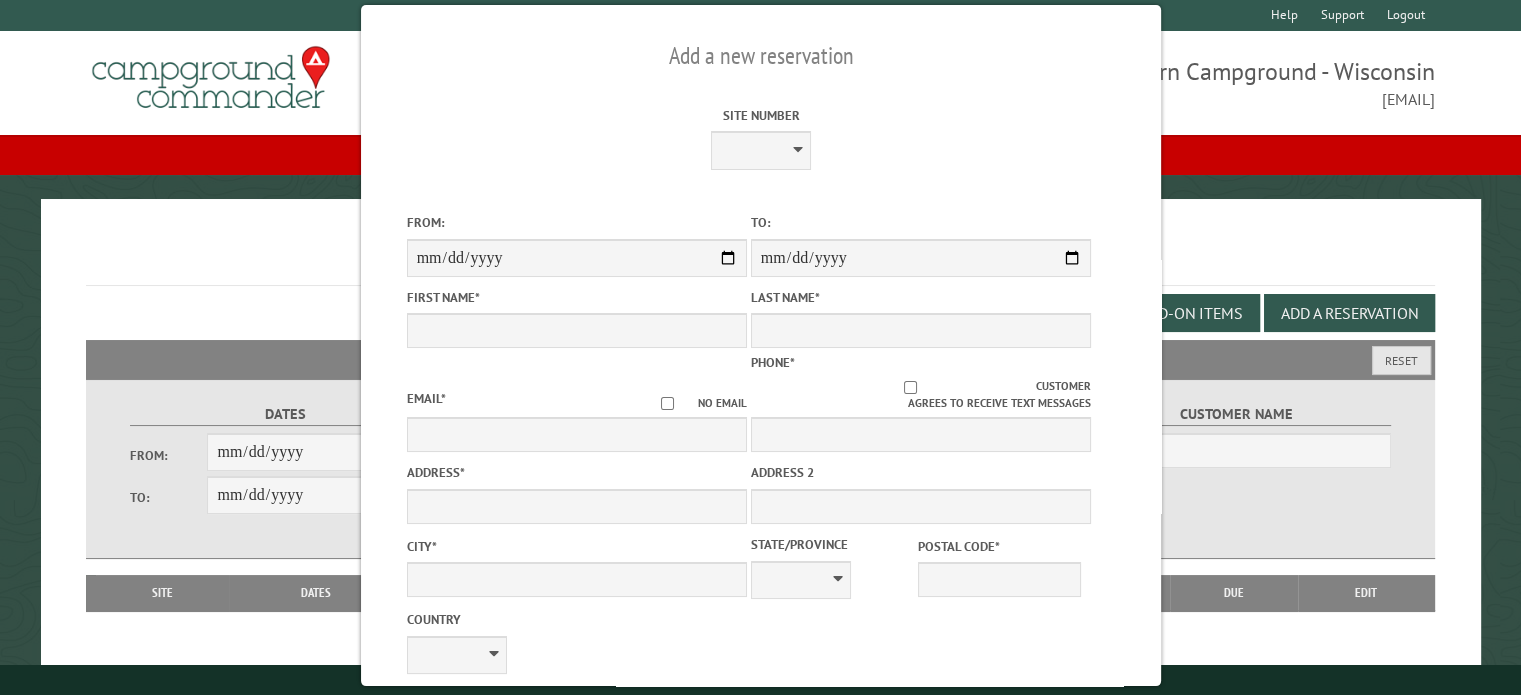 click on "Red Barn Campground - Wisconsin
the@ryan.monster" at bounding box center [1098, 83] 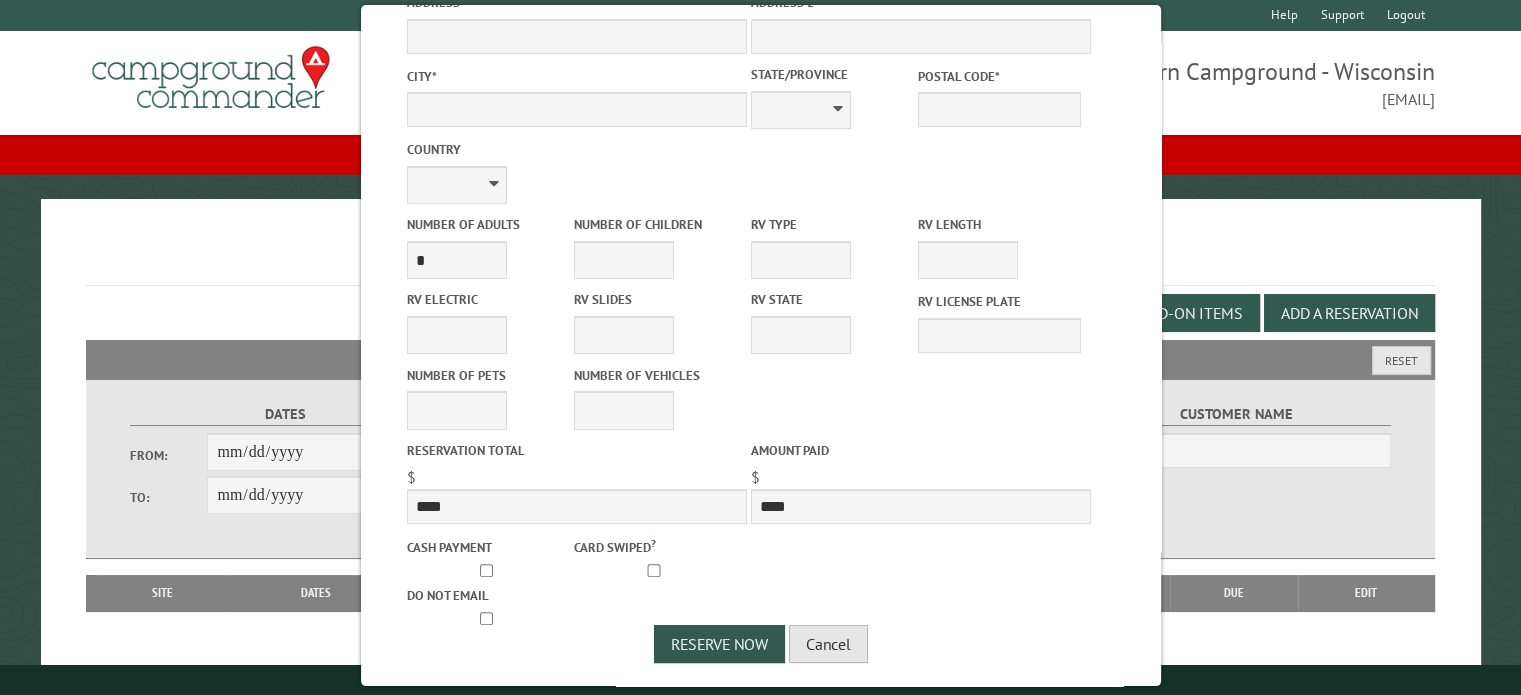 click on "Cancel" at bounding box center [828, 644] 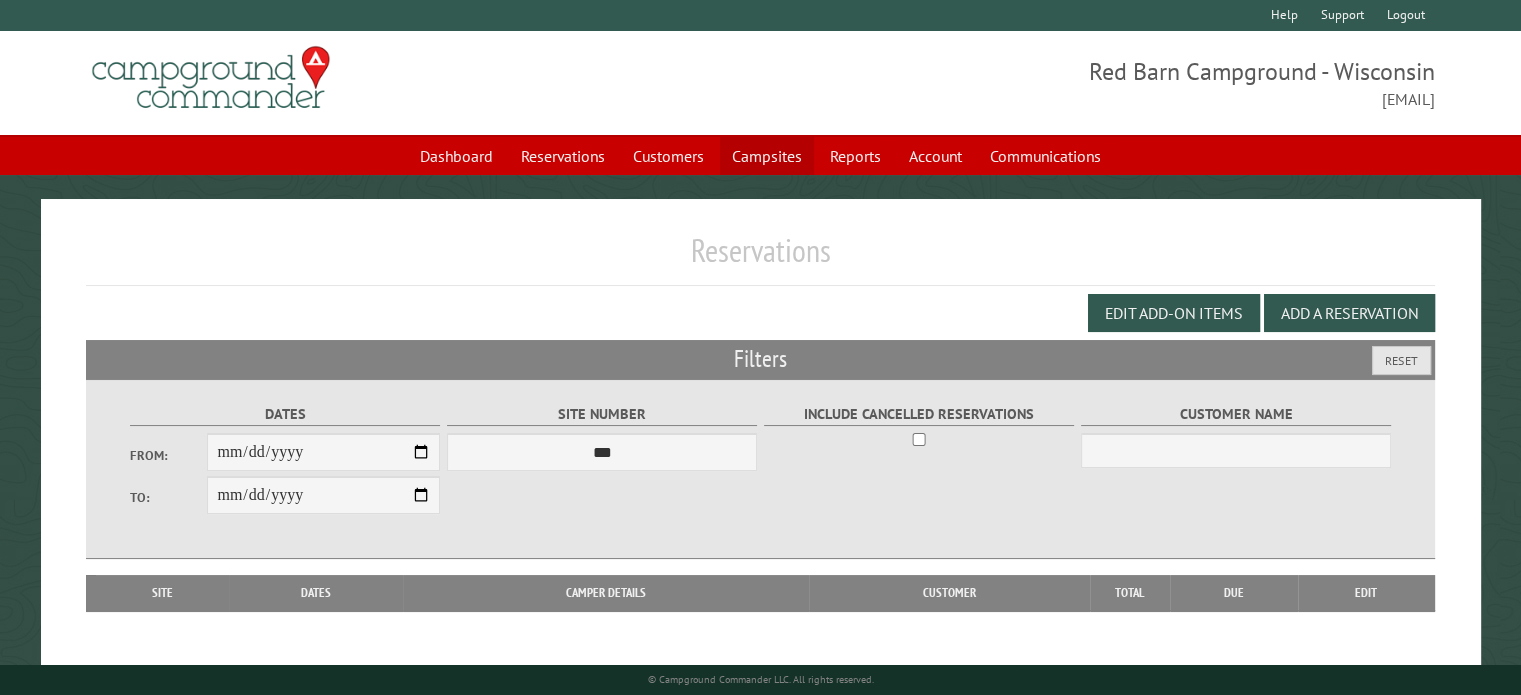 click on "Campsites" at bounding box center (767, 156) 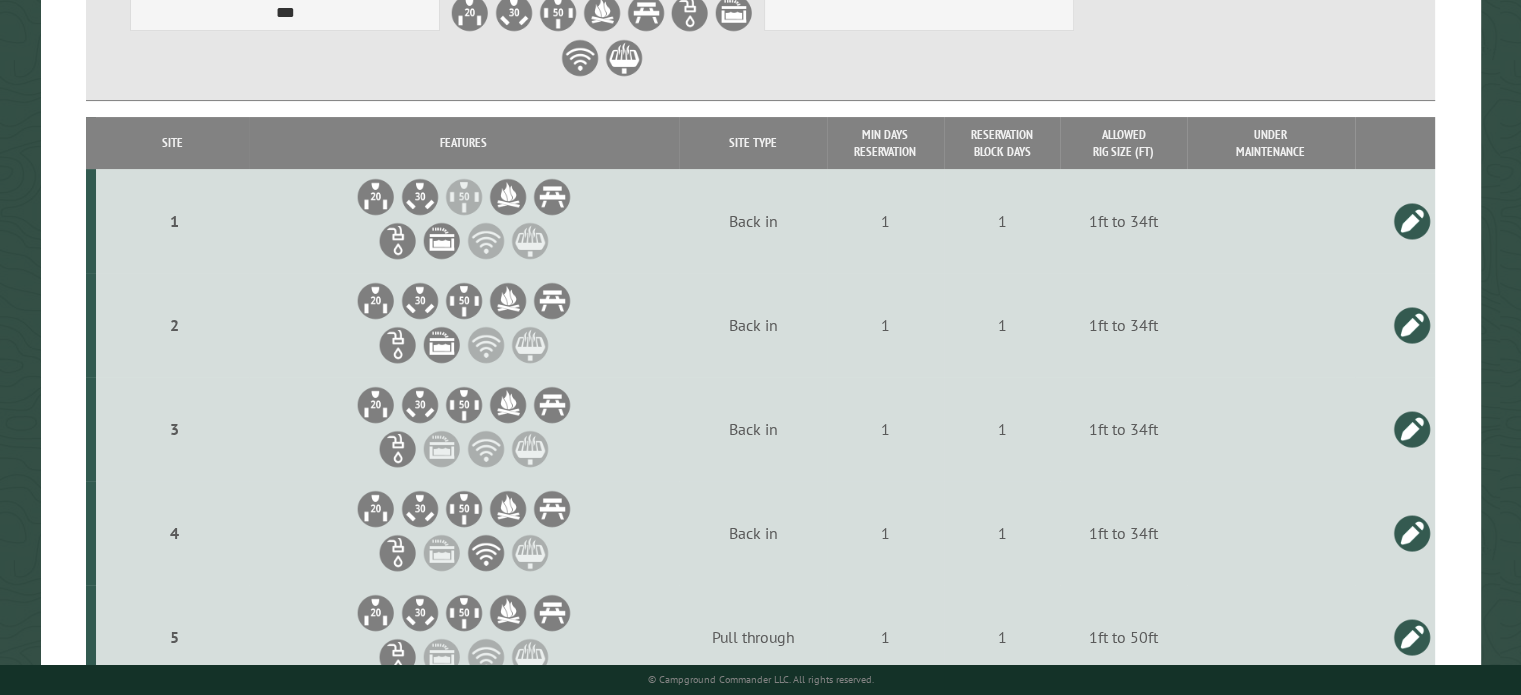 scroll, scrollTop: 0, scrollLeft: 0, axis: both 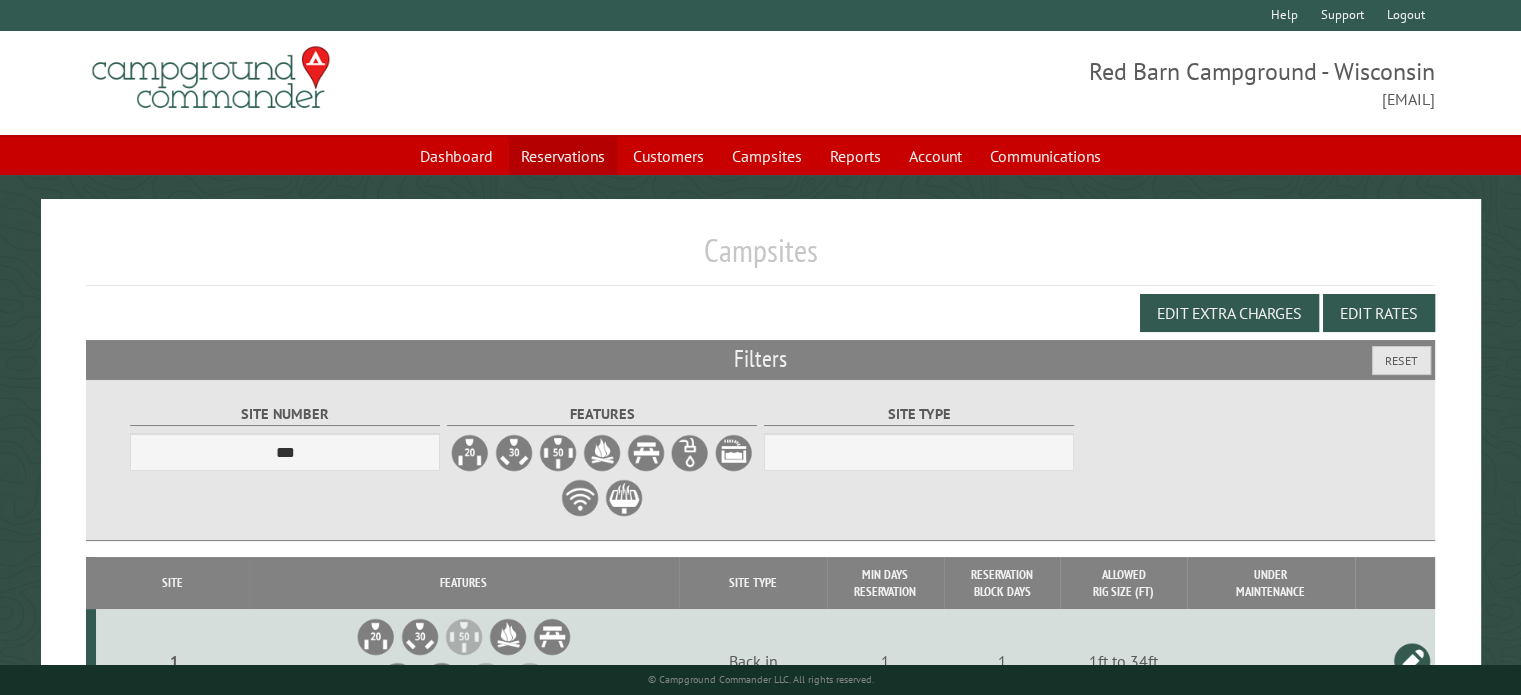 click on "Reservations" at bounding box center (563, 156) 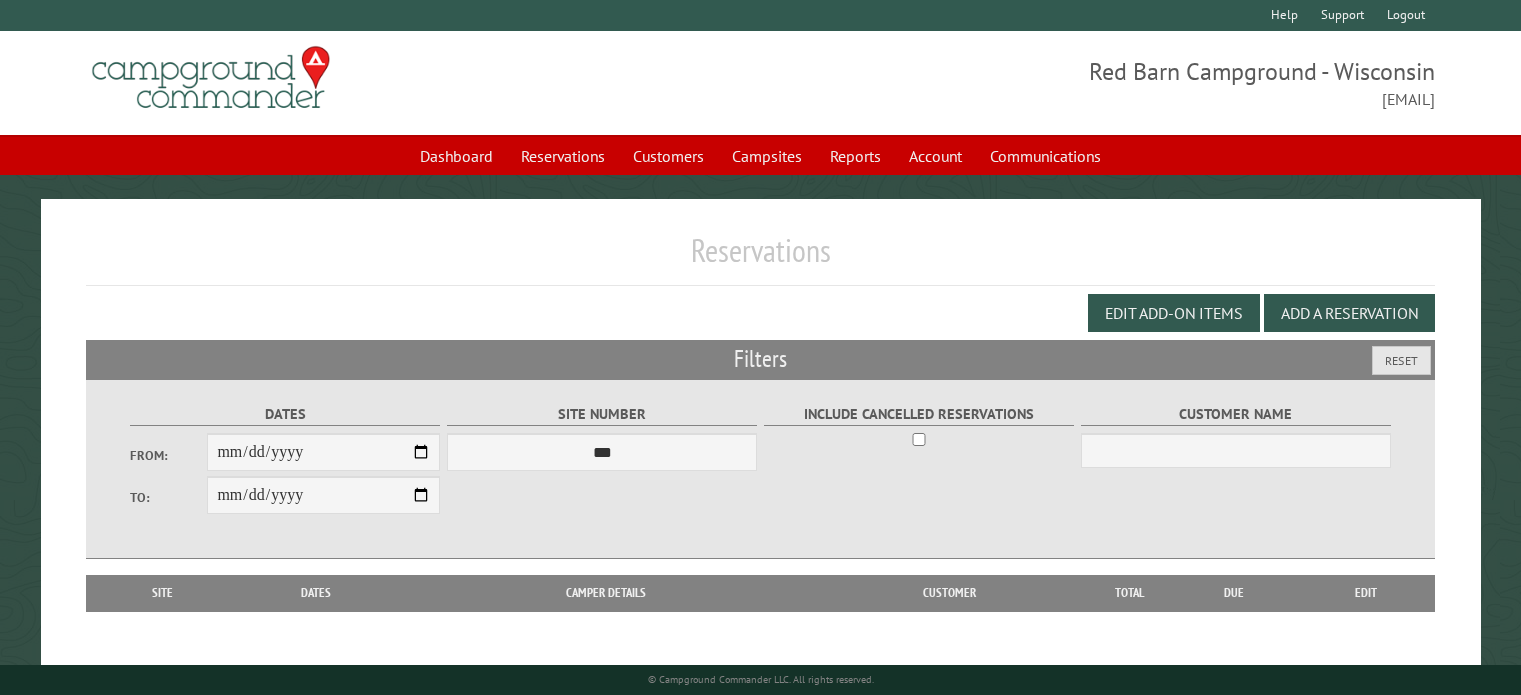 scroll, scrollTop: 0, scrollLeft: 0, axis: both 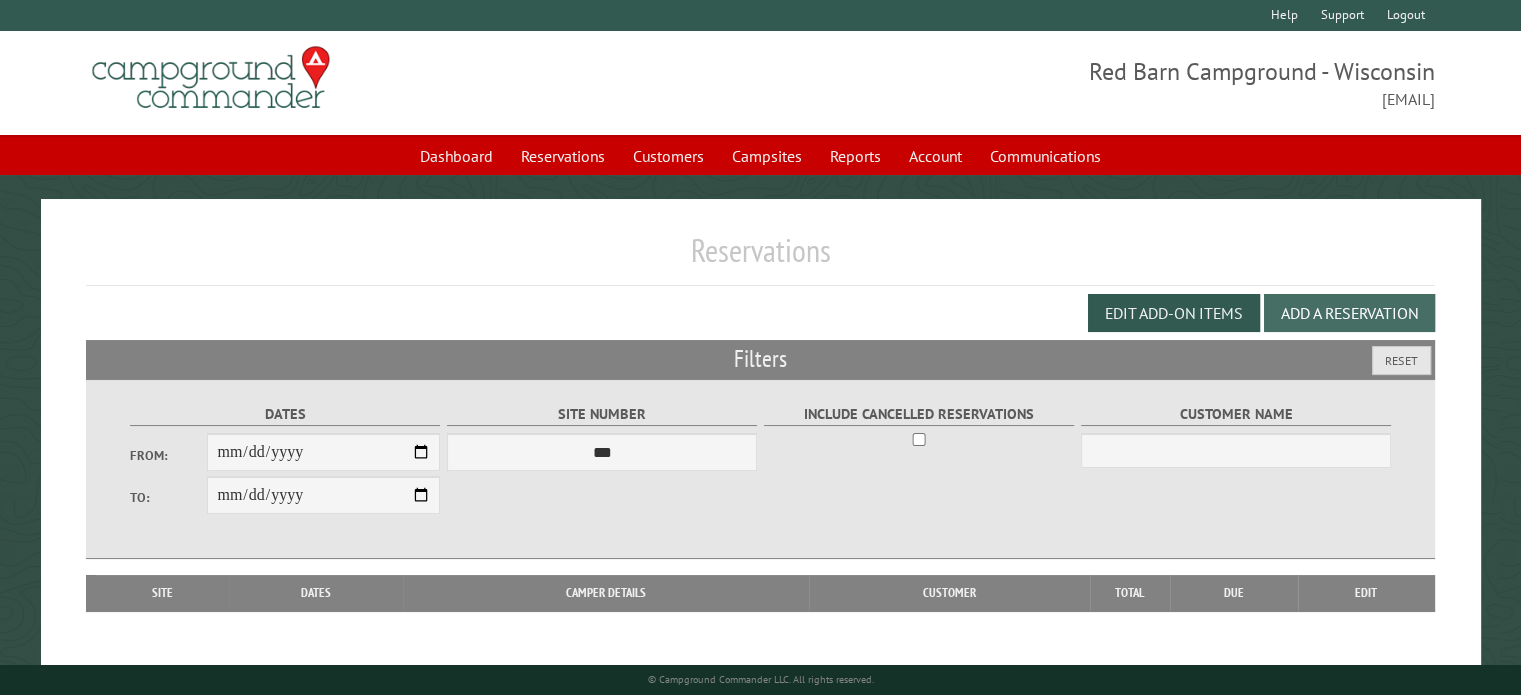 click on "Add a Reservation" at bounding box center (1349, 313) 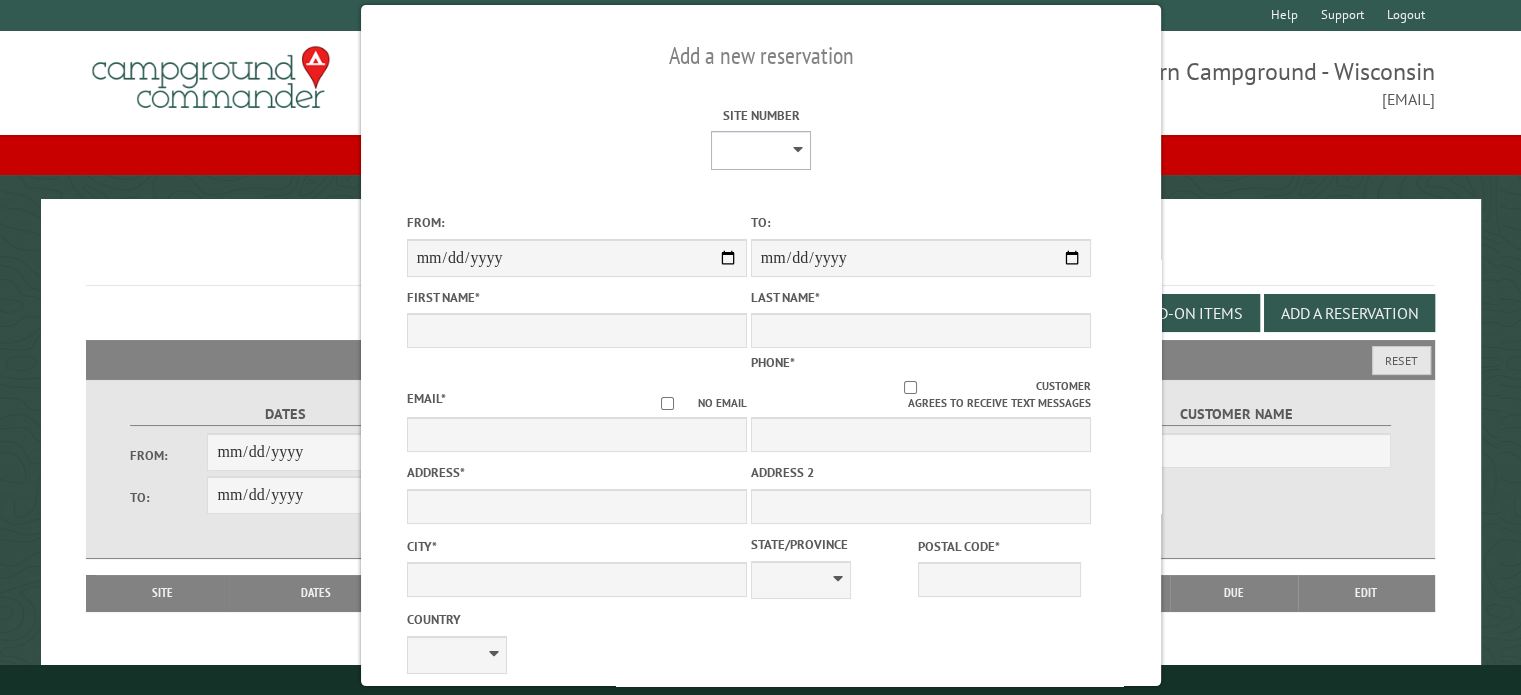 click on "* * * * * * * * ** ** ** ** ** ** ** ** ** ** ** ** ** ** ** ** ** *** *** *** *** *** *** *** *** *** *** *** *** *** *** *** *** *** *** *** *** *** *** *** *** *** *** *** *** *** *** *** *** *** *** *** *** * * * * * * ***** ** ** ** ****" at bounding box center (761, 150) 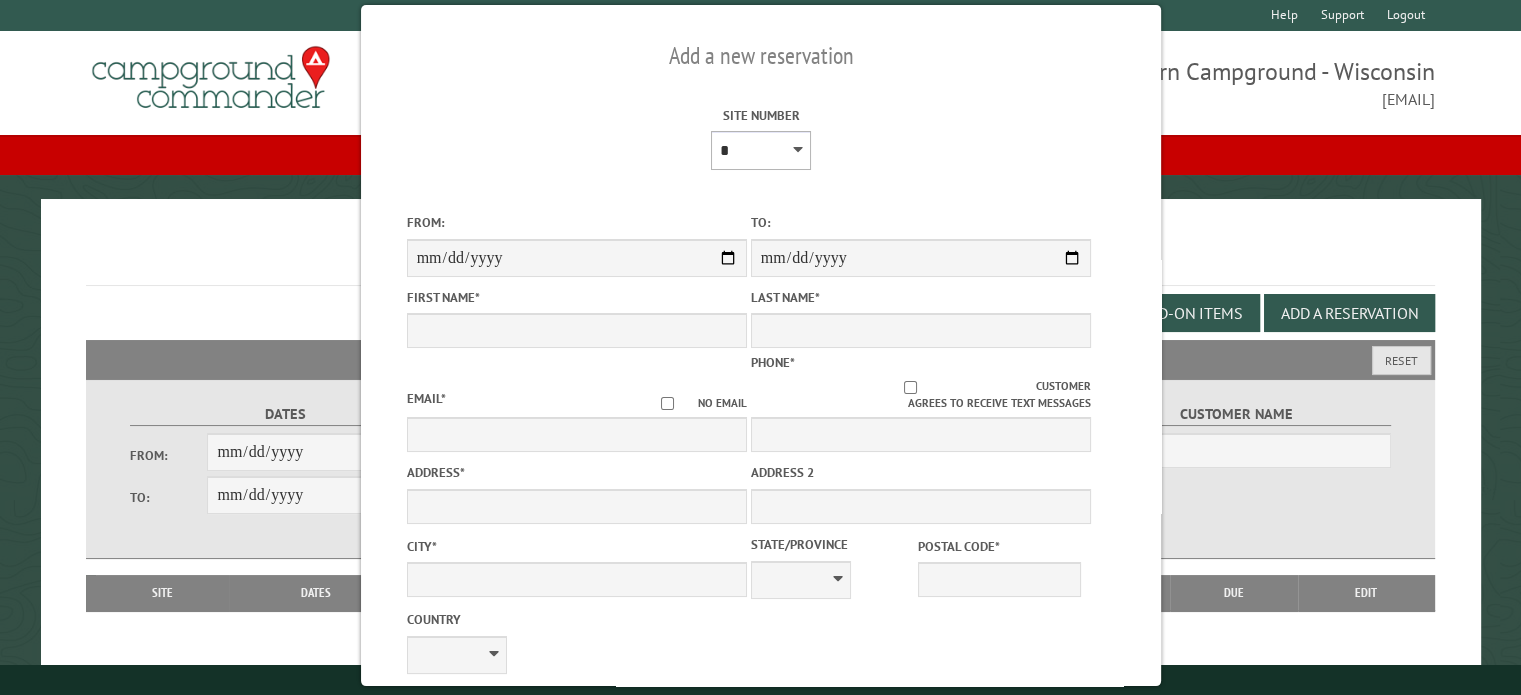 click on "* * * * * * * * ** ** ** ** ** ** ** ** ** ** ** ** ** ** ** ** ** *** *** *** *** *** *** *** *** *** *** *** *** *** *** *** *** *** *** *** *** *** *** *** *** *** *** *** *** *** *** *** *** *** *** *** *** * * * * * * ***** ** ** ** ****" at bounding box center (761, 150) 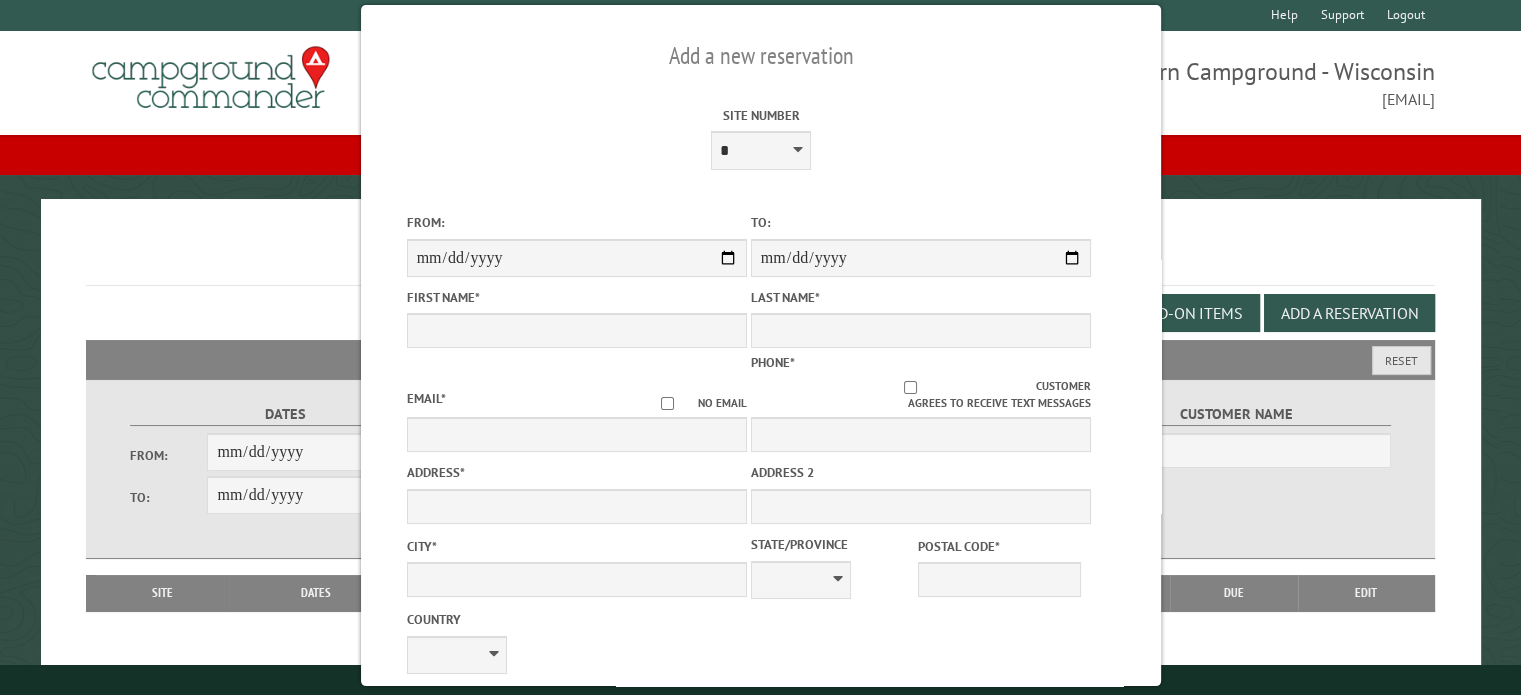 click on "From:" at bounding box center (576, 244) 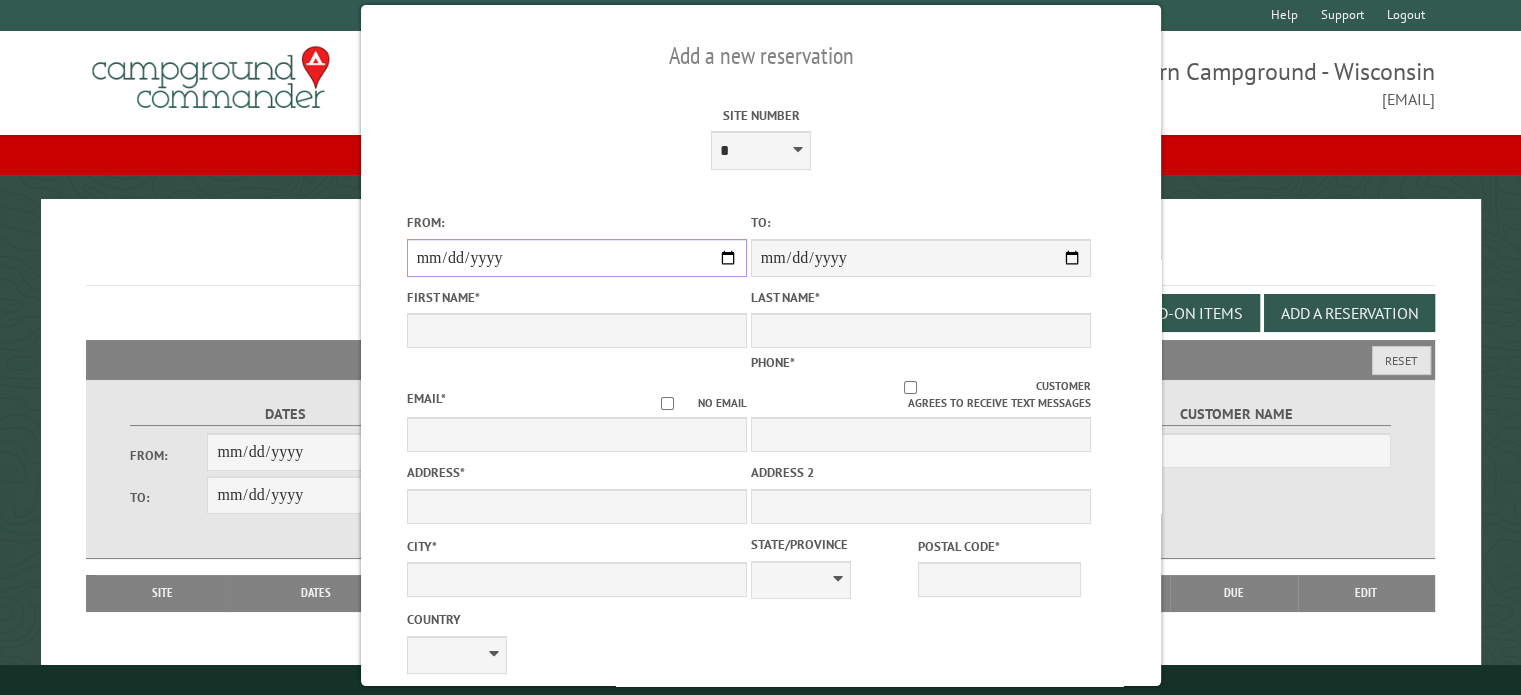 click on "From:" at bounding box center (576, 258) 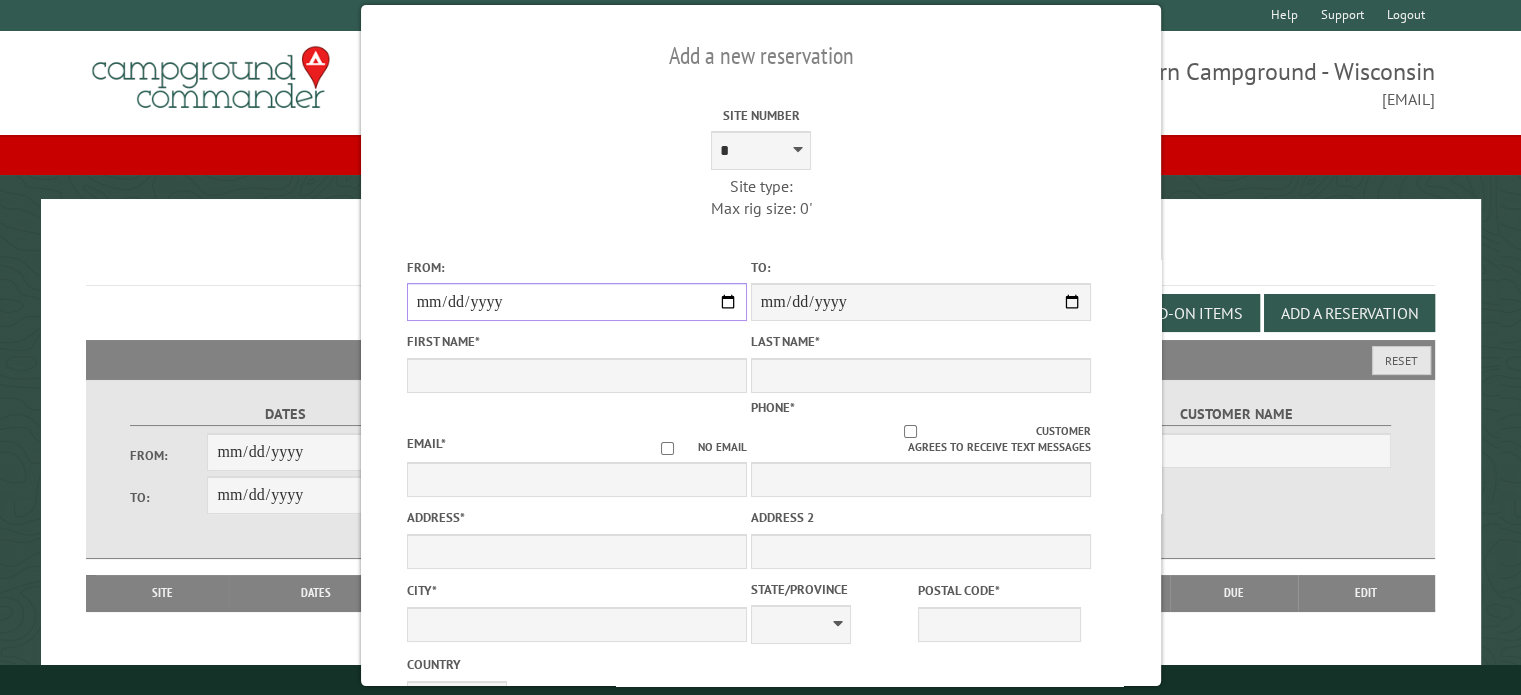 type on "******" 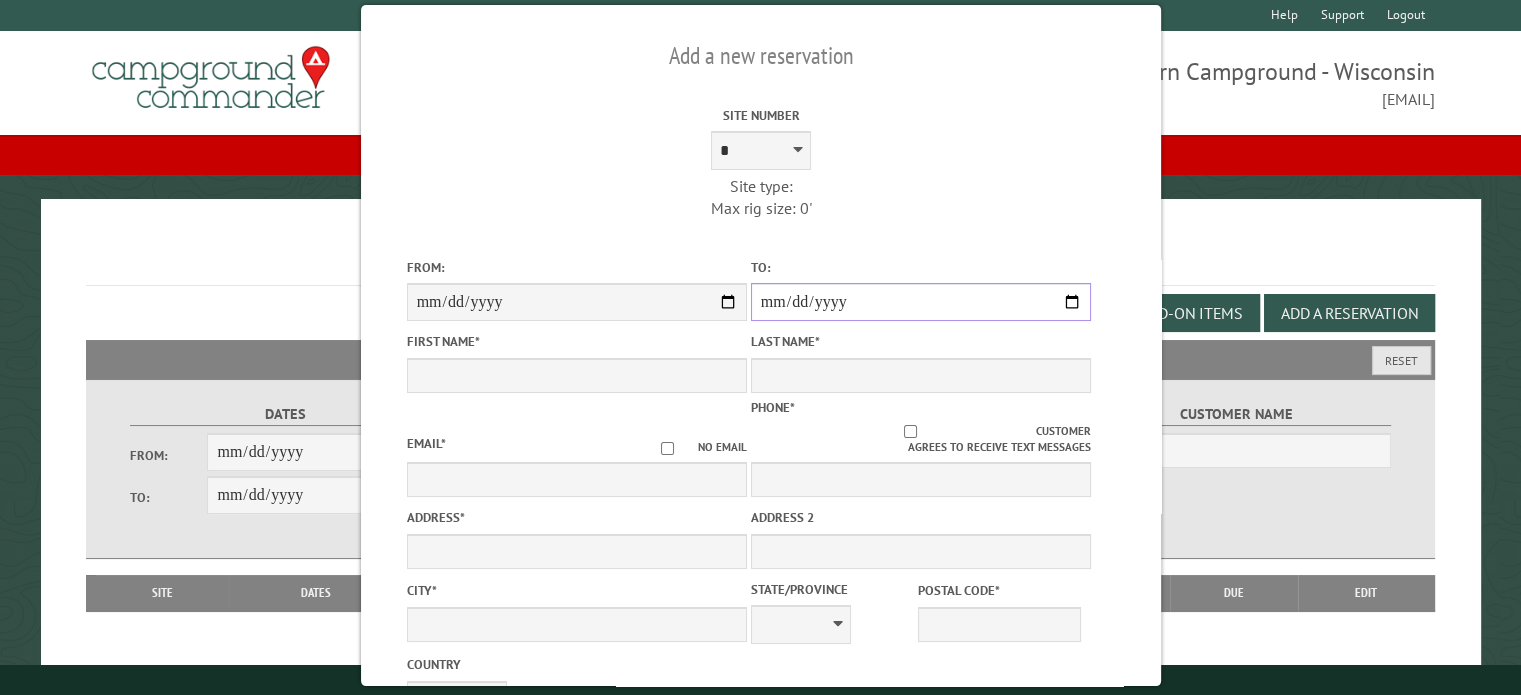 click on "**********" at bounding box center (920, 302) 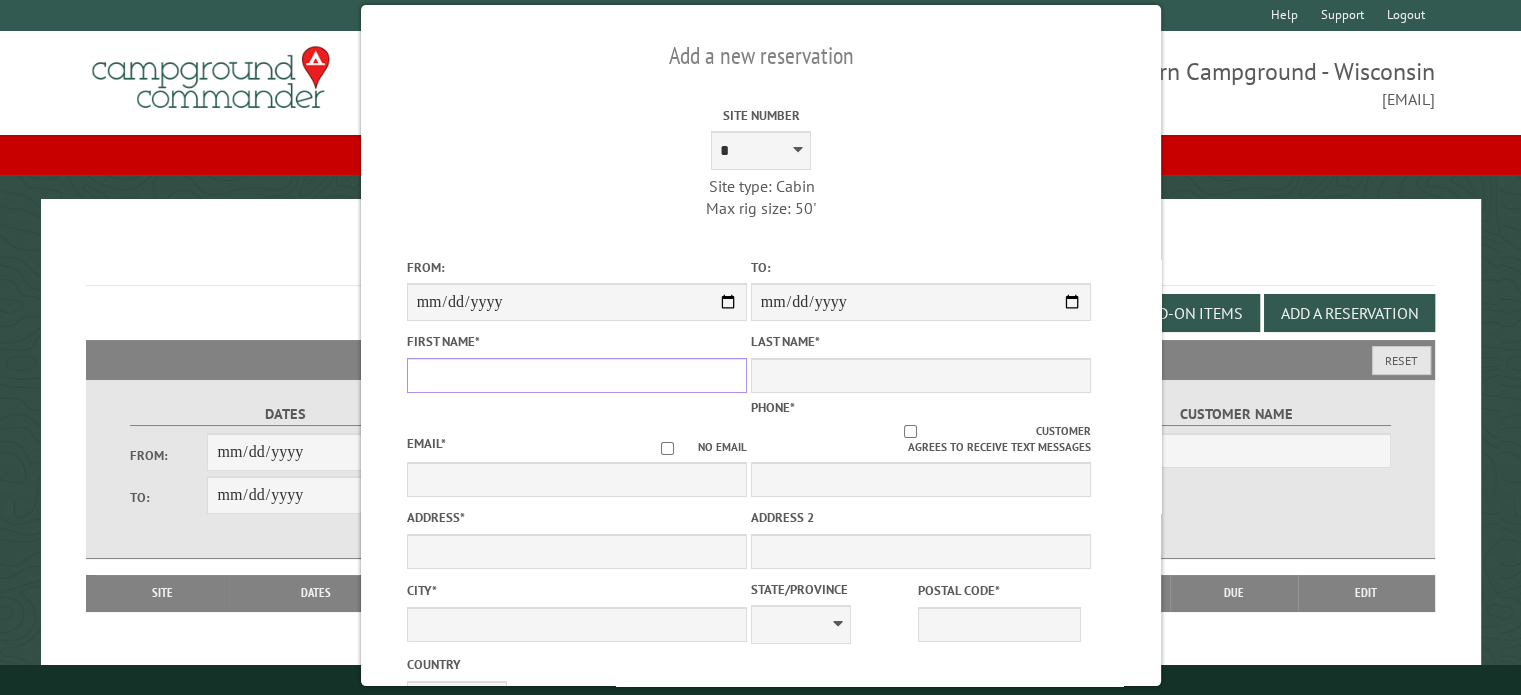 click on "First Name *" at bounding box center (576, 375) 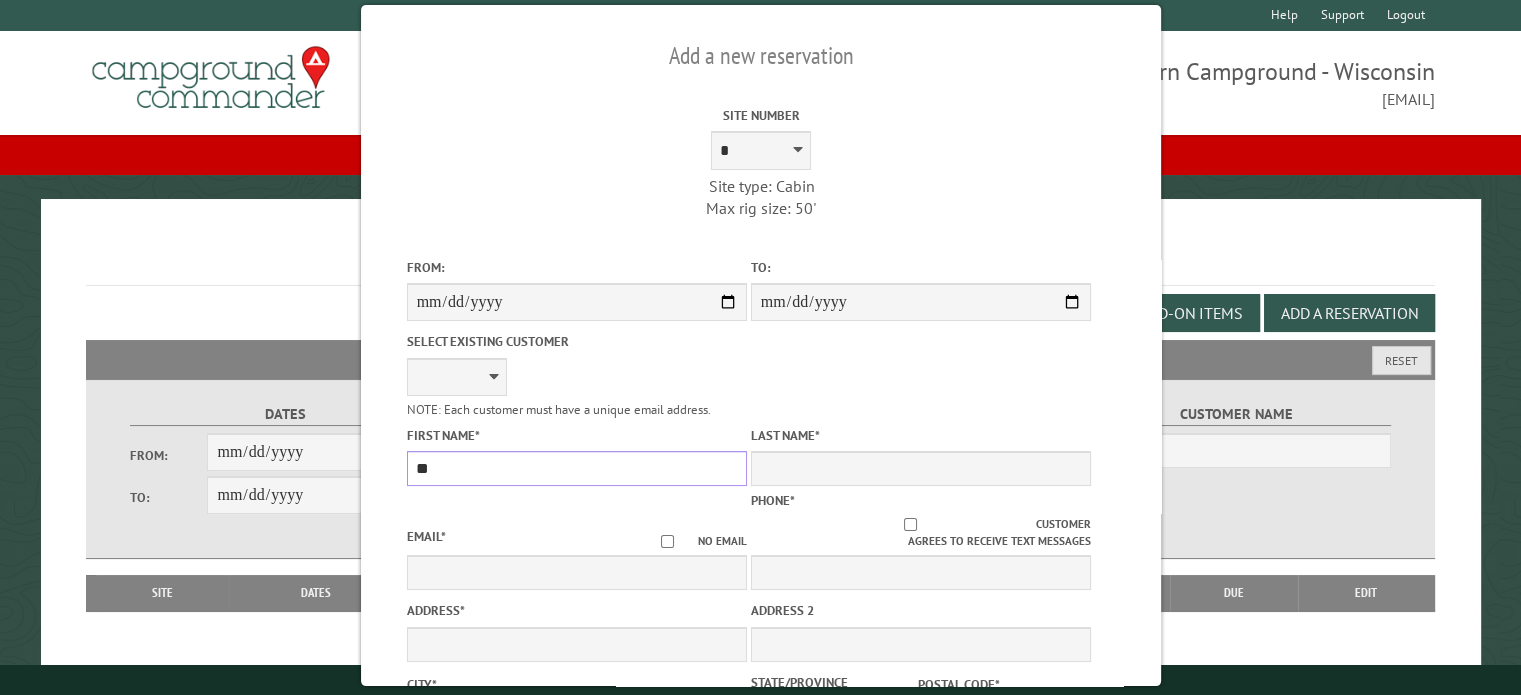 type on "*" 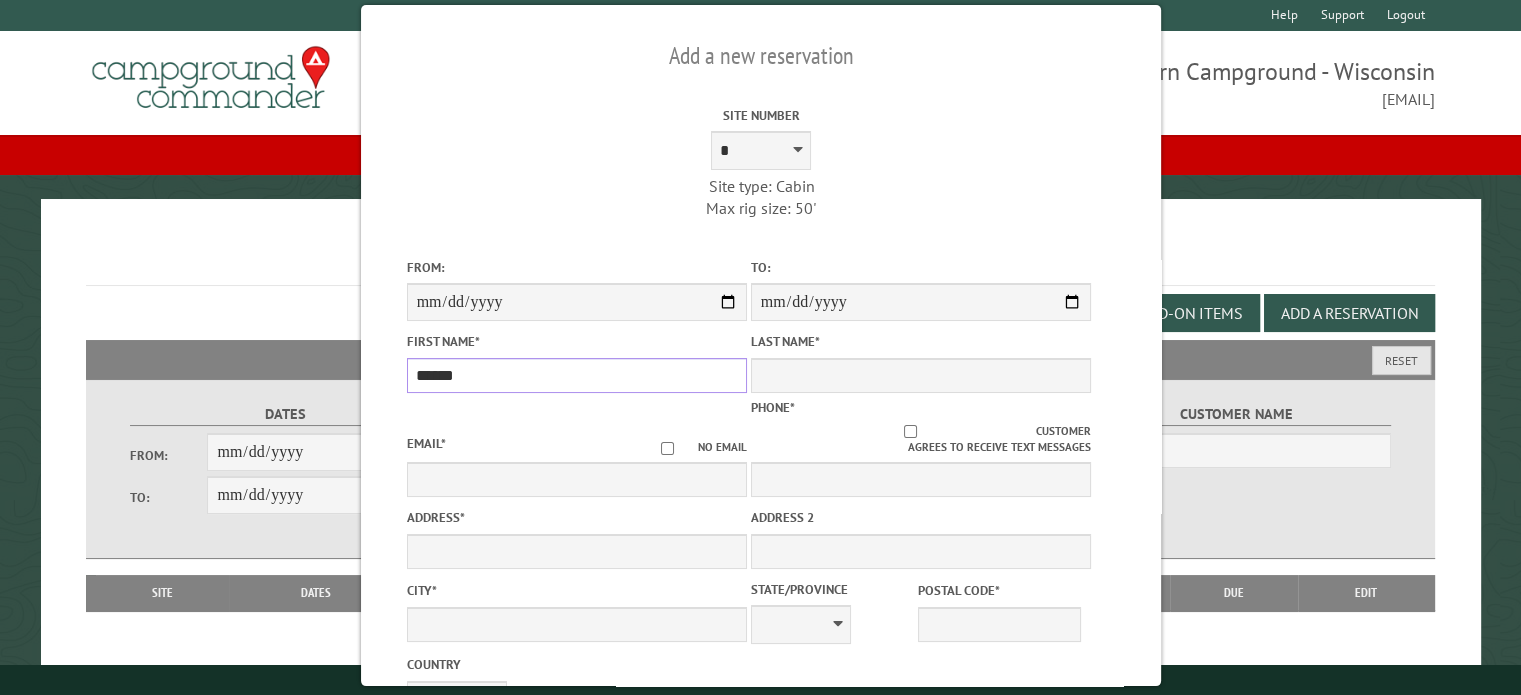 type on "******" 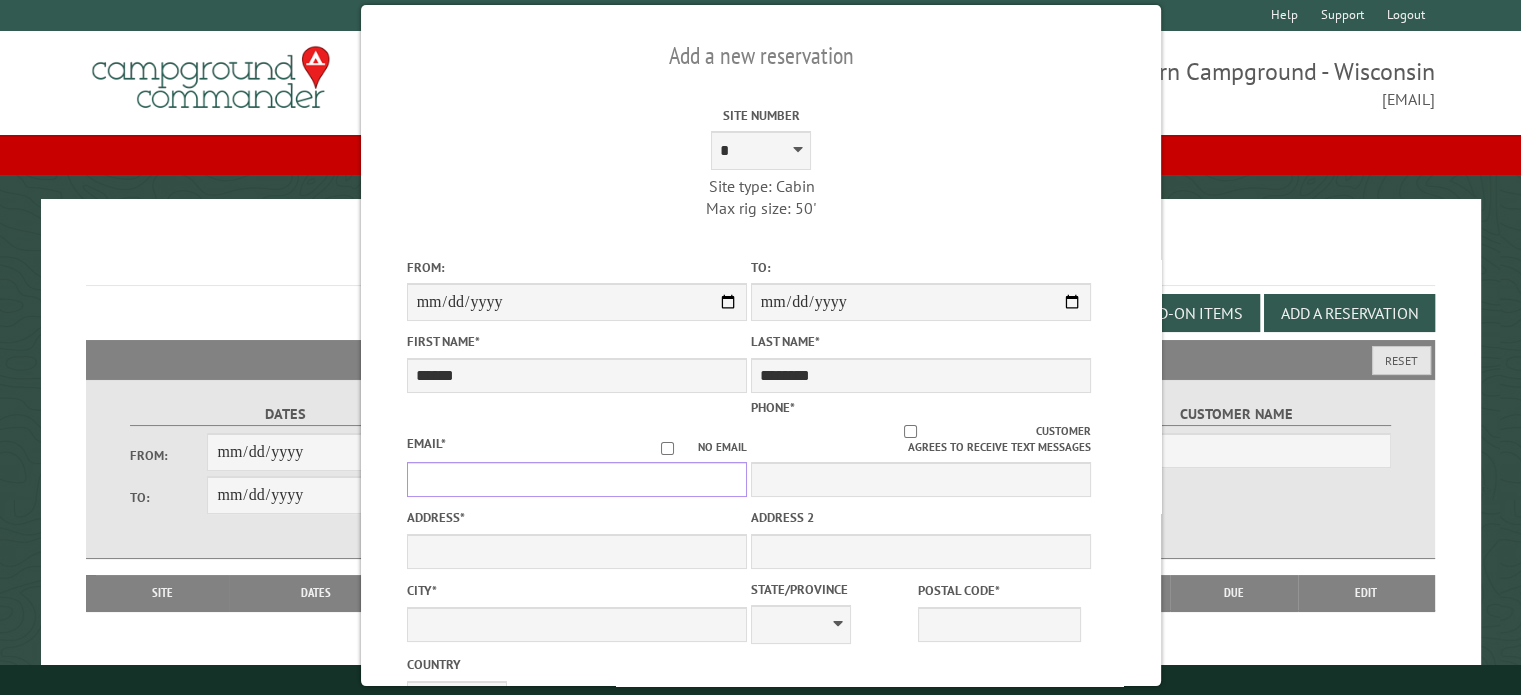 click on "Email *" at bounding box center (576, 479) 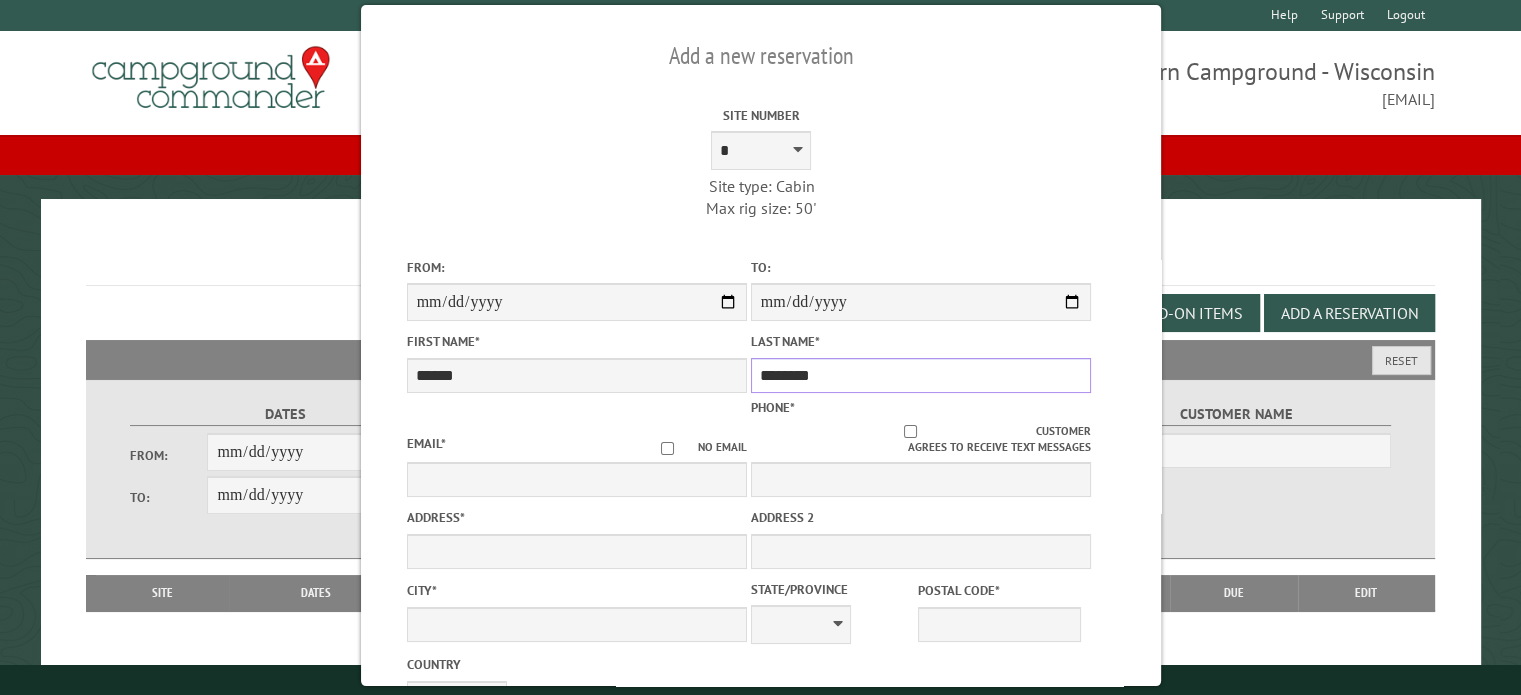 click on "*******" at bounding box center [920, 375] 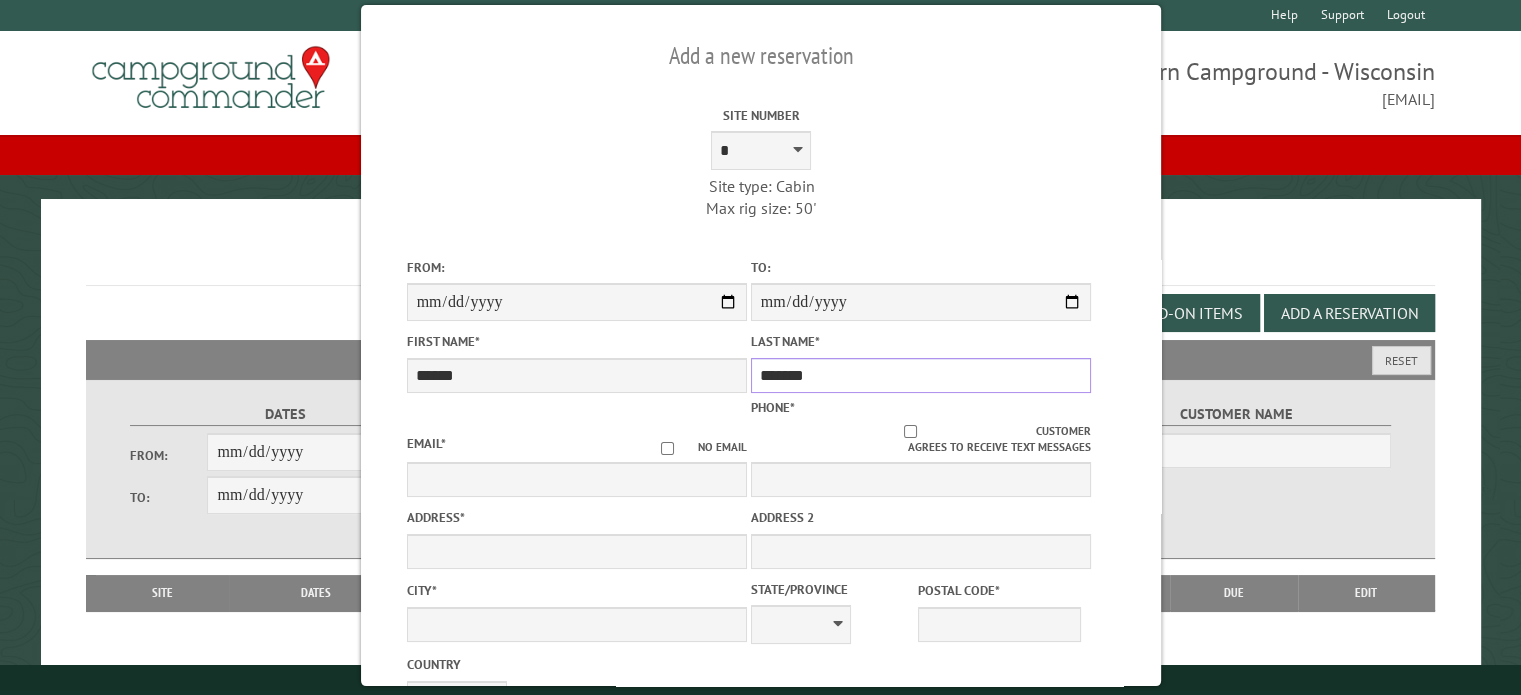 type on "******" 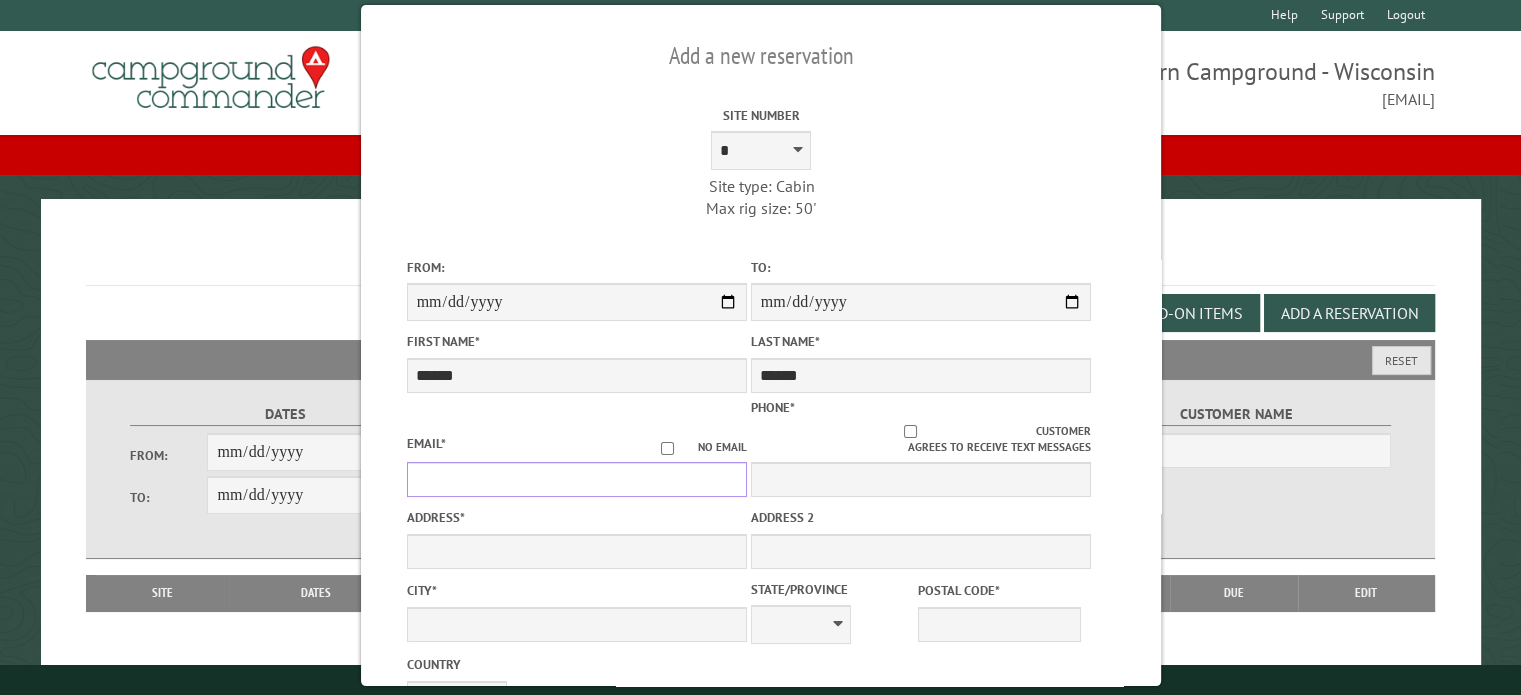 click on "Email *" at bounding box center [576, 479] 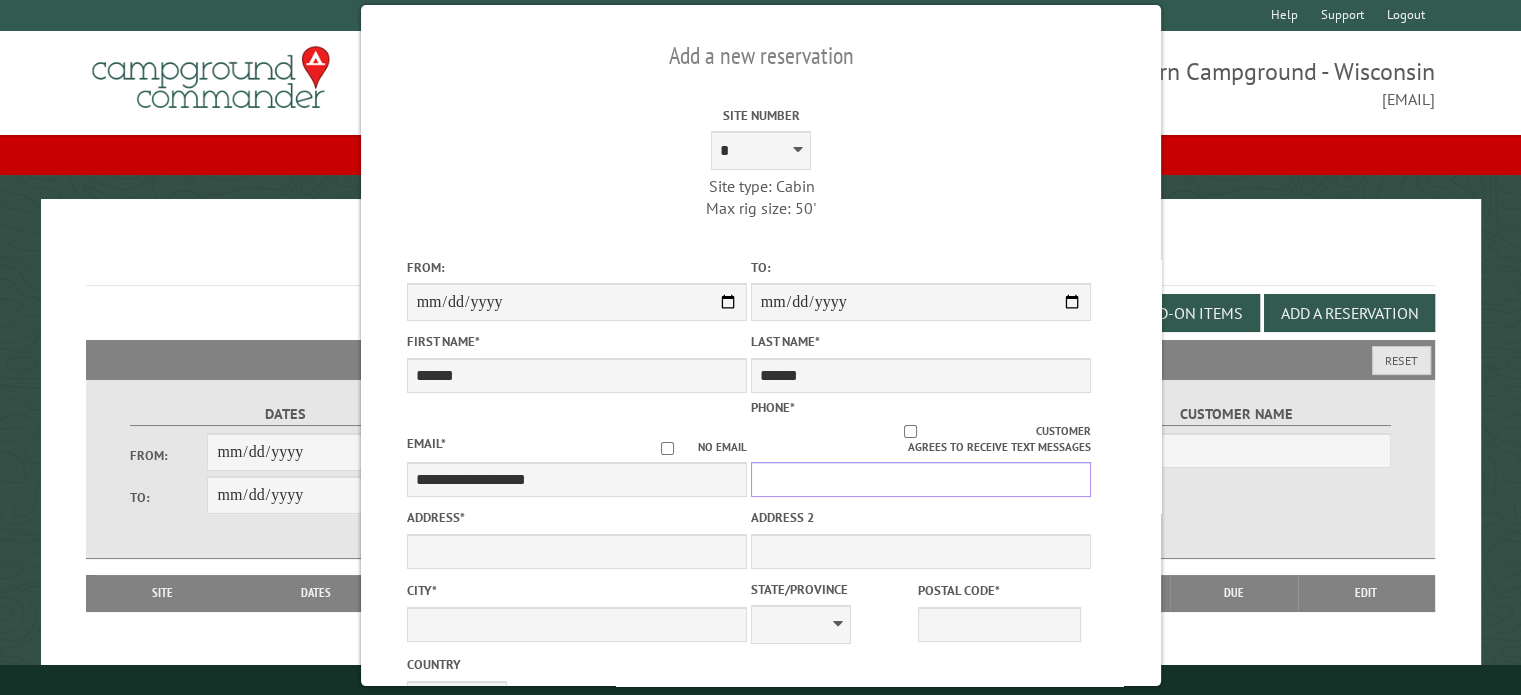 click on "Phone *" at bounding box center (920, 479) 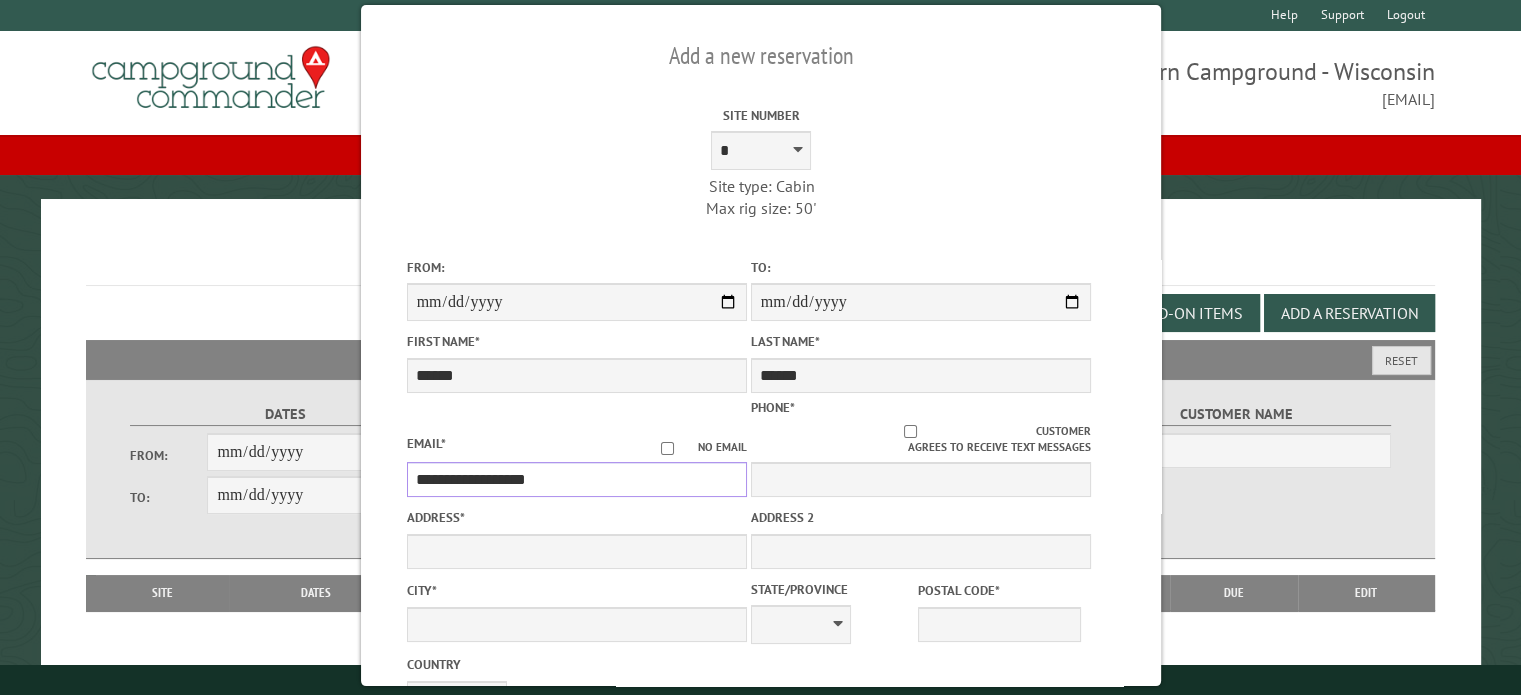 click on "**********" at bounding box center (576, 479) 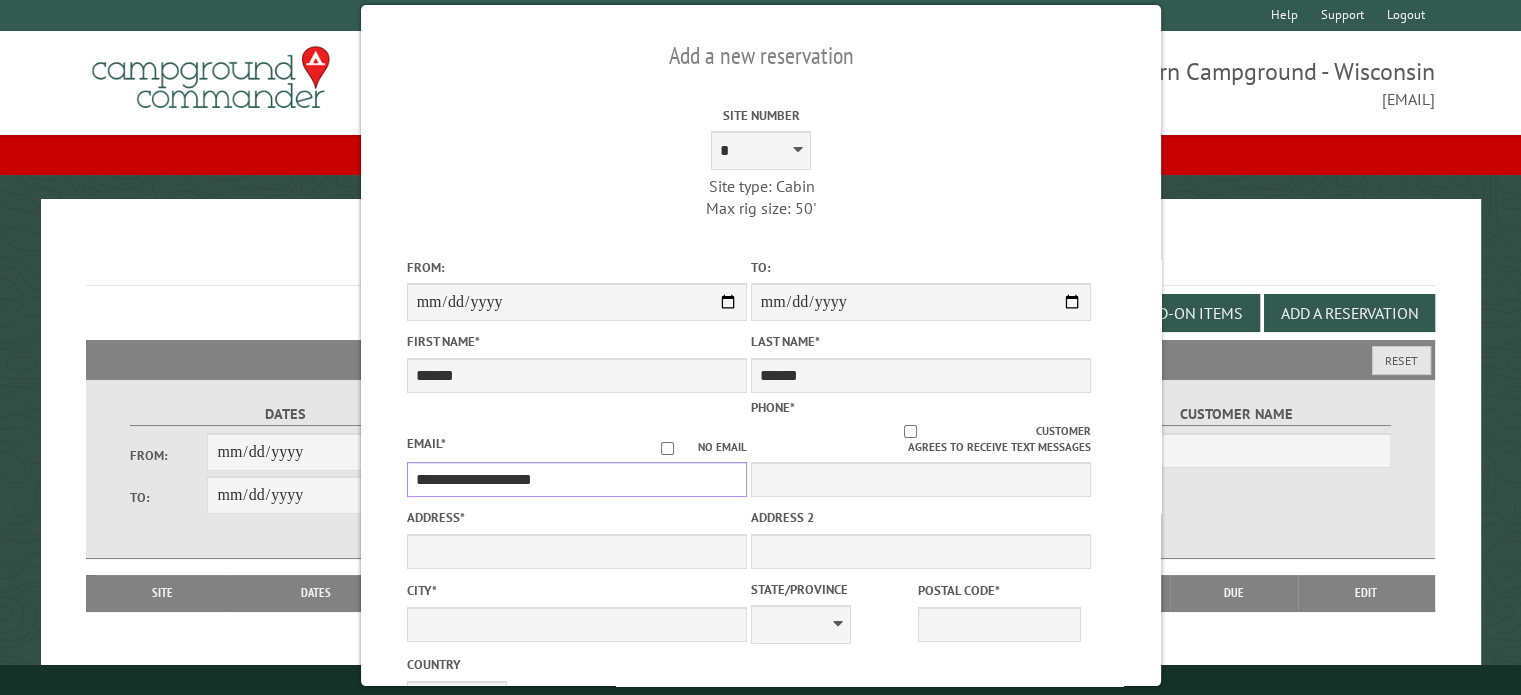 type on "**********" 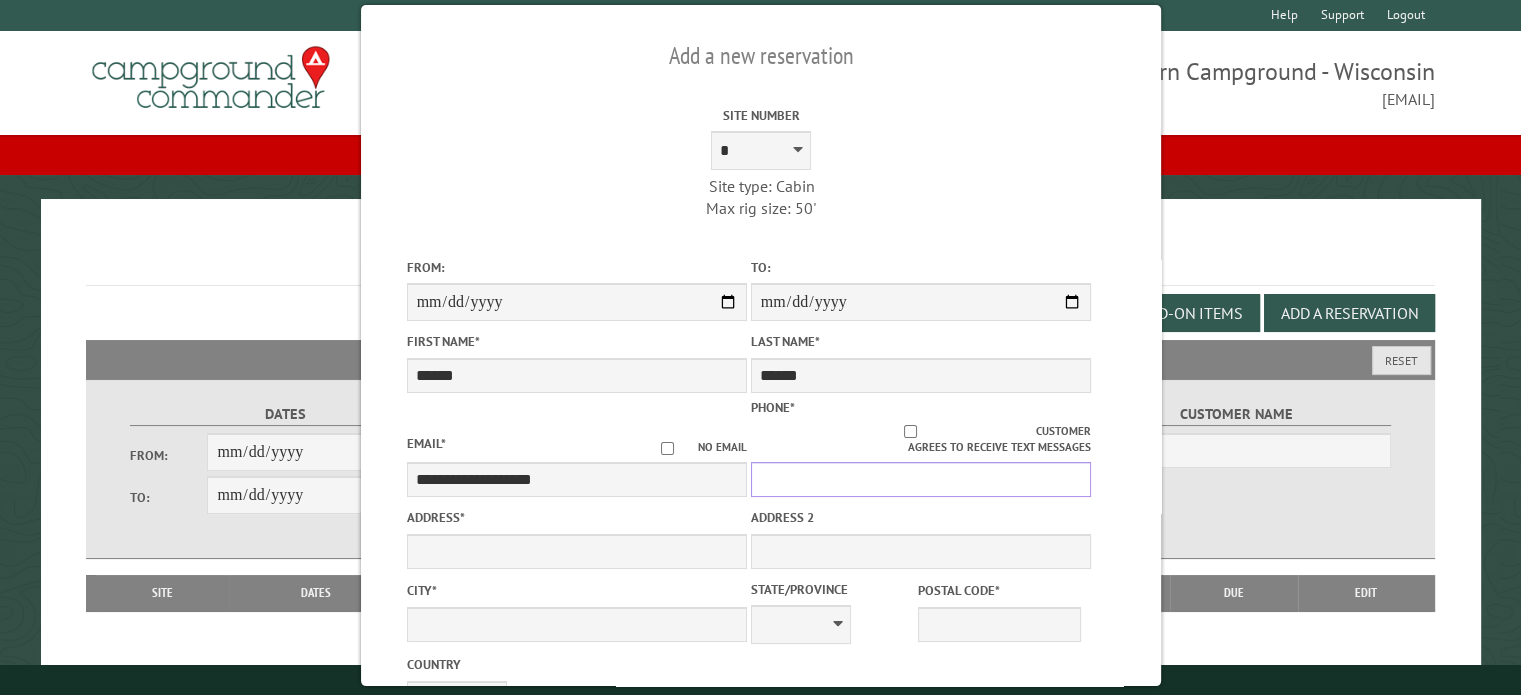 click on "Phone *" at bounding box center (920, 479) 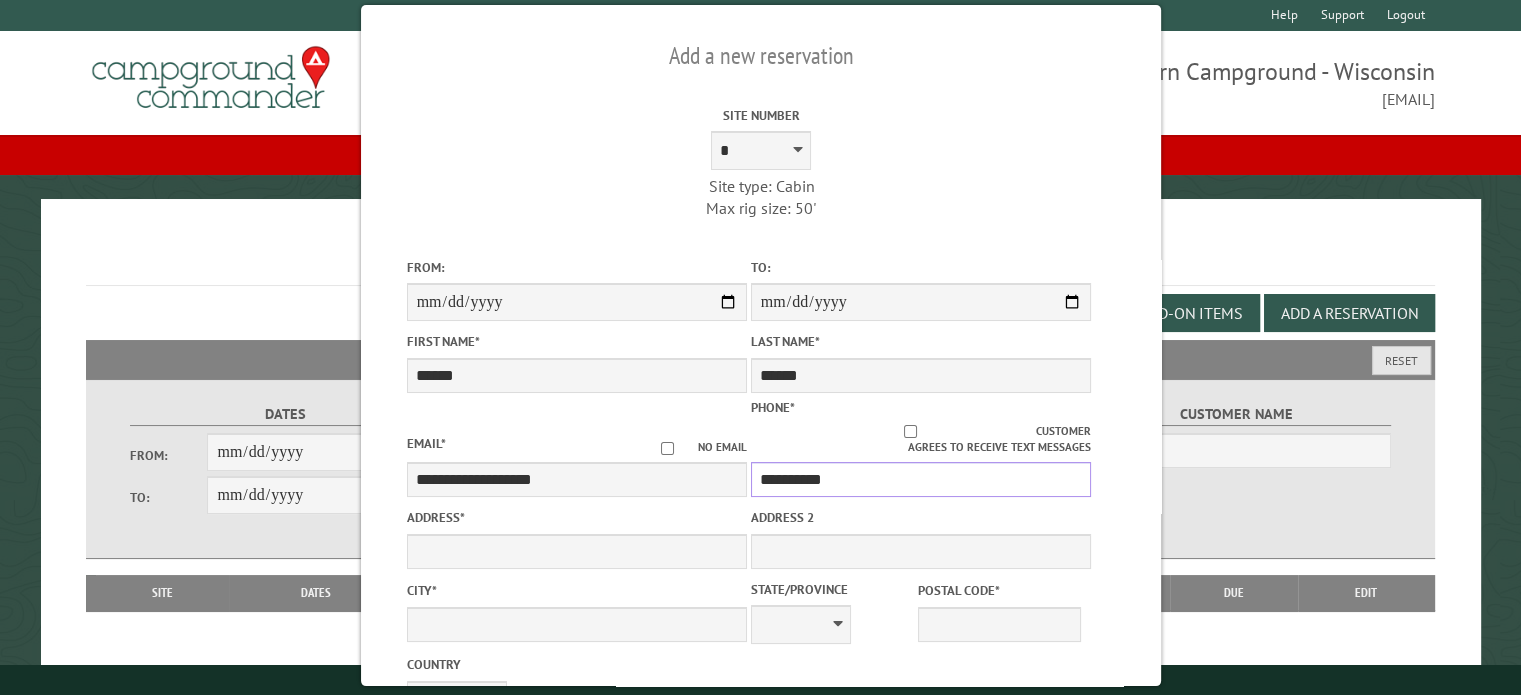 type on "**********" 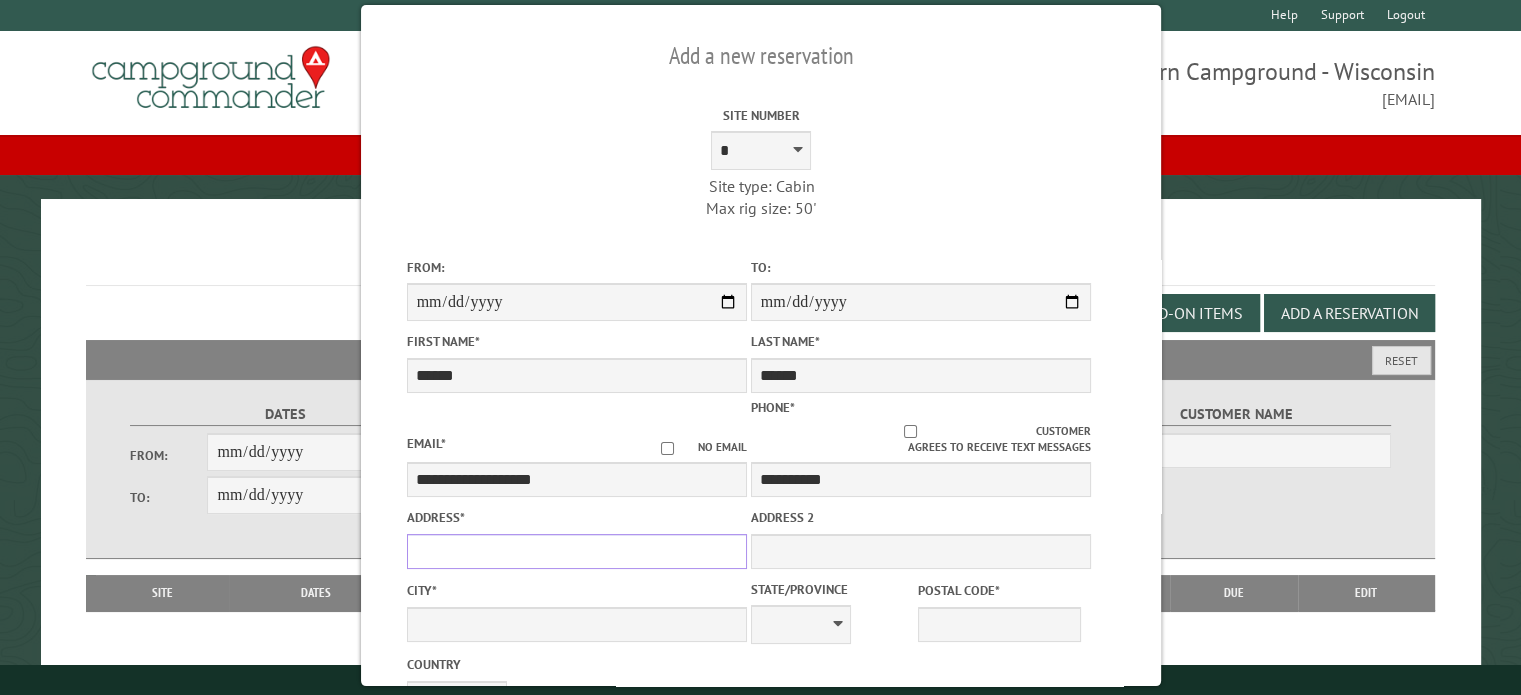 click on "Address *" at bounding box center [576, 551] 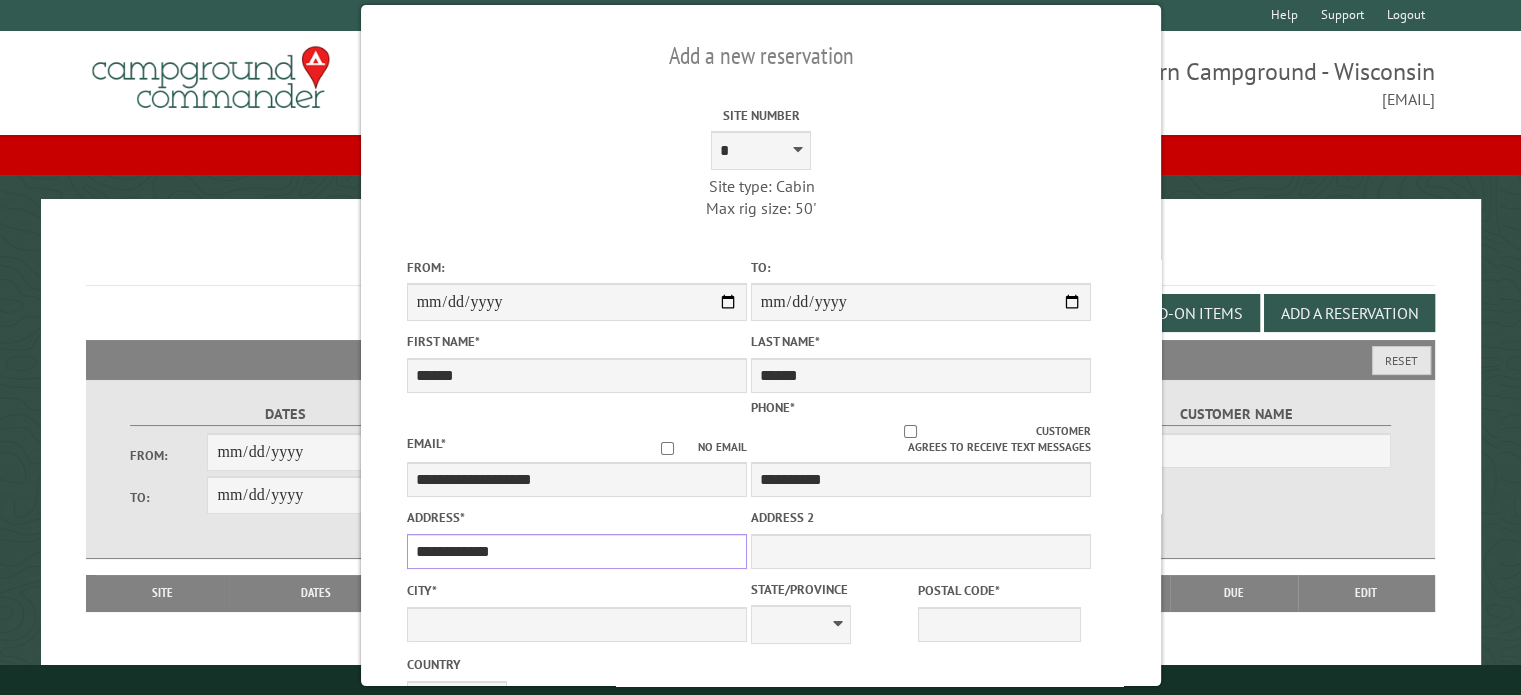 type on "**********" 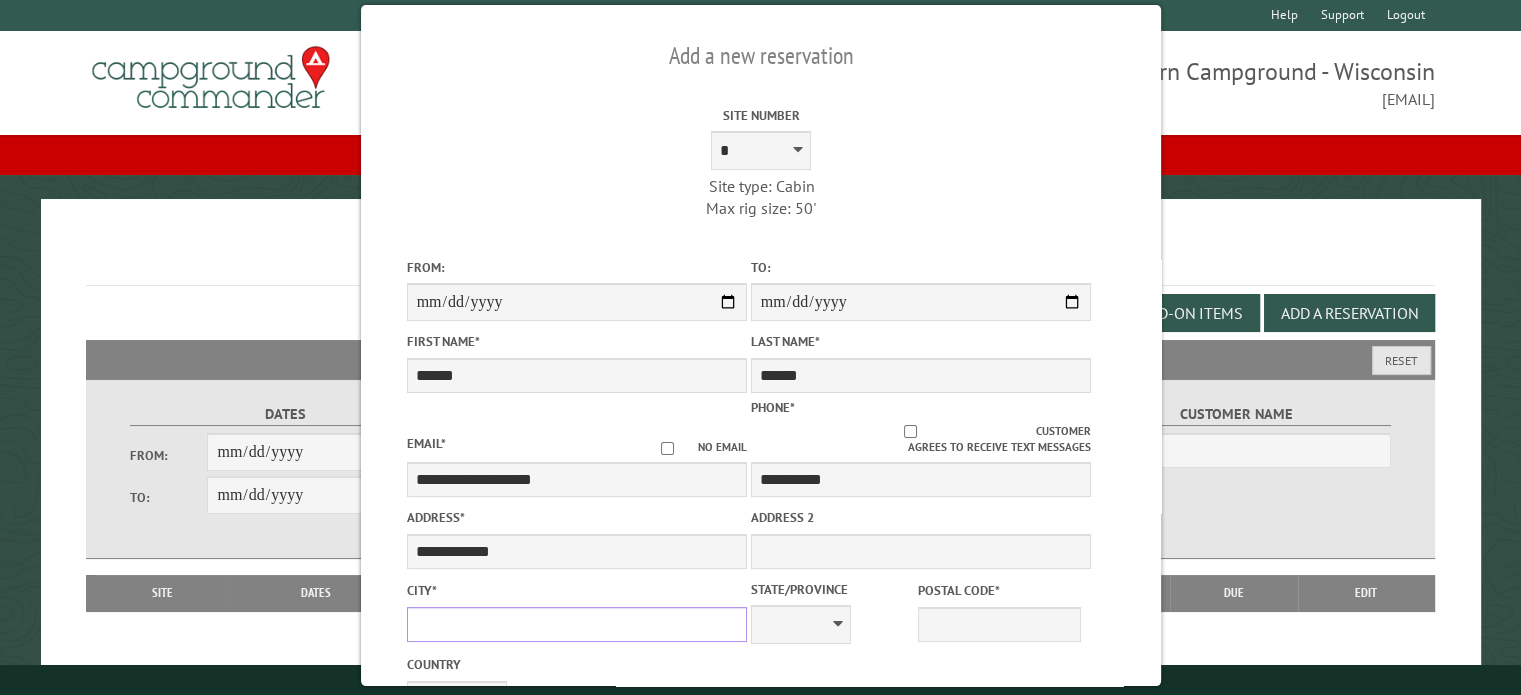 click on "City *" at bounding box center (576, 624) 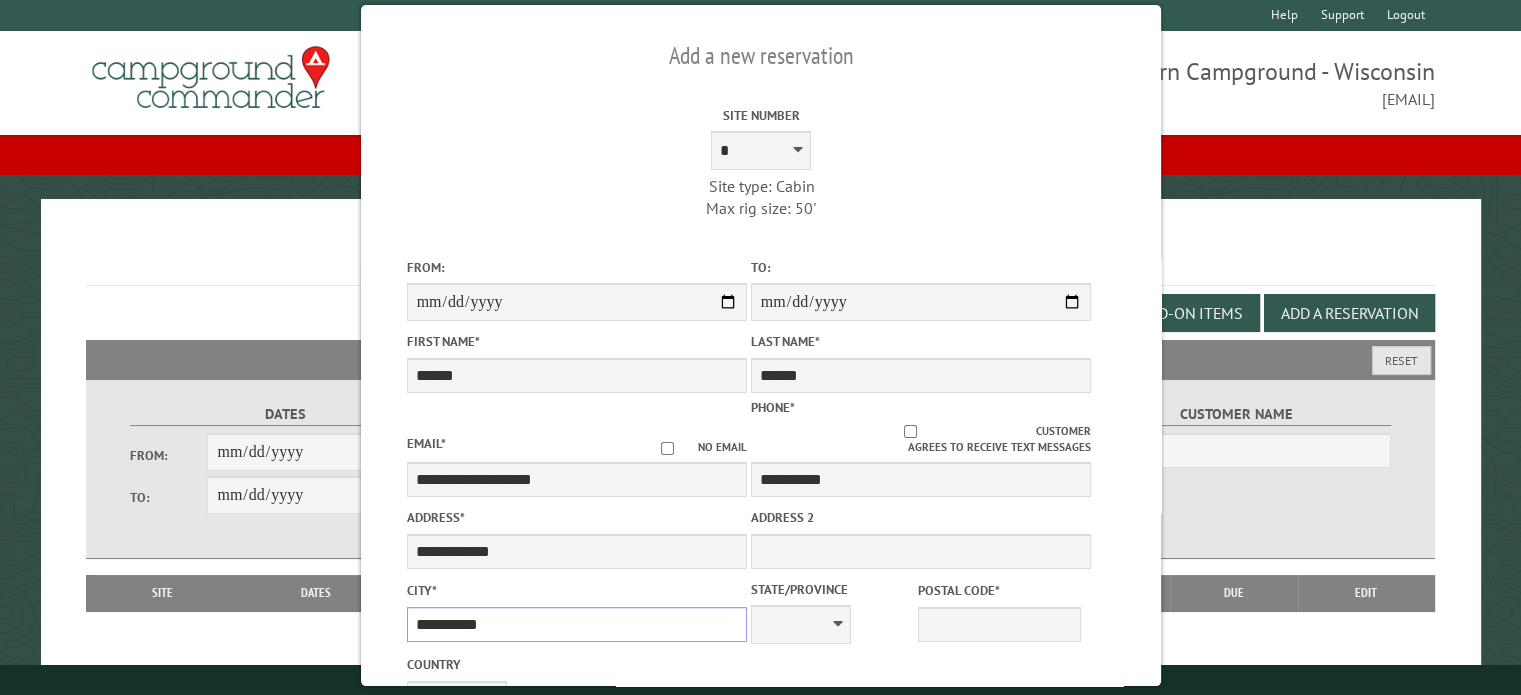 type on "**********" 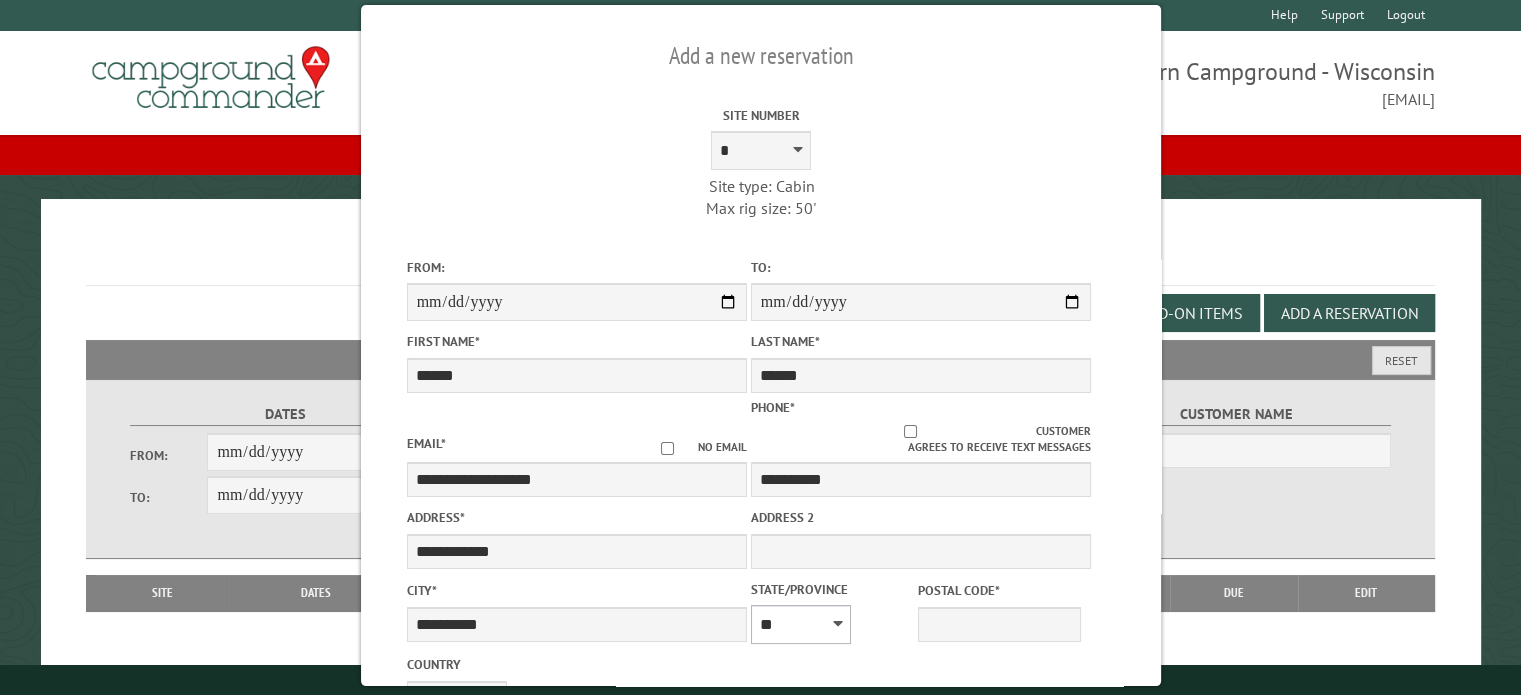 select on "**" 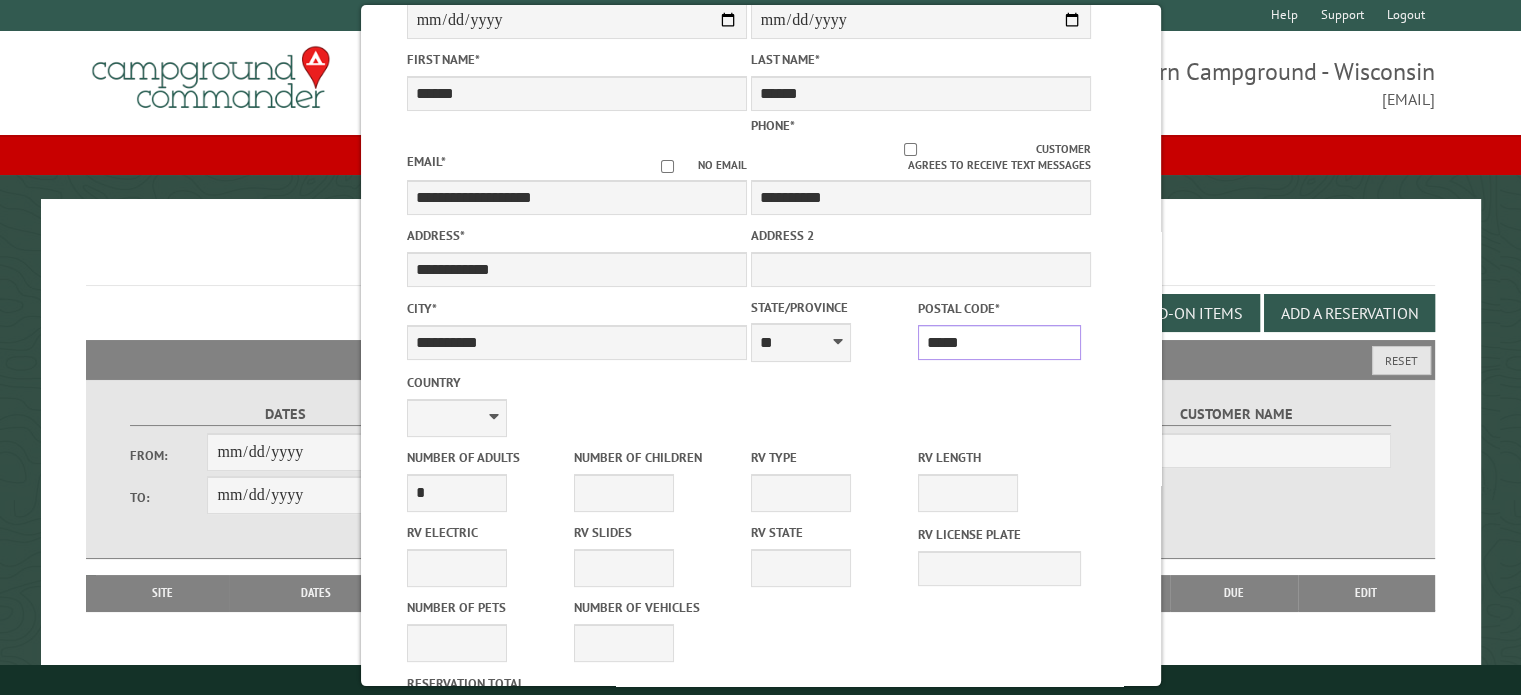 scroll, scrollTop: 288, scrollLeft: 0, axis: vertical 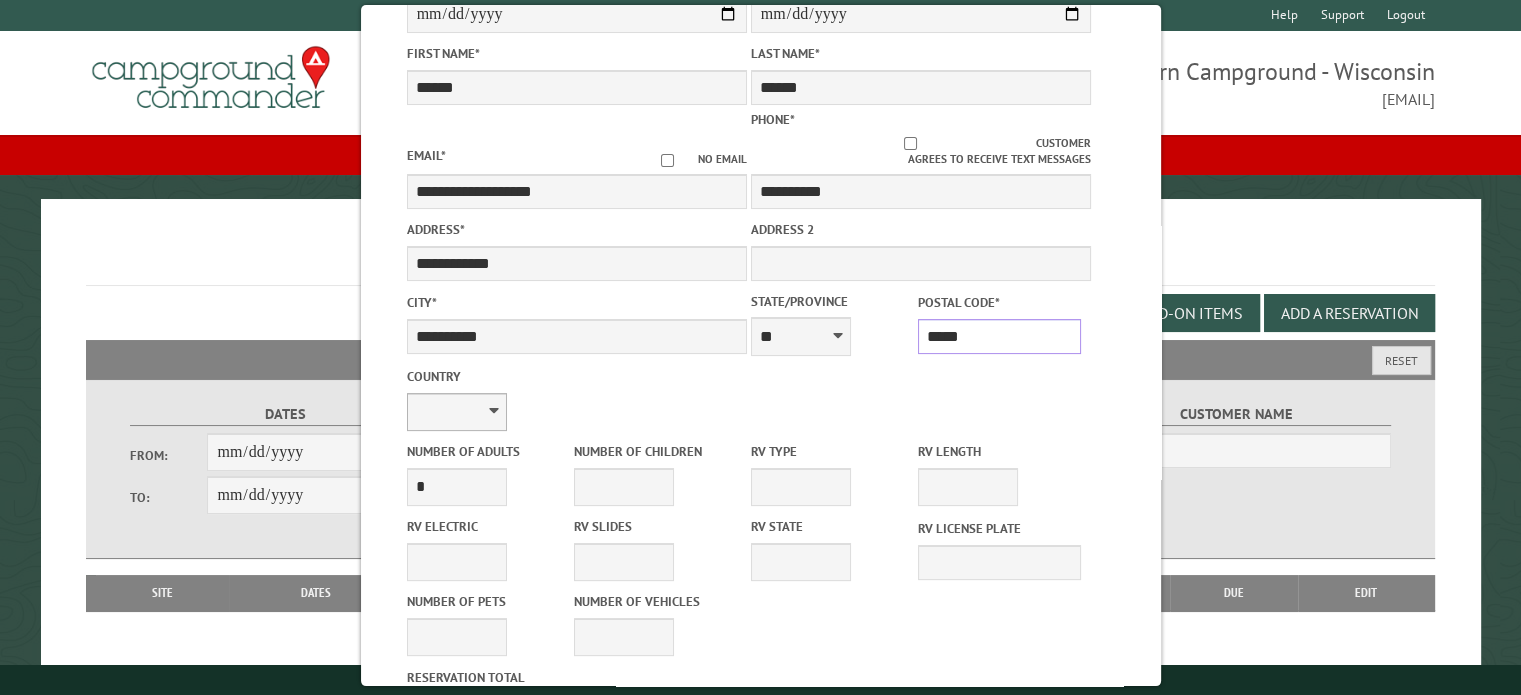 type on "*****" 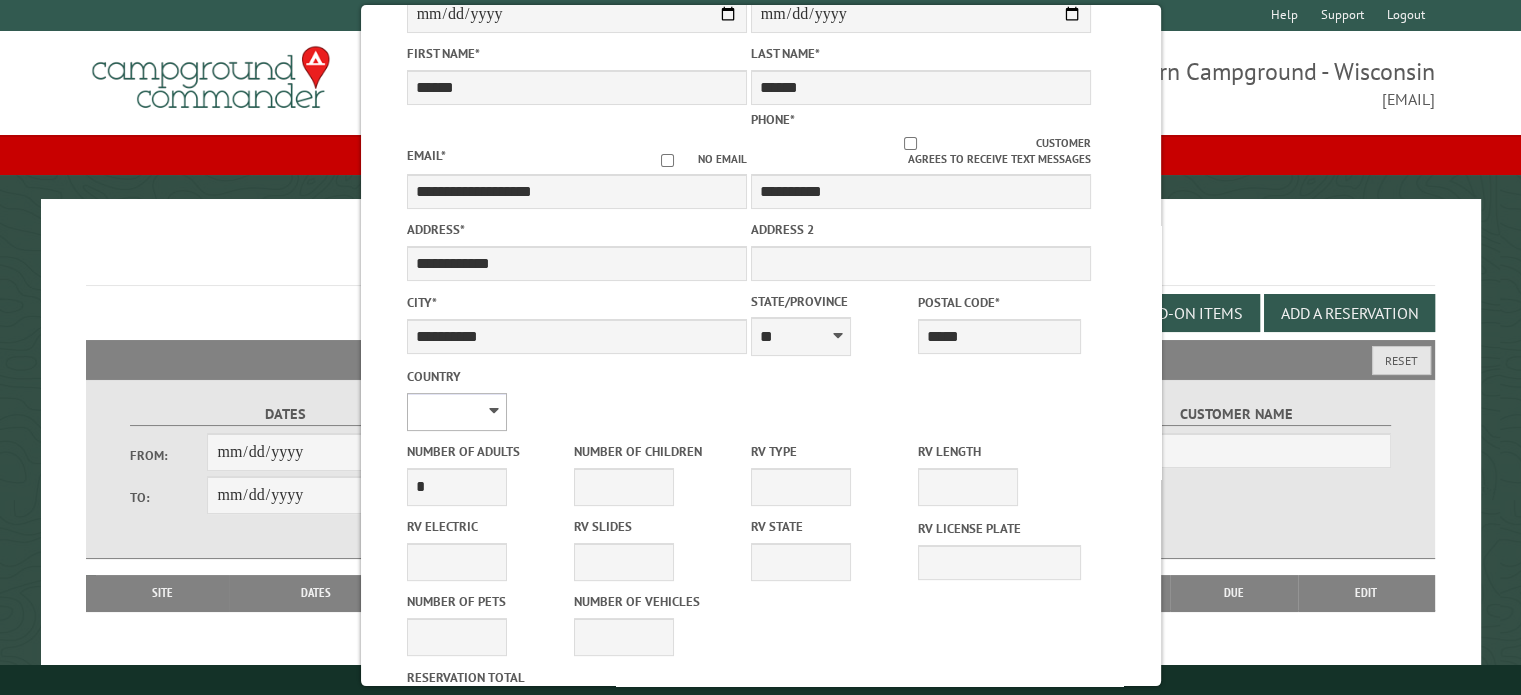 click on "**********" at bounding box center (456, 412) 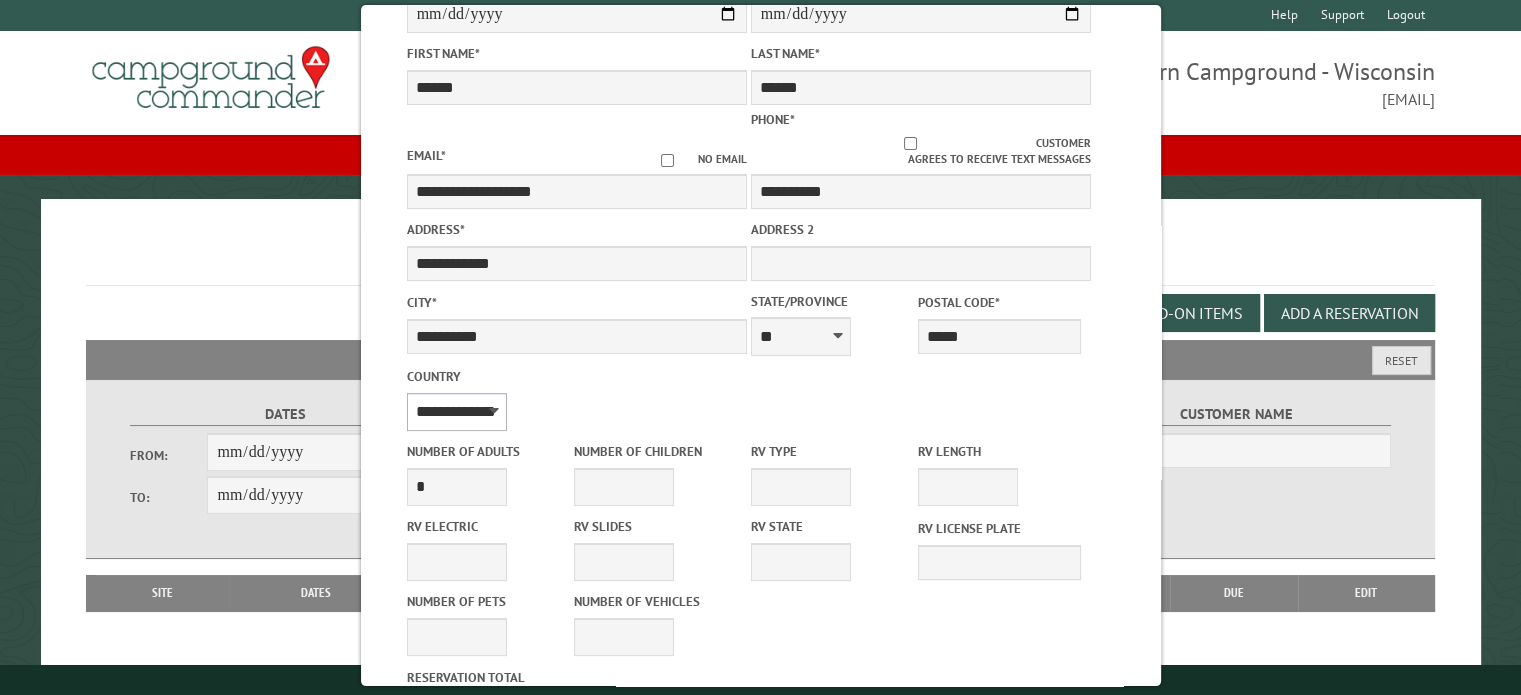 click on "**********" at bounding box center (456, 412) 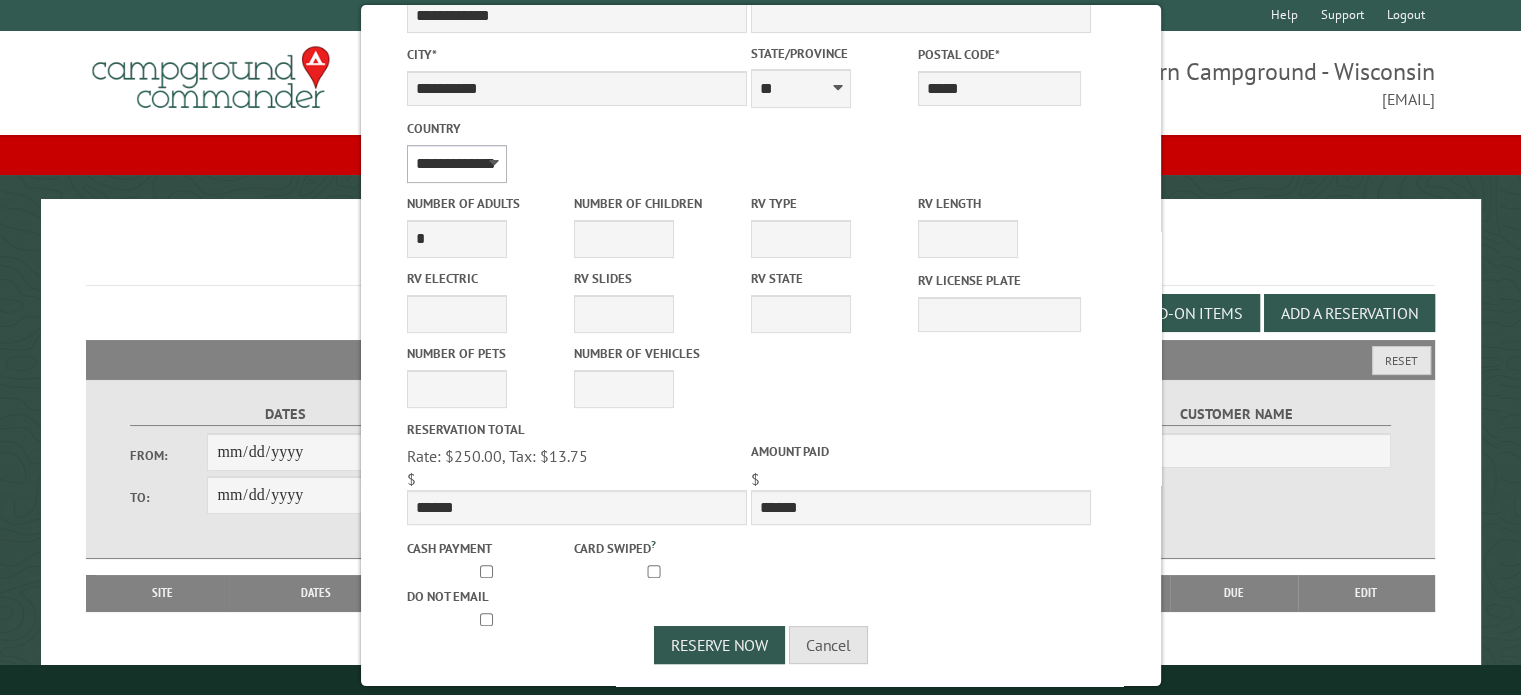scroll, scrollTop: 536, scrollLeft: 0, axis: vertical 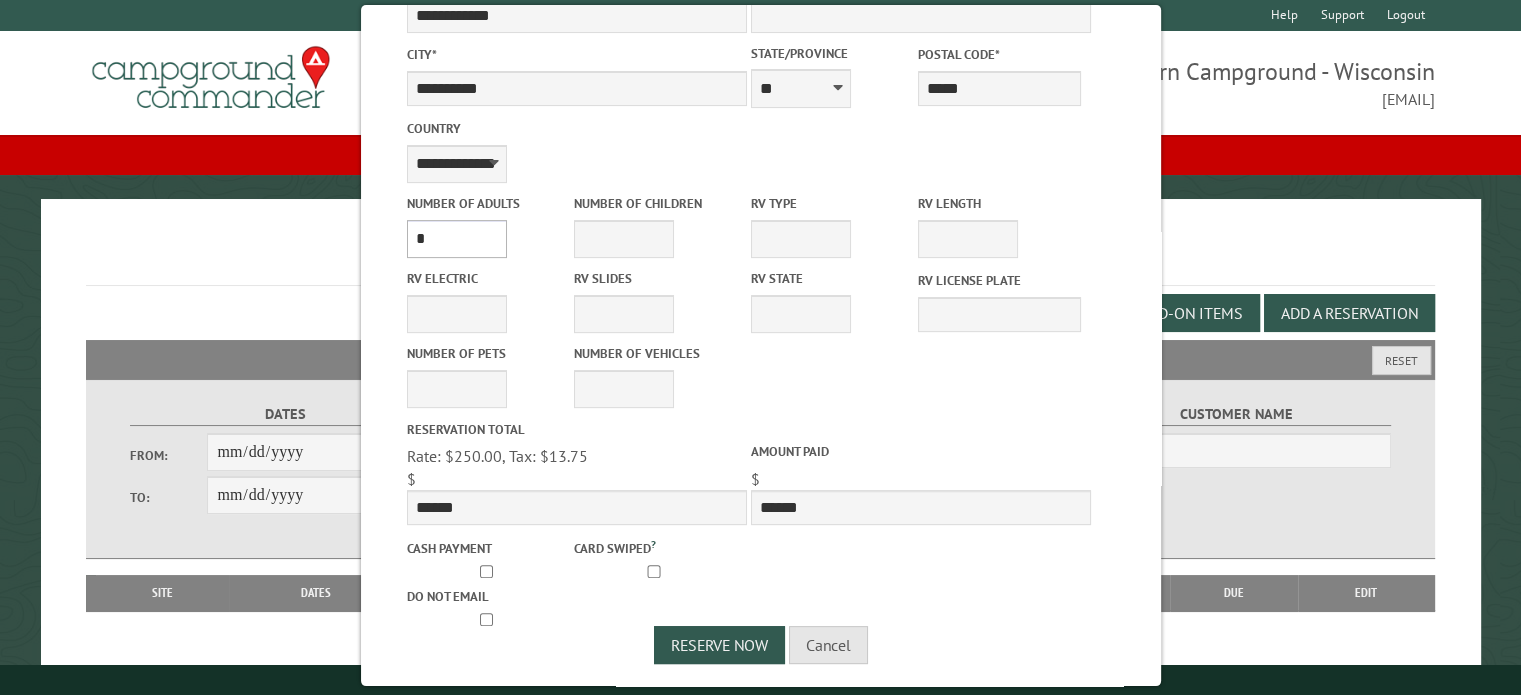 click on "* * * * * * * * * * **" at bounding box center [456, 239] 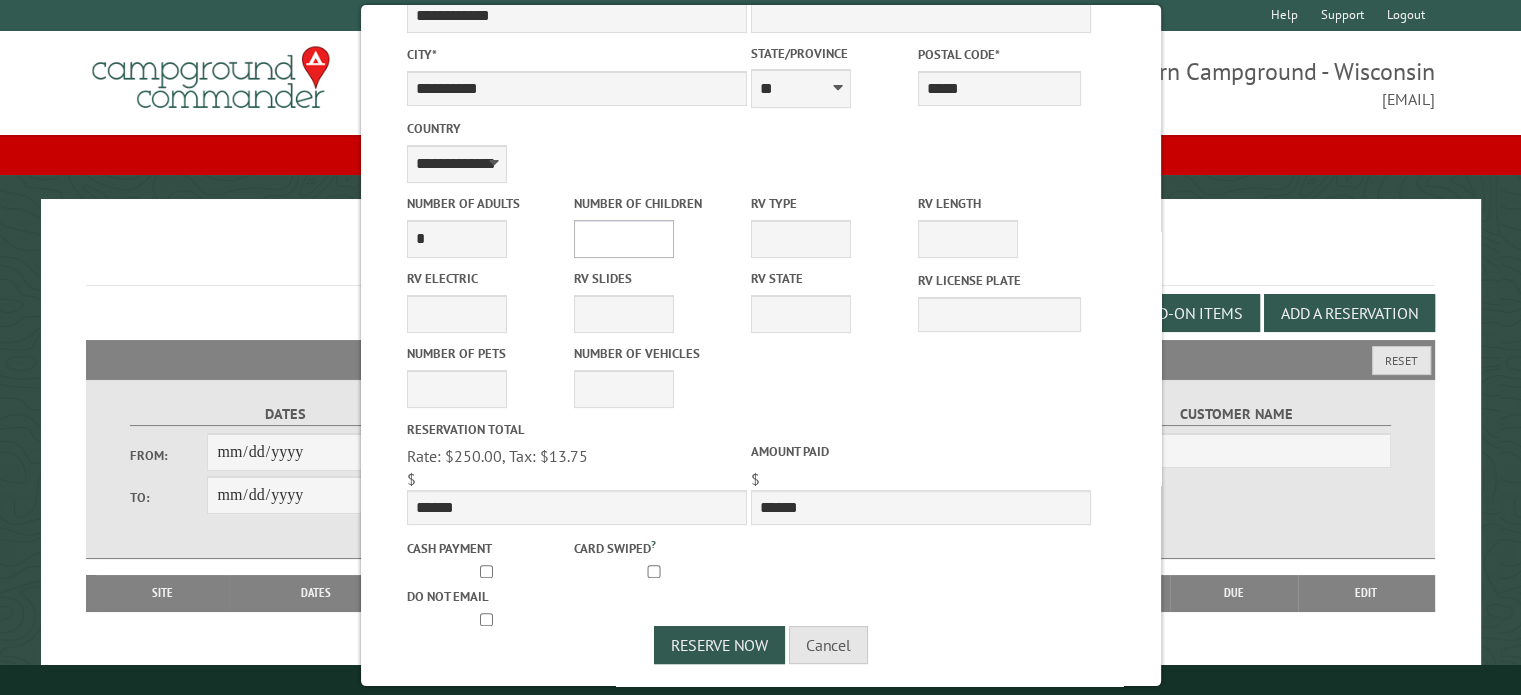 click on "* * * * * * * * * * **" at bounding box center (623, 239) 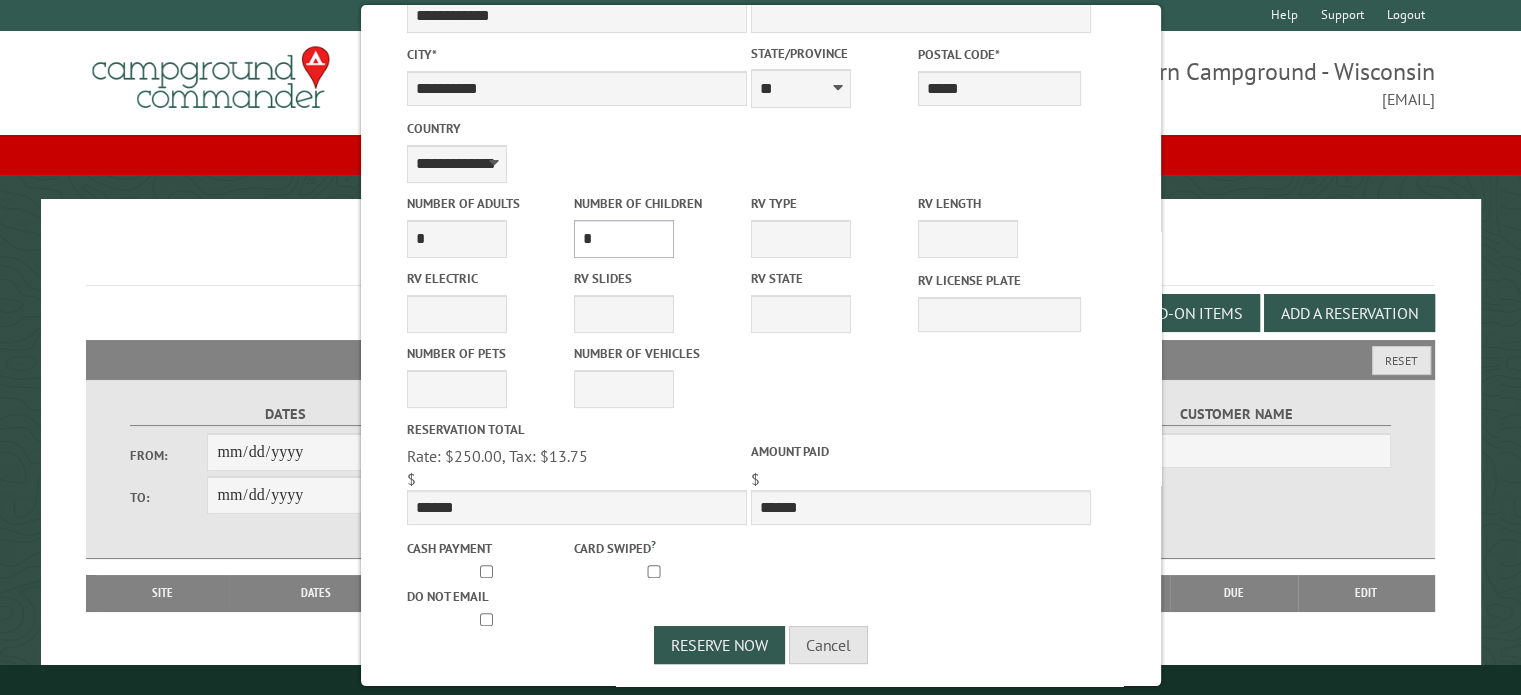 click on "* * * * * * * * * * **" at bounding box center [623, 239] 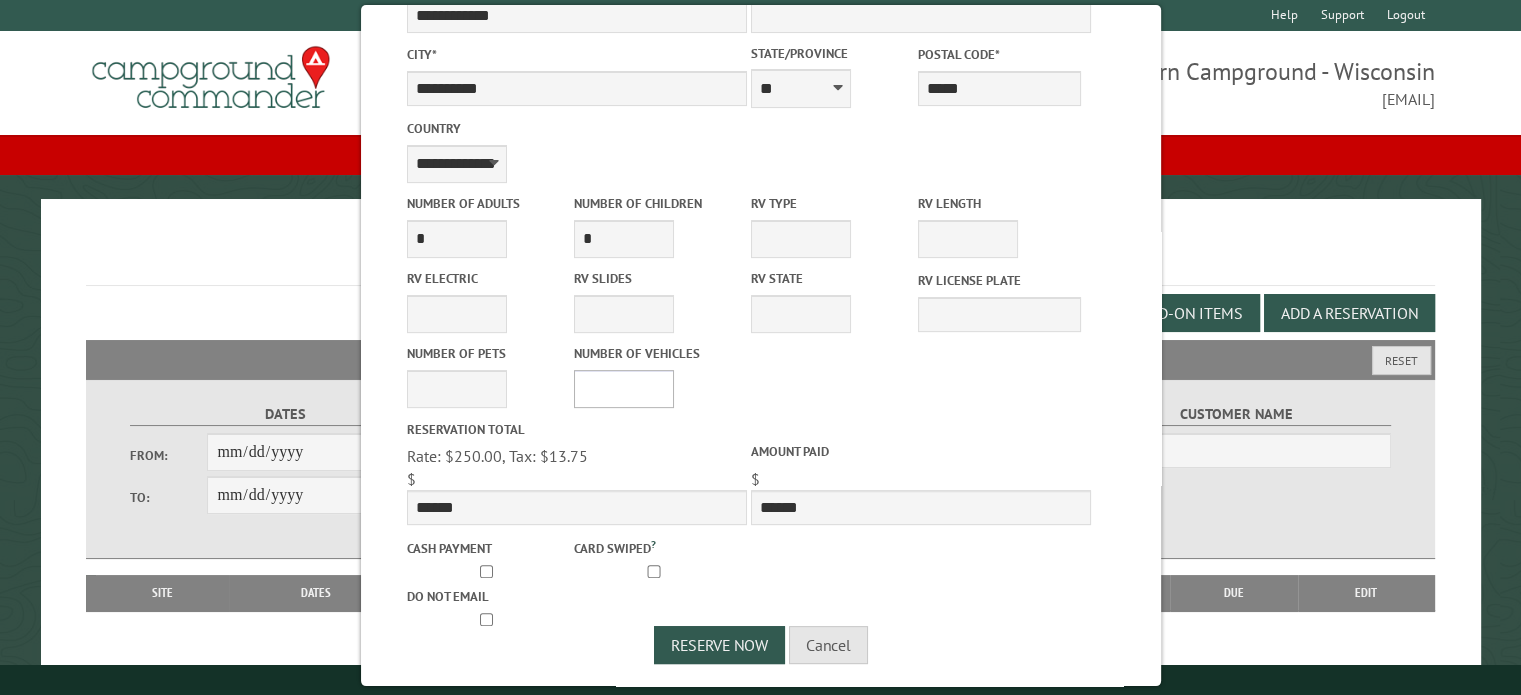 click on "* * * * * * * * * * **" at bounding box center (623, 389) 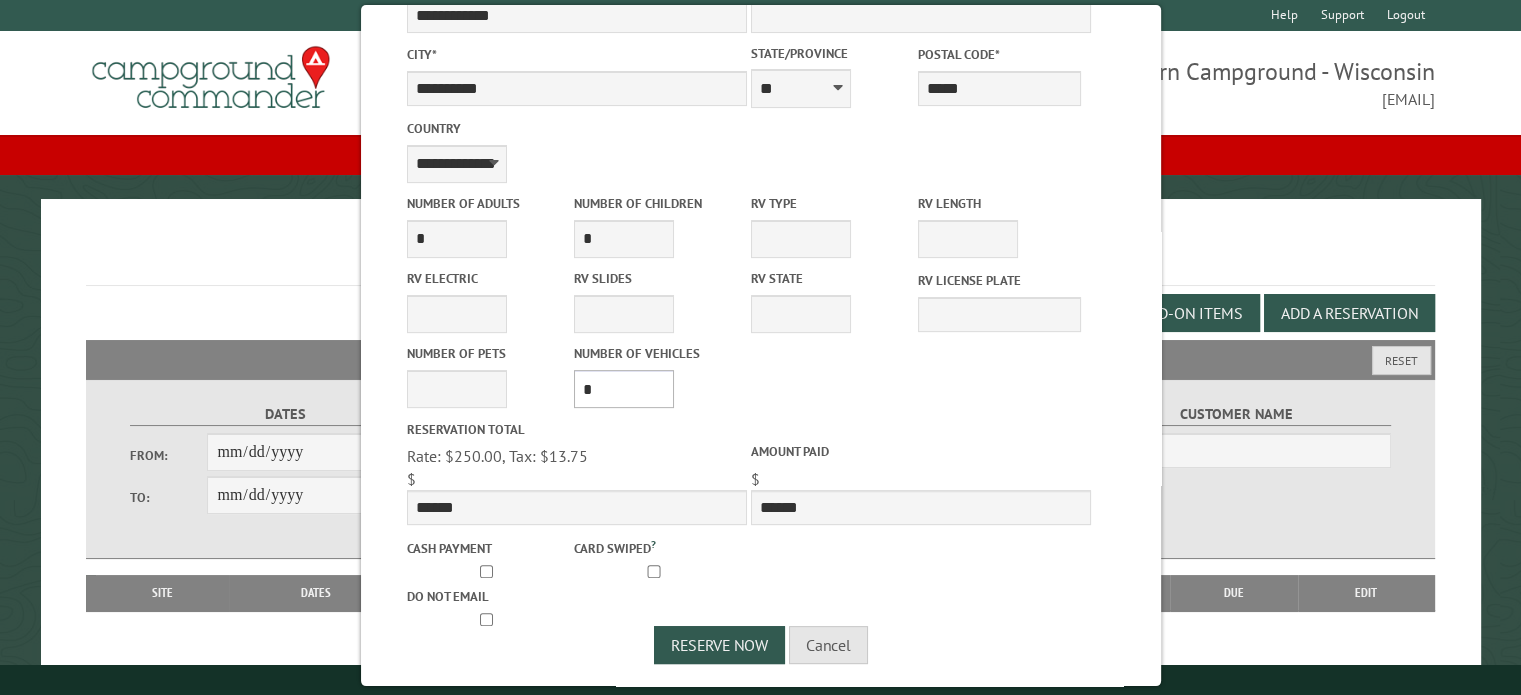 click on "* * * * * * * * * * **" at bounding box center (623, 389) 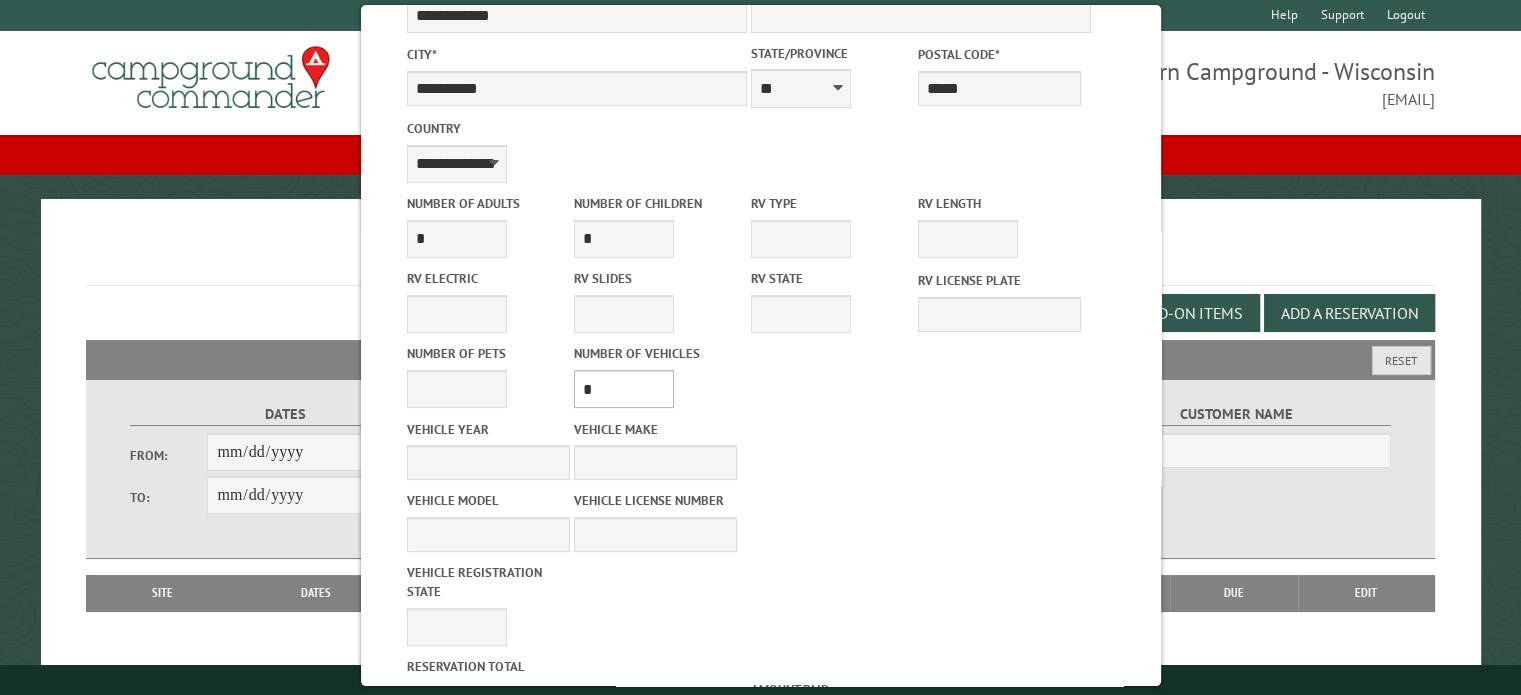 scroll, scrollTop: 782, scrollLeft: 0, axis: vertical 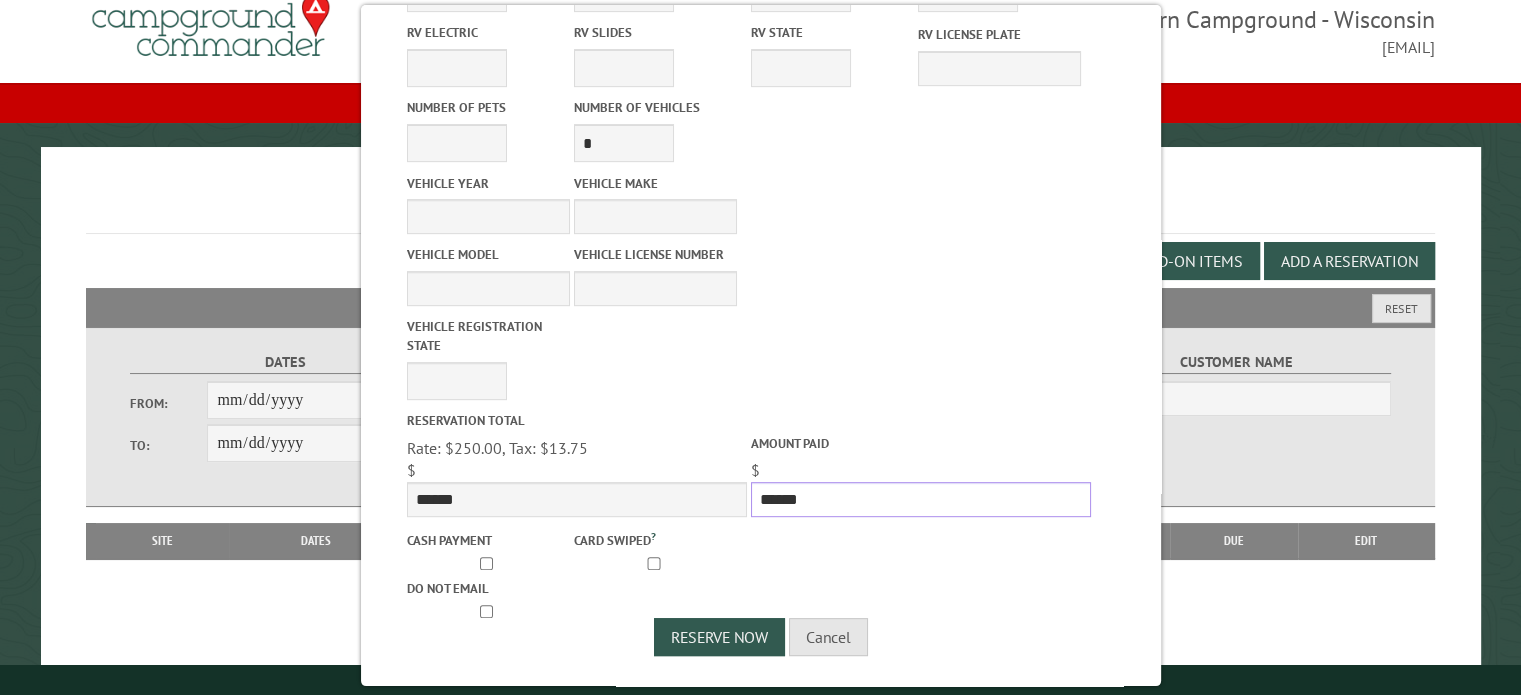 drag, startPoint x: 877, startPoint y: 493, endPoint x: 673, endPoint y: 503, distance: 204.24495 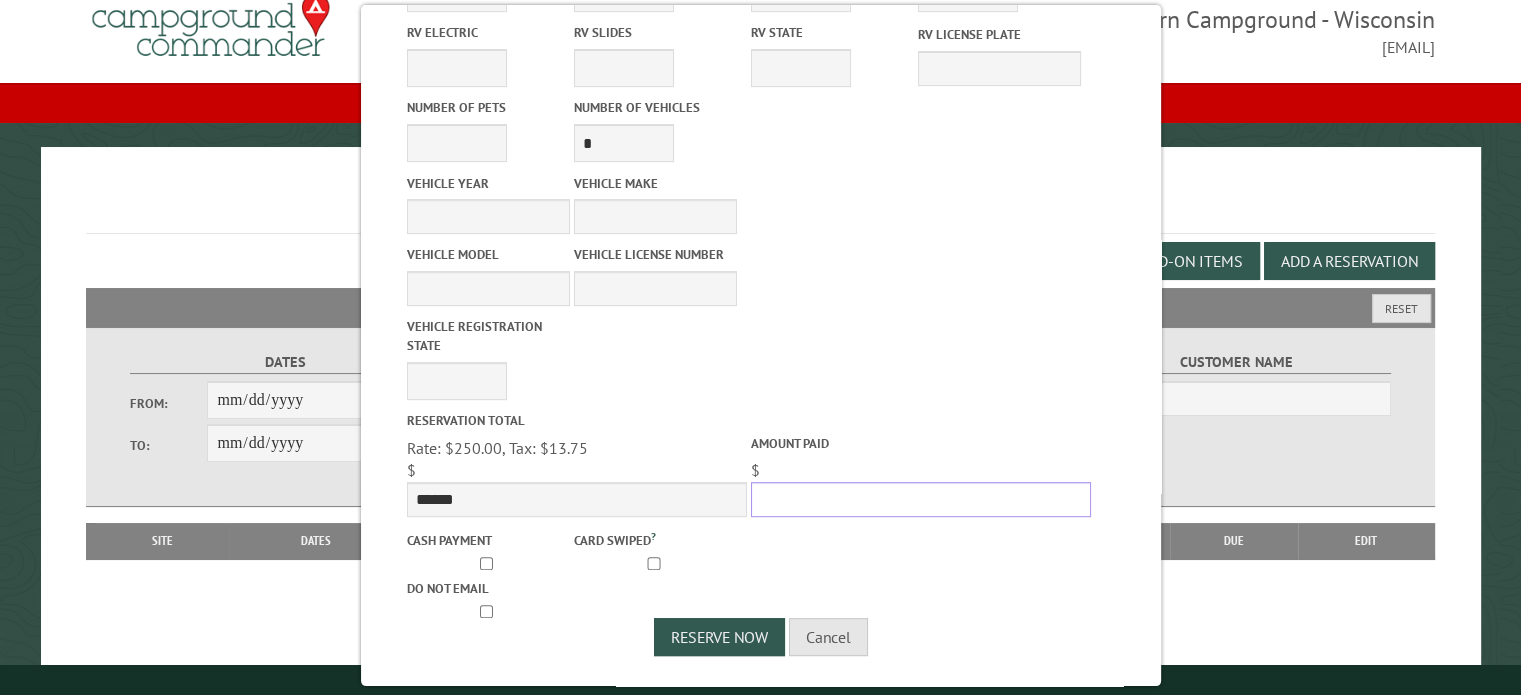 type 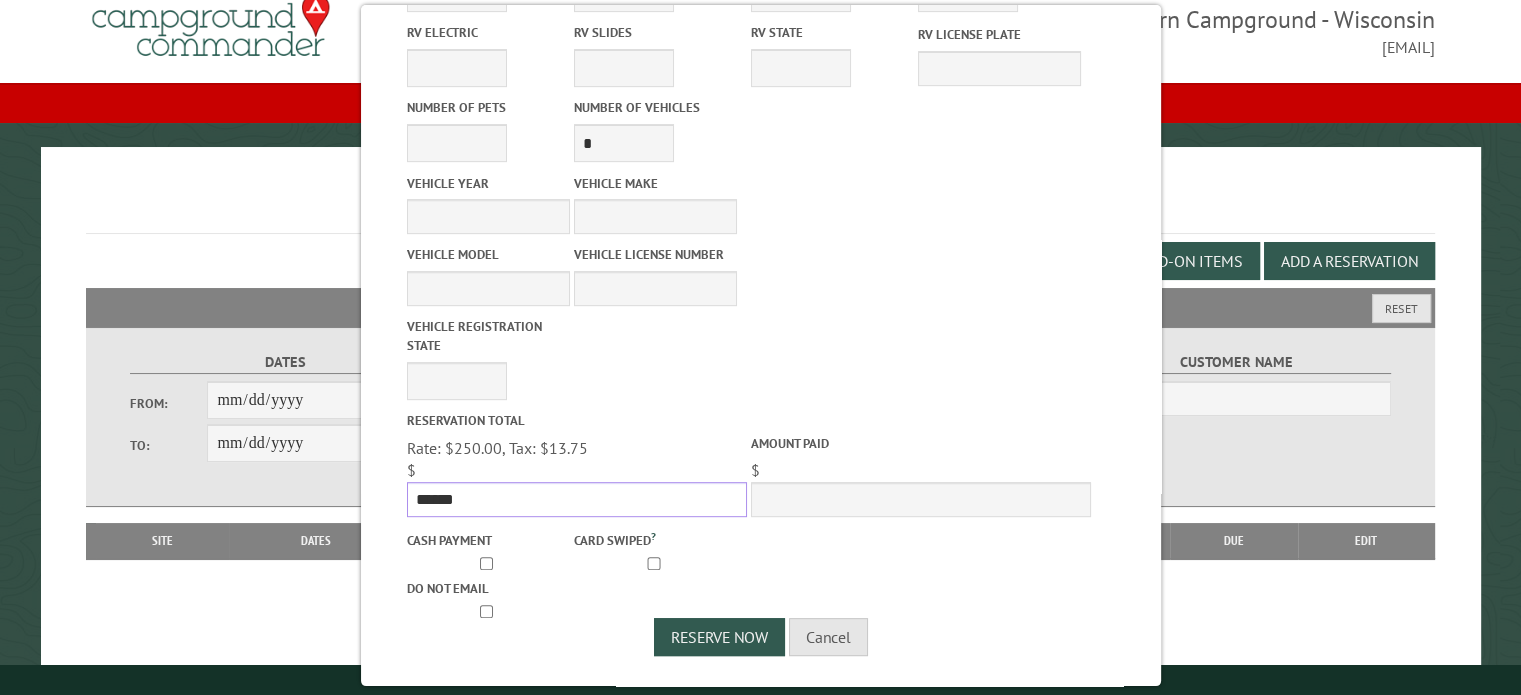 click on "******" at bounding box center [576, 499] 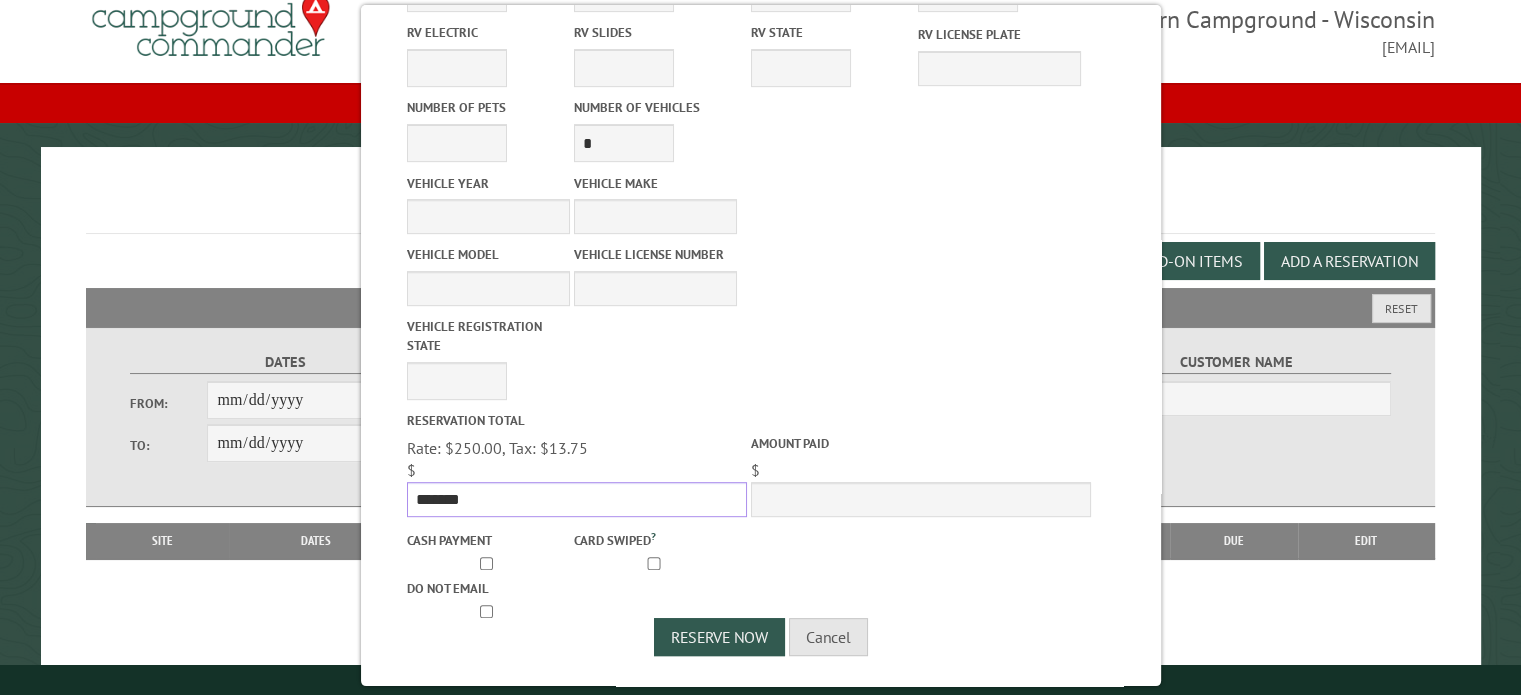 type on "******" 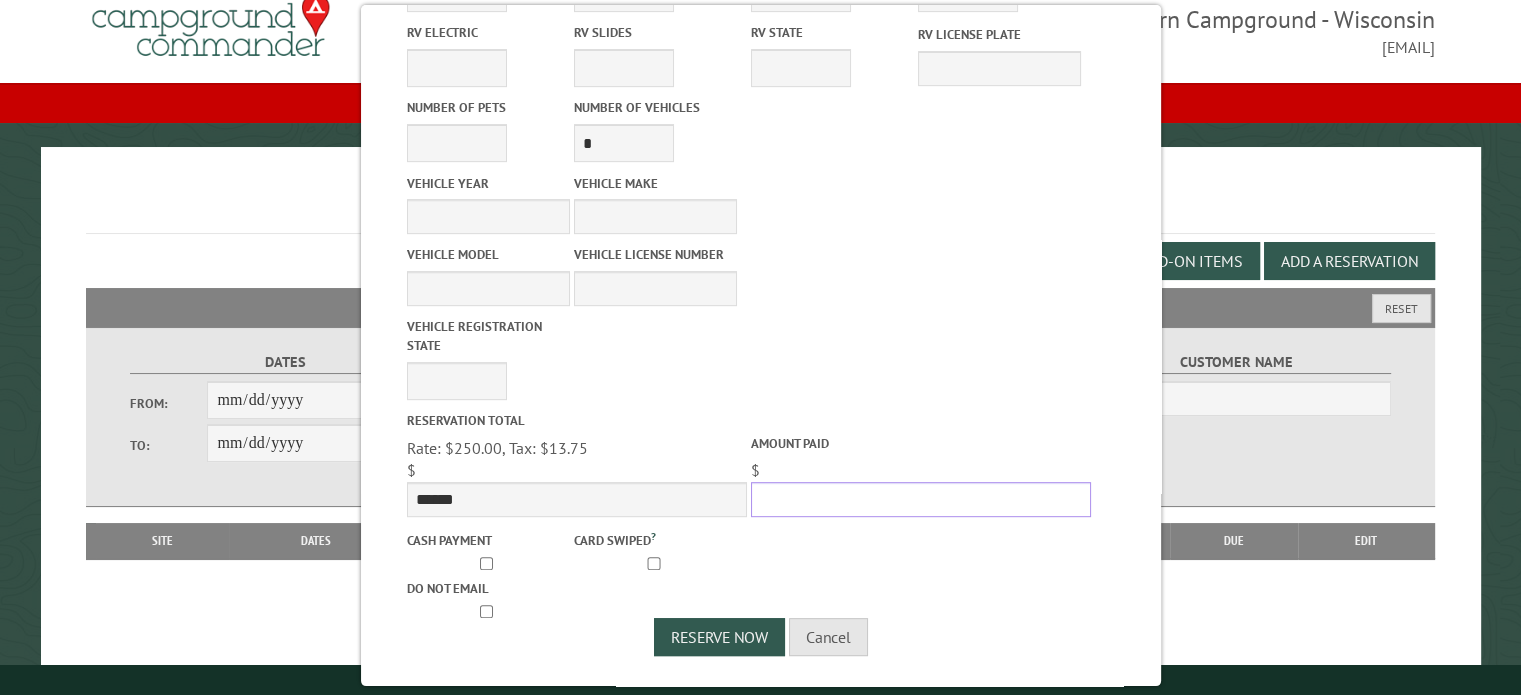 click on "Amount paid" at bounding box center (920, 499) 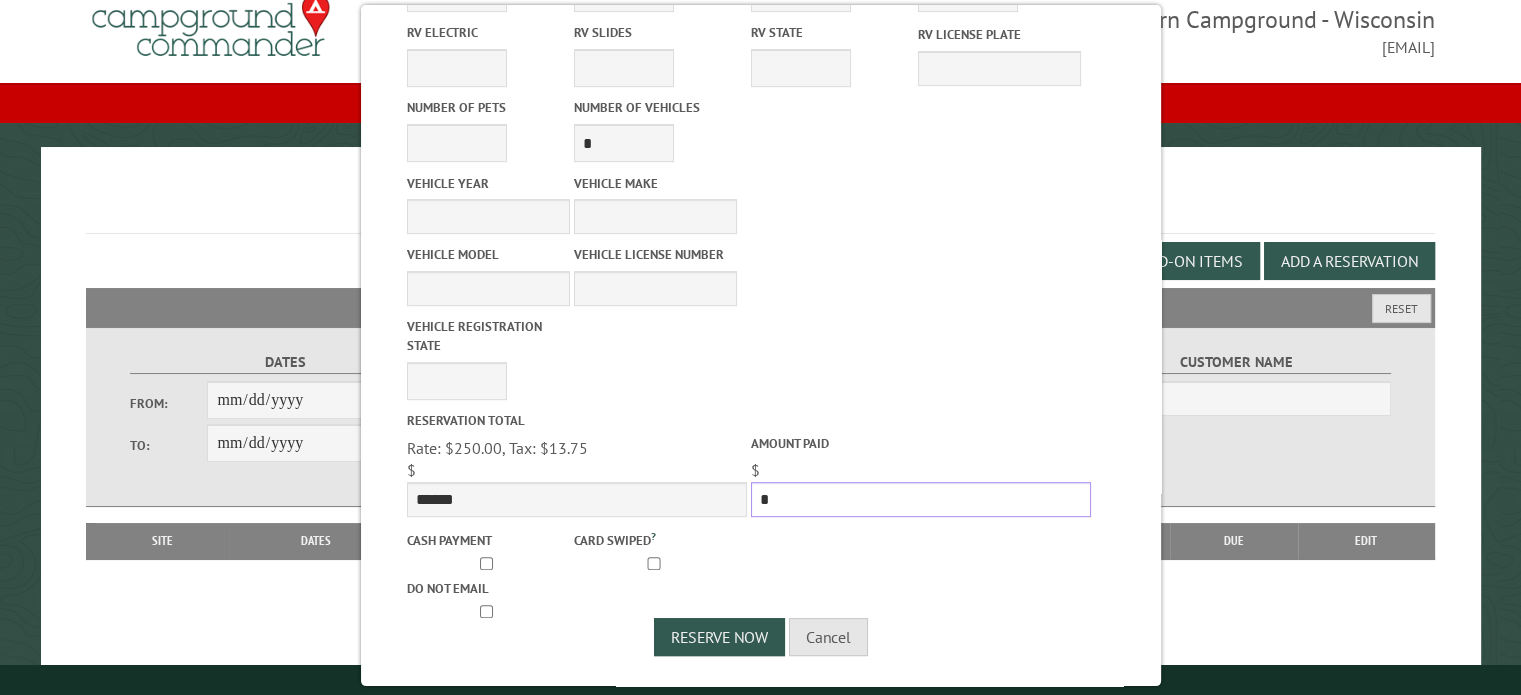 type on "*" 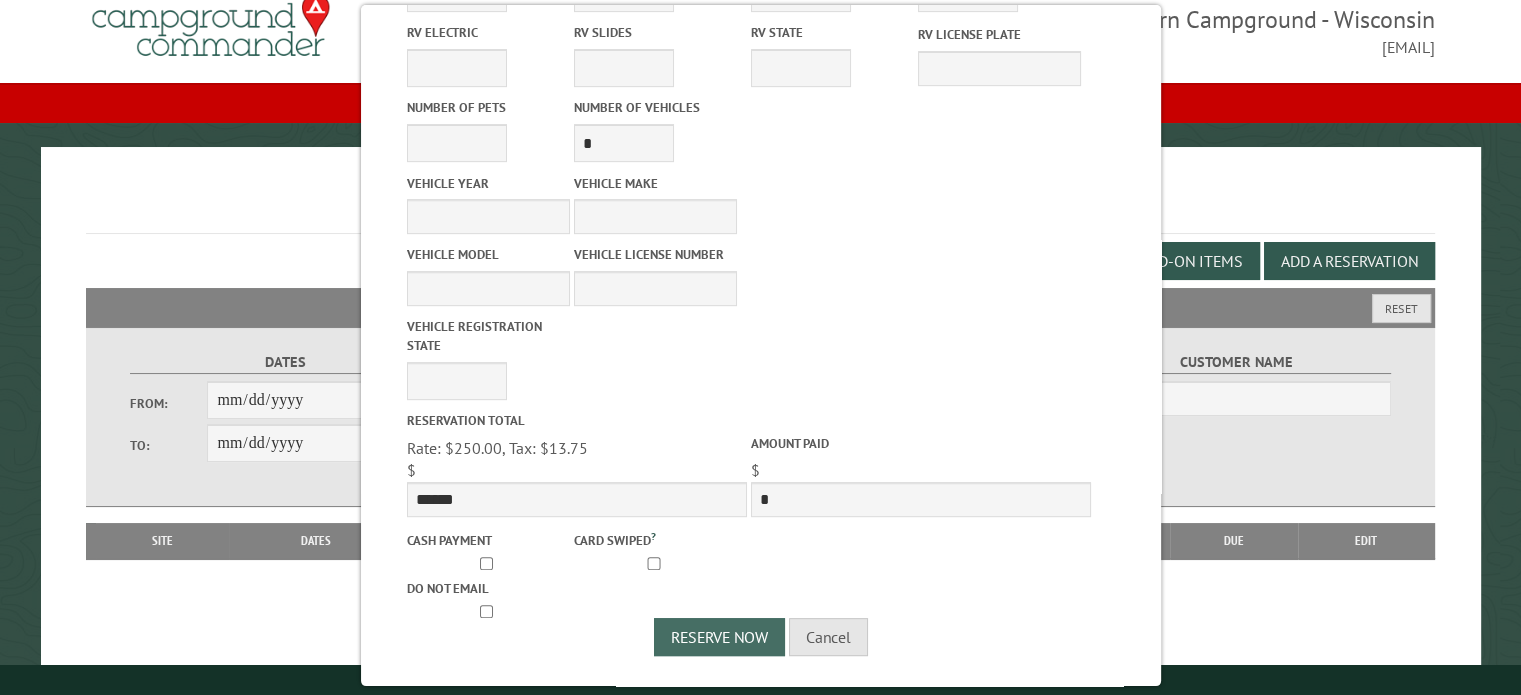 click on "Reserve Now" at bounding box center [719, 637] 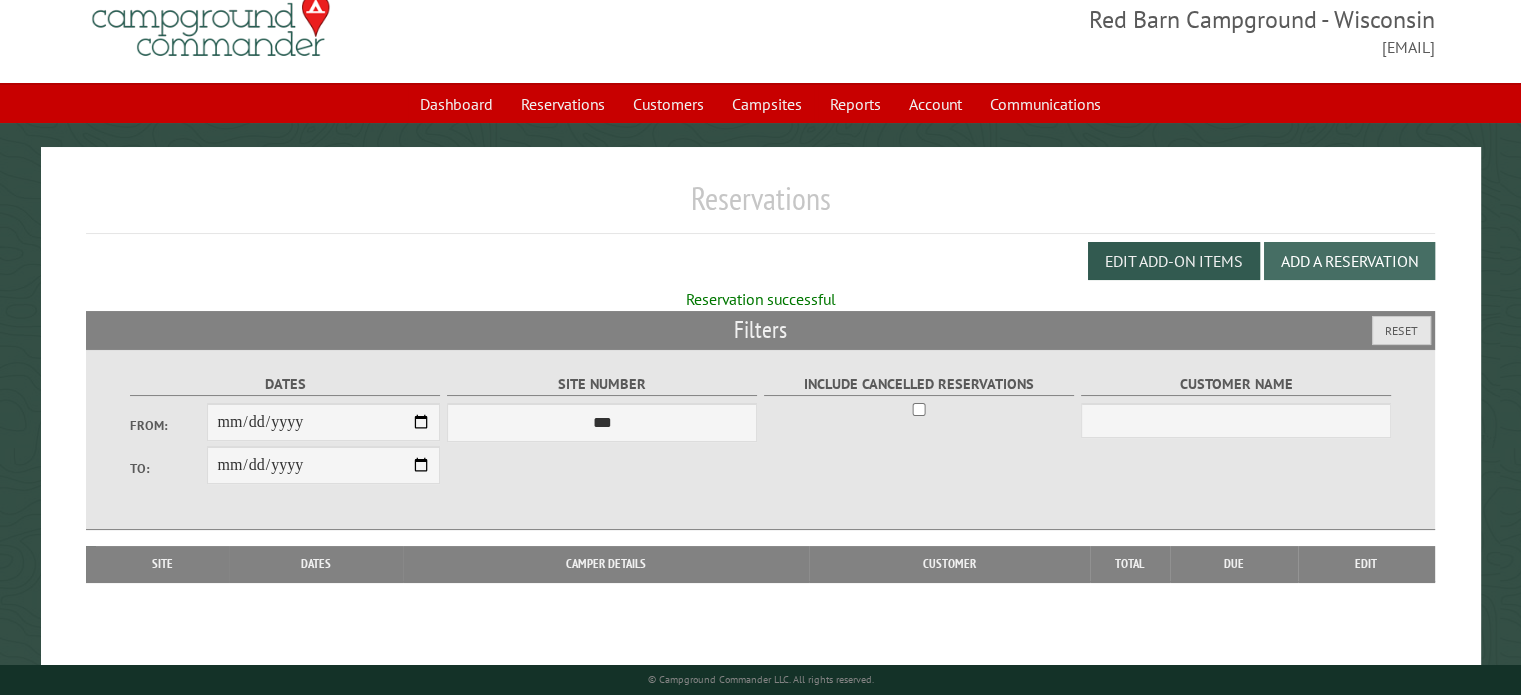 click on "Add a Reservation" at bounding box center (1349, 261) 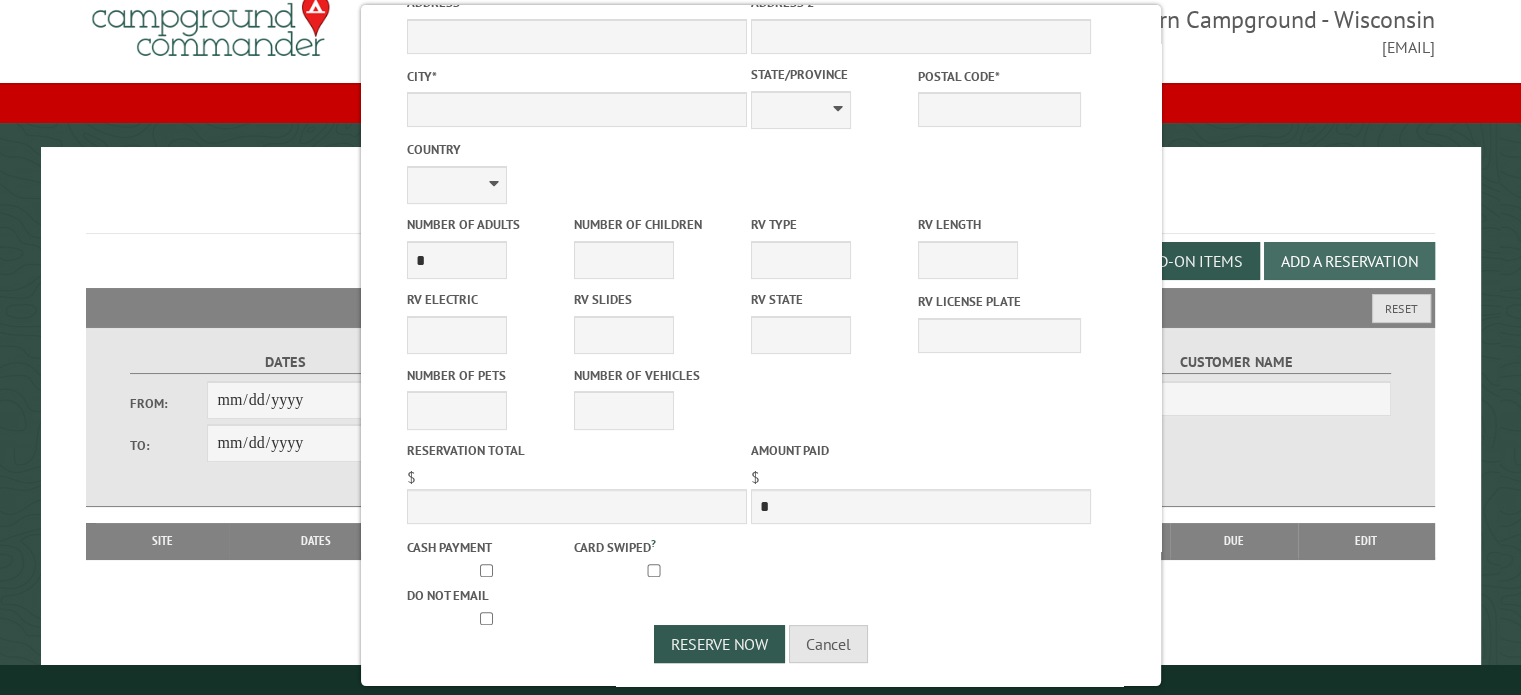 scroll, scrollTop: 0, scrollLeft: 0, axis: both 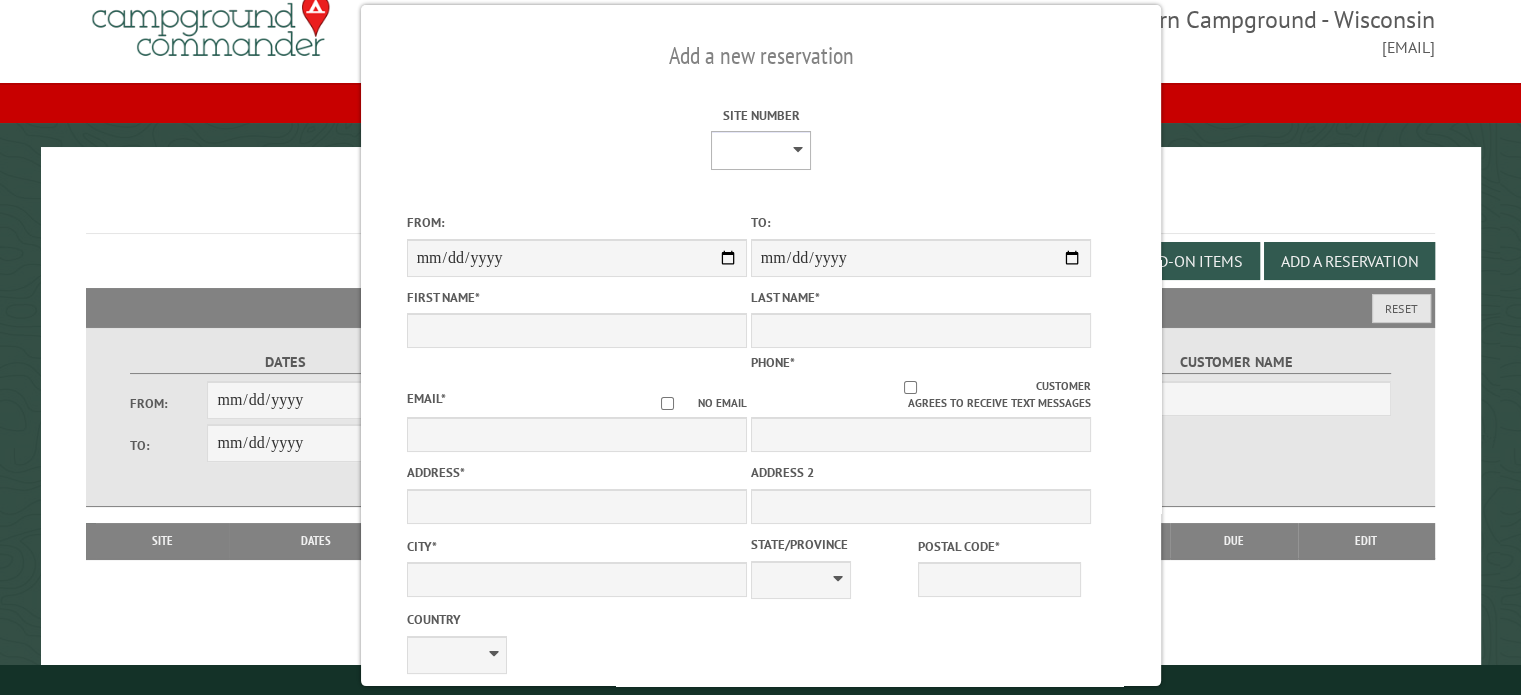 click on "* * * * * * * * ** ** ** ** ** ** ** ** ** ** ** ** ** ** ** ** ** *** *** *** *** *** *** *** *** *** *** *** *** *** *** *** *** *** *** *** *** *** *** *** *** *** *** *** *** *** *** *** *** *** *** *** *** * * * * * * ***** ** ** ** ****" at bounding box center [761, 150] 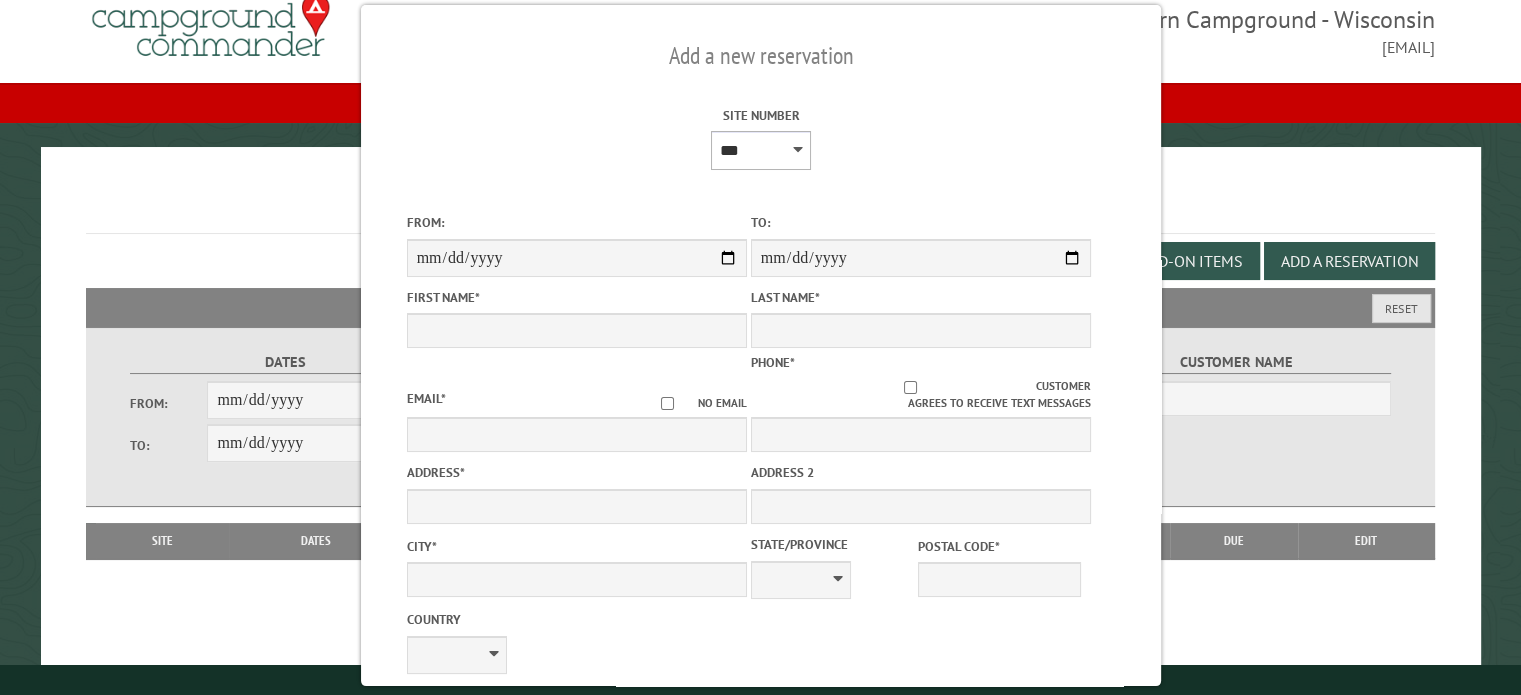 click on "* * * * * * * * ** ** ** ** ** ** ** ** ** ** ** ** ** ** ** ** ** *** *** *** *** *** *** *** *** *** *** *** *** *** *** *** *** *** *** *** *** *** *** *** *** *** *** *** *** *** *** *** *** *** *** *** *** * * * * * * ***** ** ** ** ****" at bounding box center [761, 150] 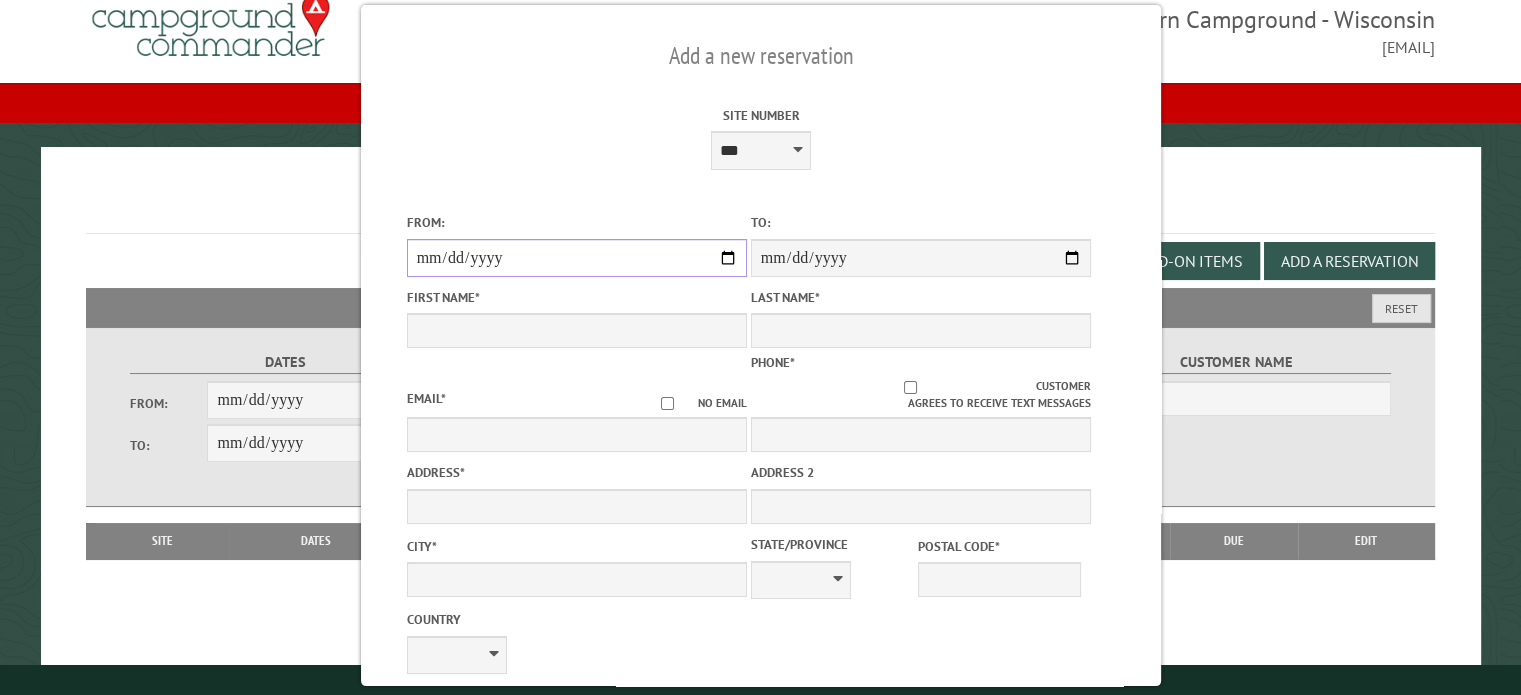 click on "From:" at bounding box center [576, 258] 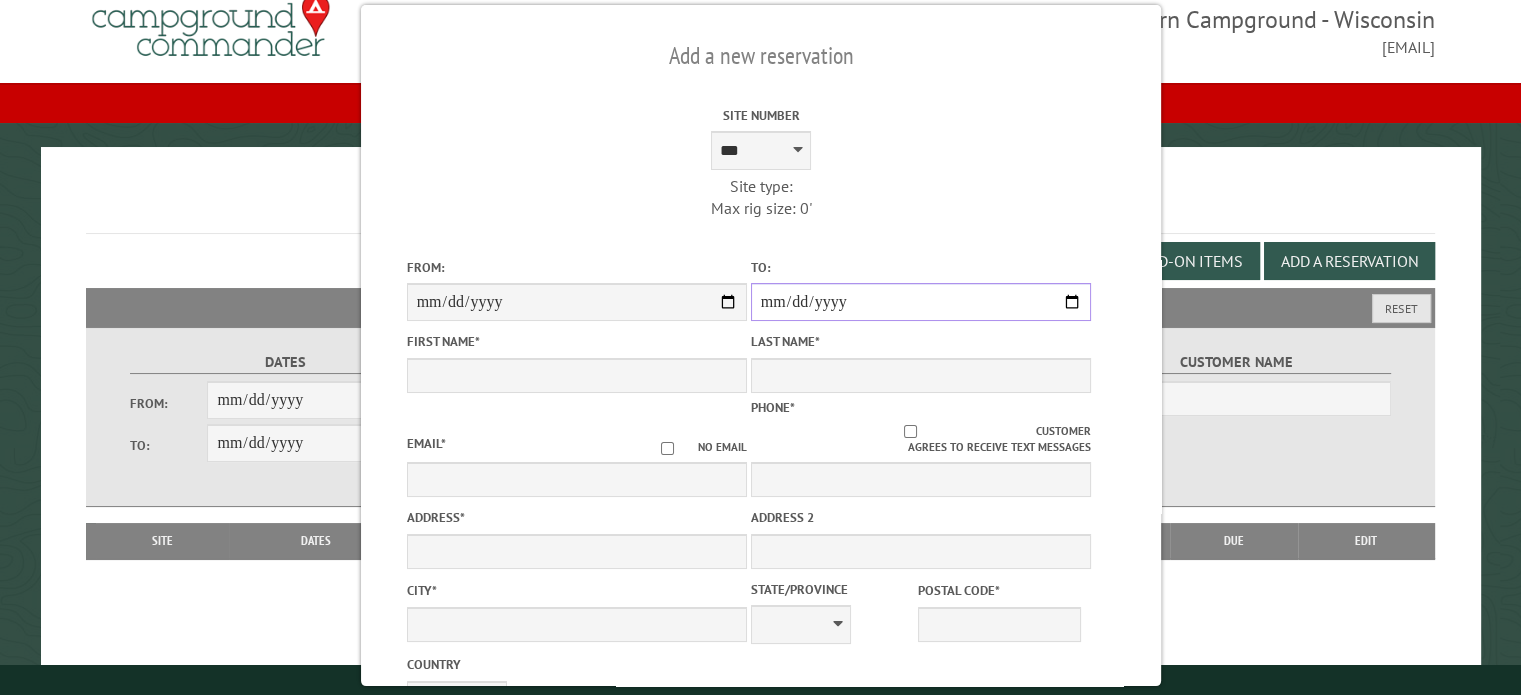 click on "**********" at bounding box center [920, 302] 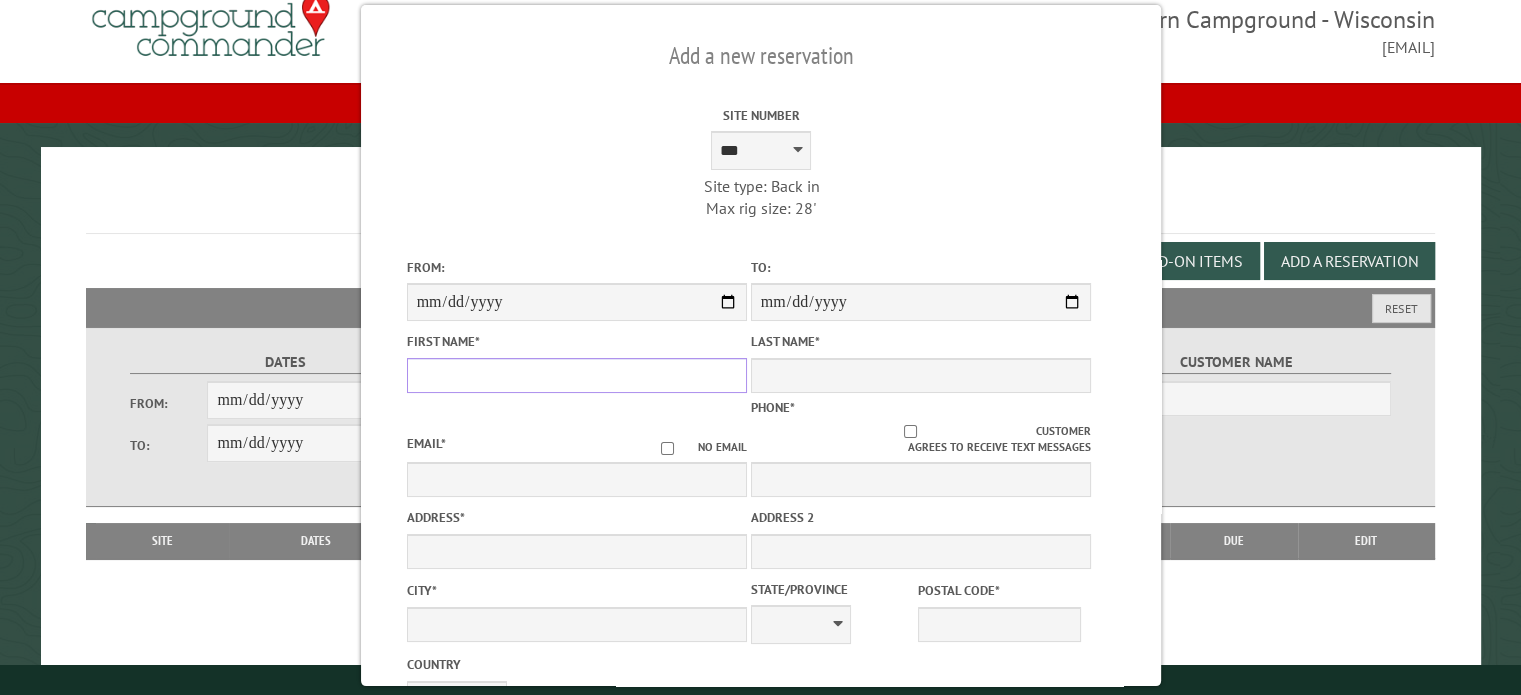 click on "First Name *" at bounding box center (576, 375) 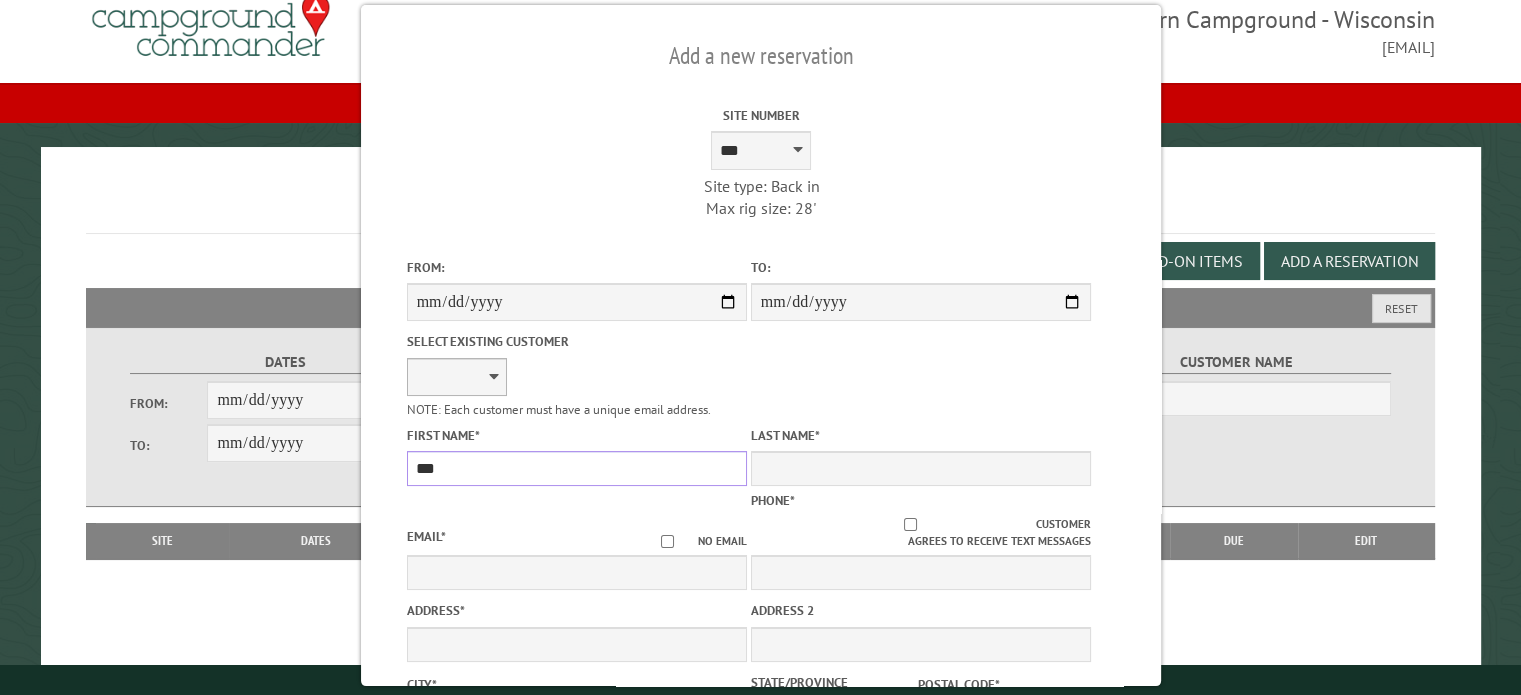 type on "***" 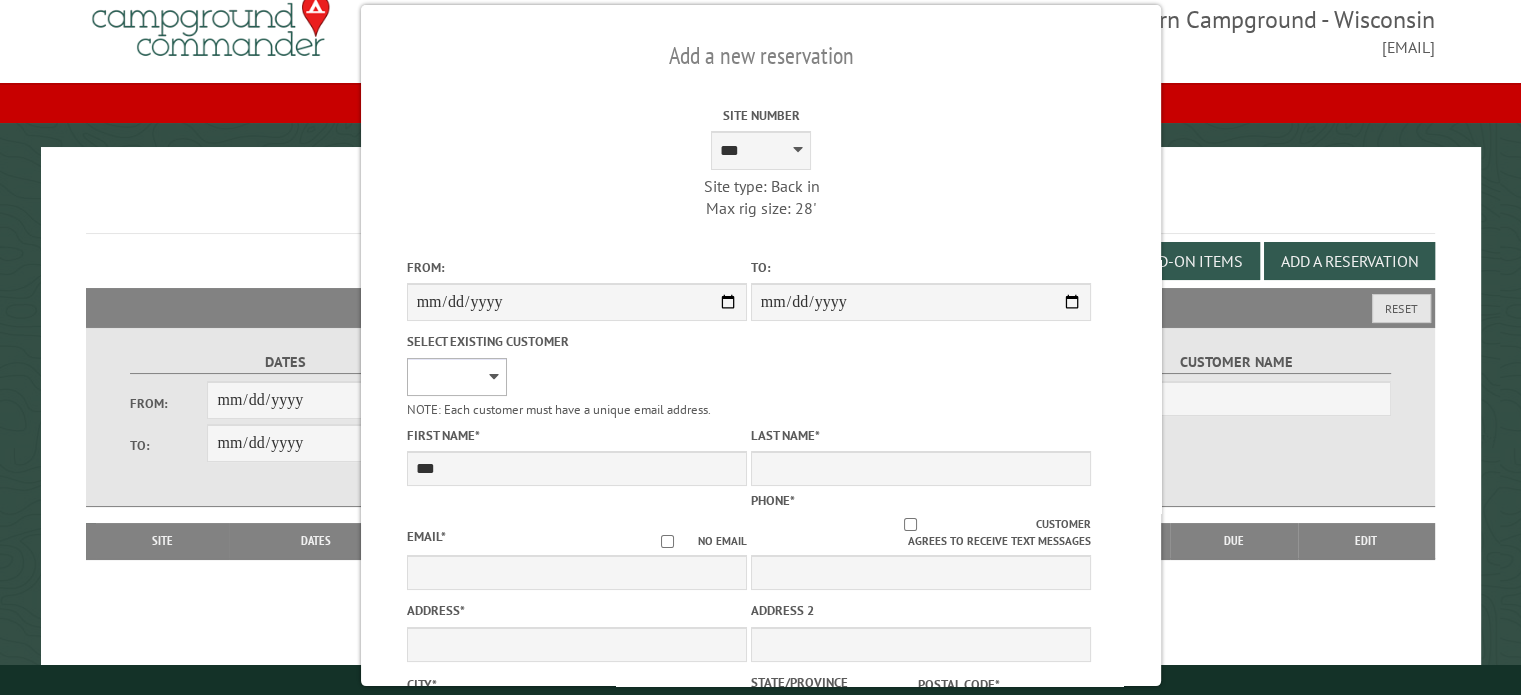 click on "**********" at bounding box center [456, 377] 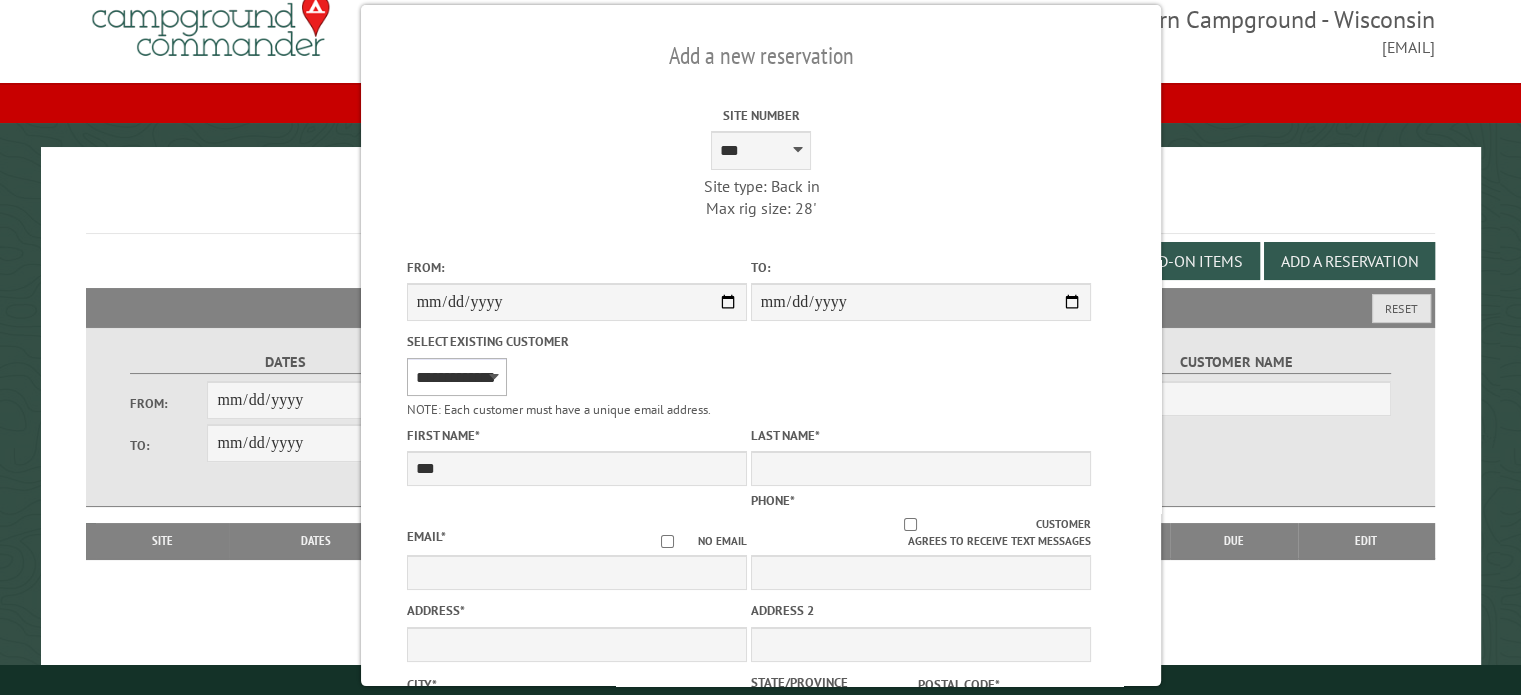 click on "**********" at bounding box center (456, 377) 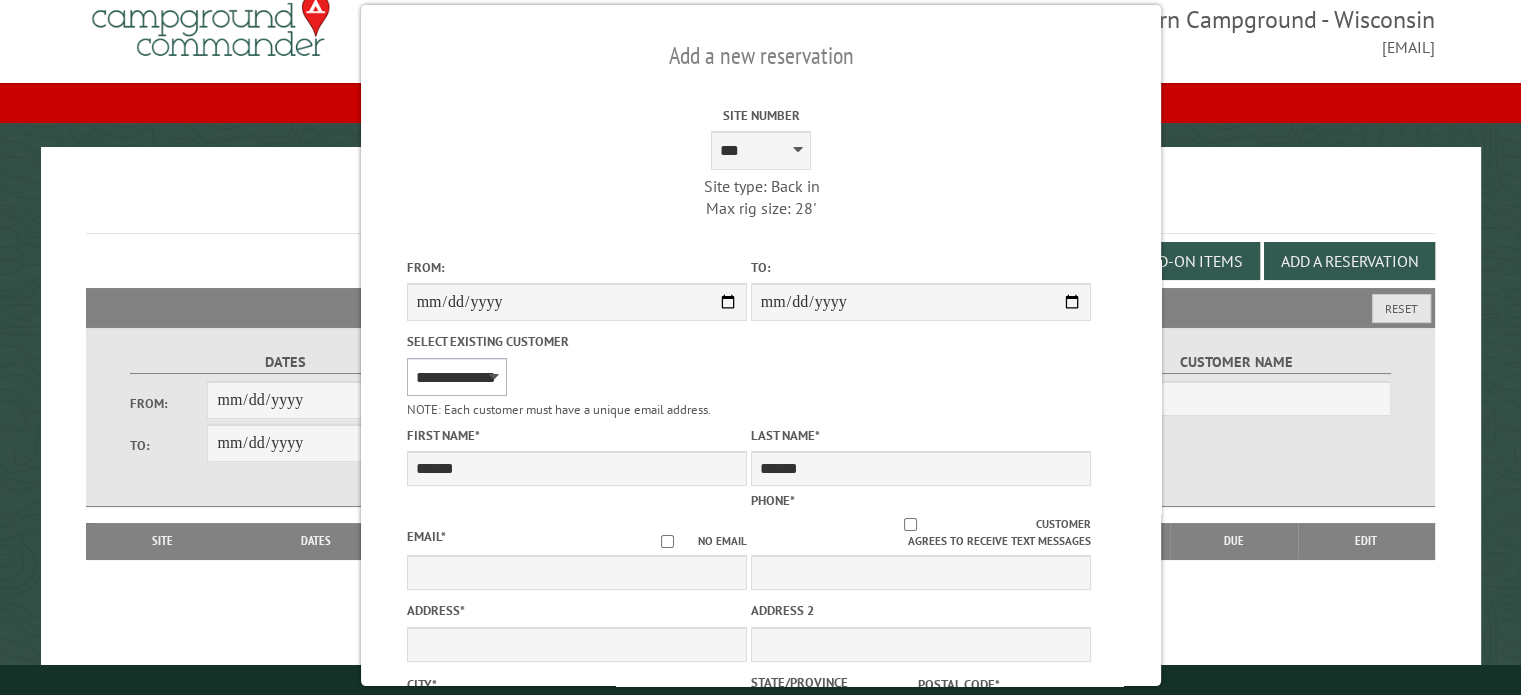 type on "**********" 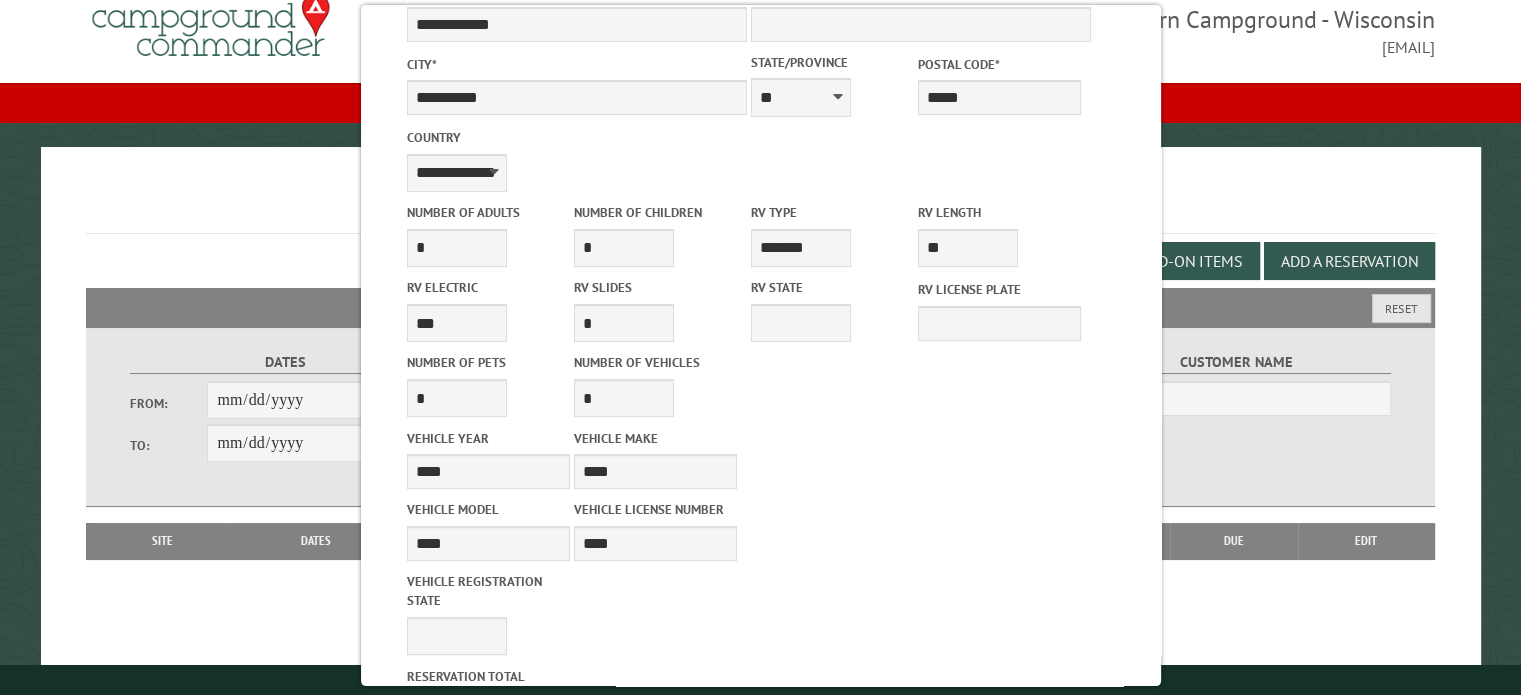scroll, scrollTop: 620, scrollLeft: 0, axis: vertical 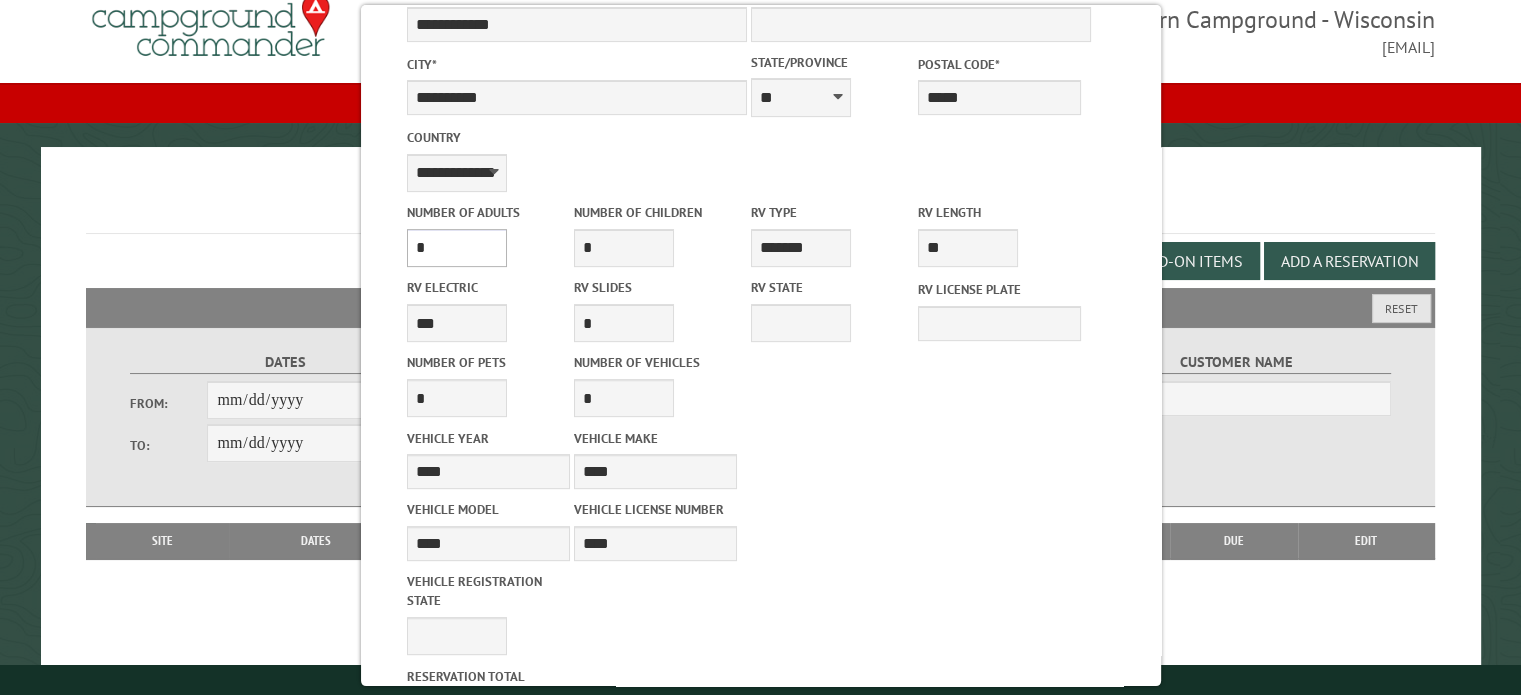 click on "* * * * * * * * * * **" at bounding box center (456, 248) 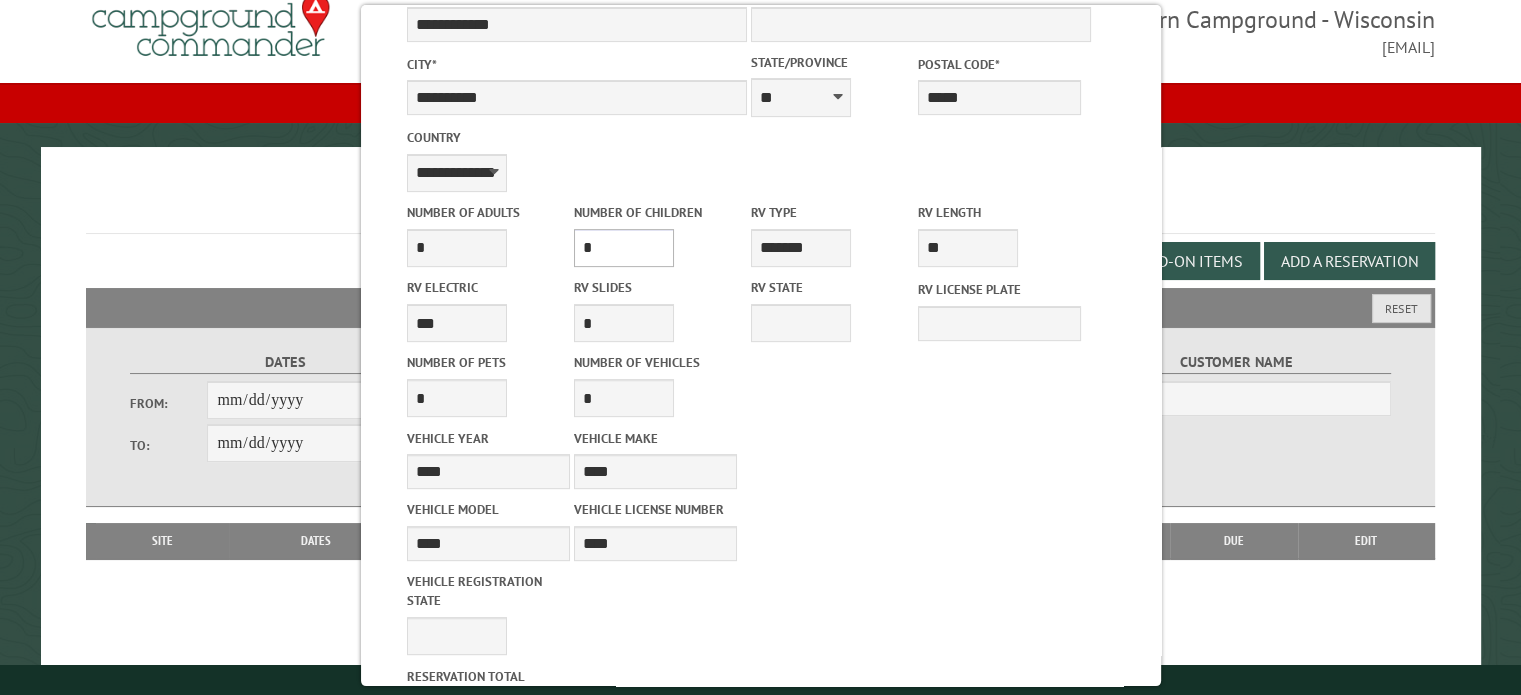 click on "* * * * * * * * * * **" at bounding box center (623, 248) 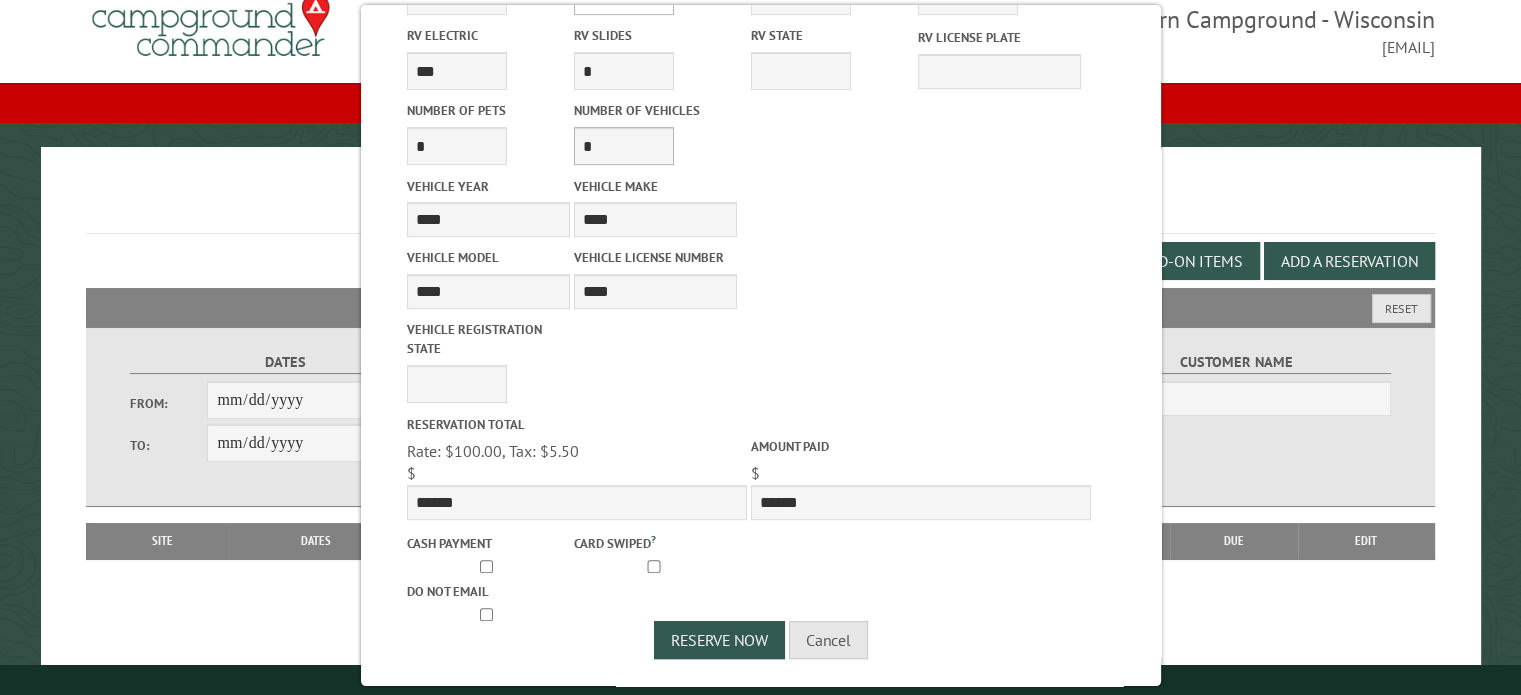 scroll, scrollTop: 876, scrollLeft: 0, axis: vertical 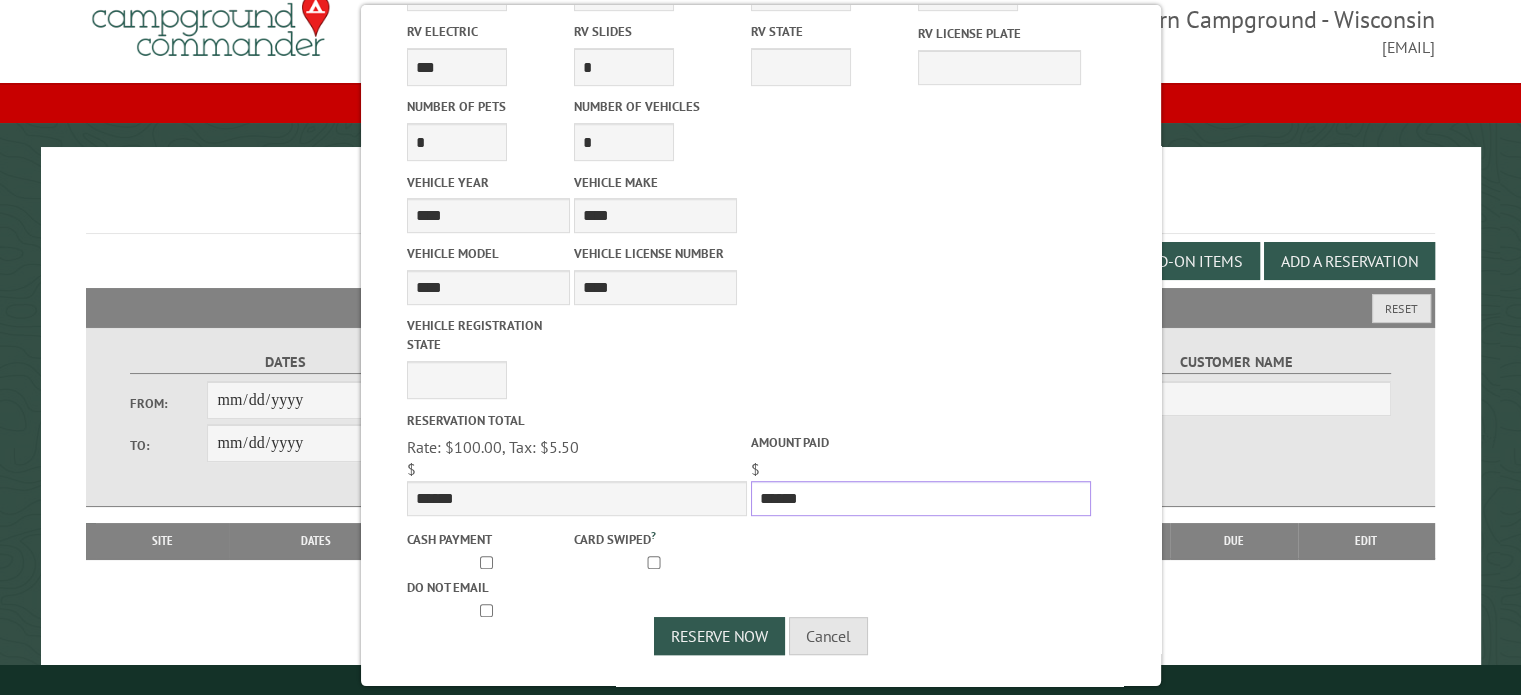 click on "******" at bounding box center (920, 498) 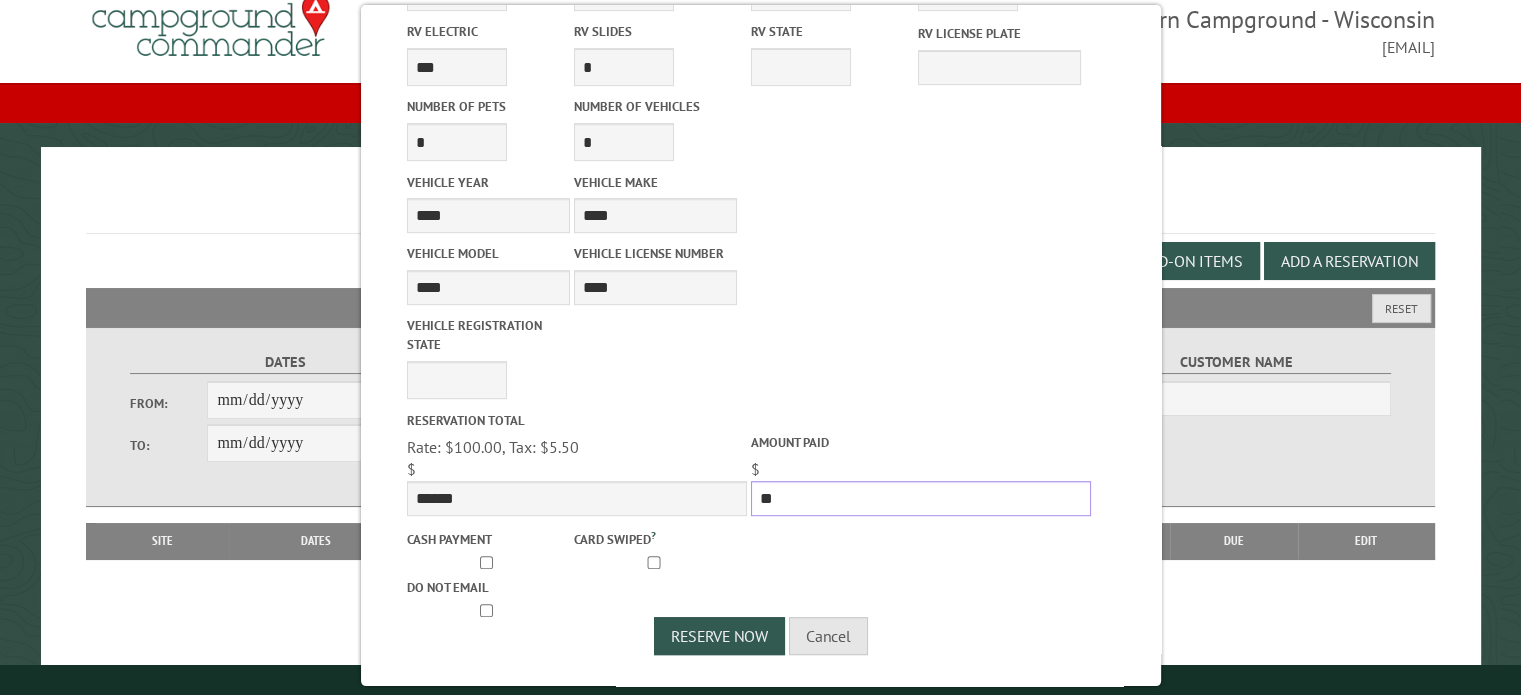 type on "*" 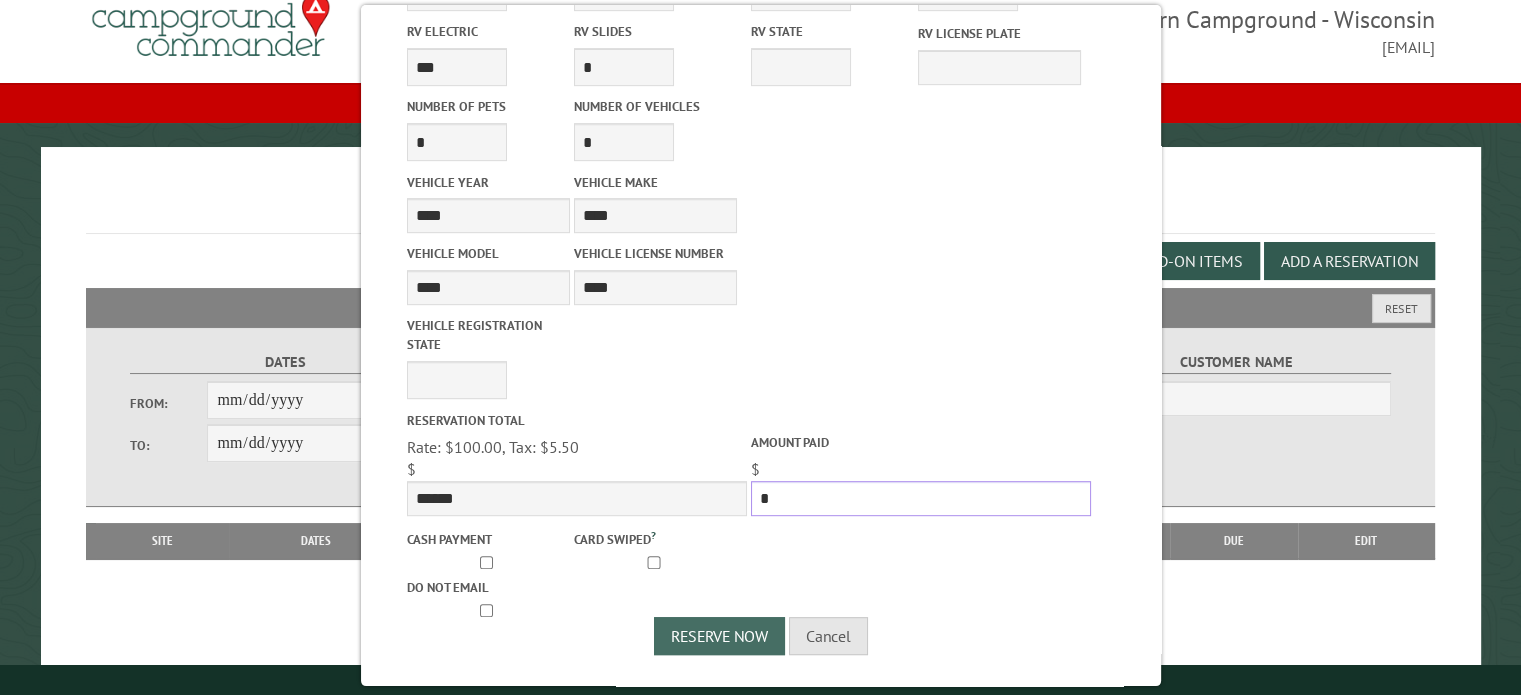 type on "*" 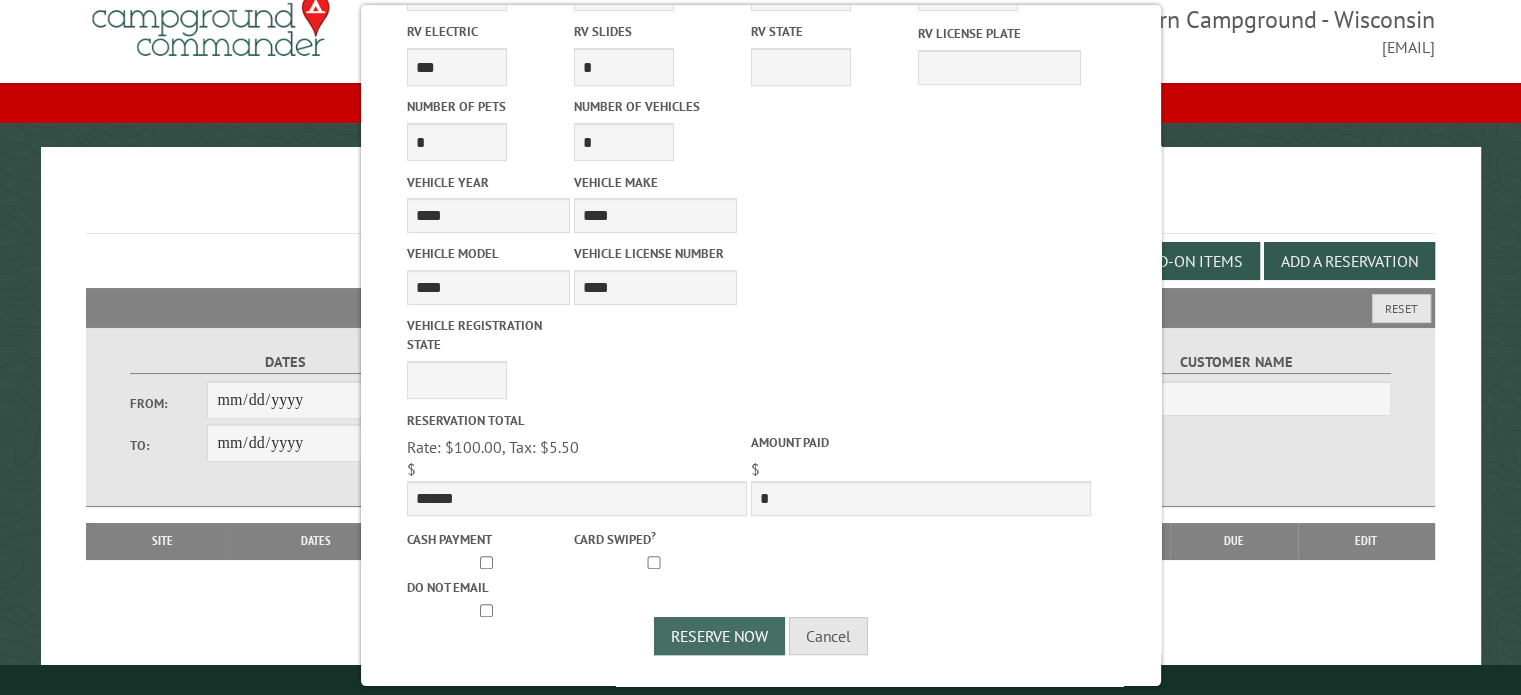click on "Reserve Now" at bounding box center (719, 636) 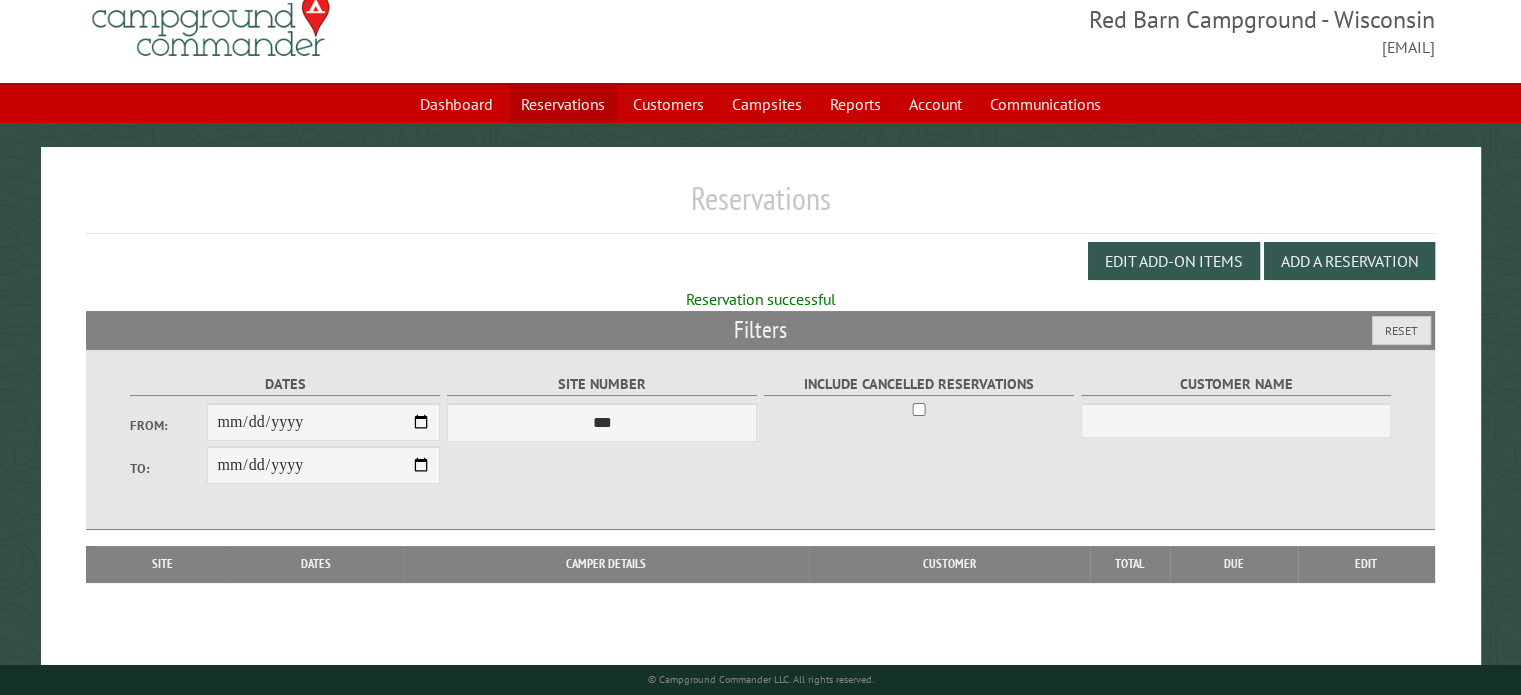 click on "Reservations" at bounding box center (563, 104) 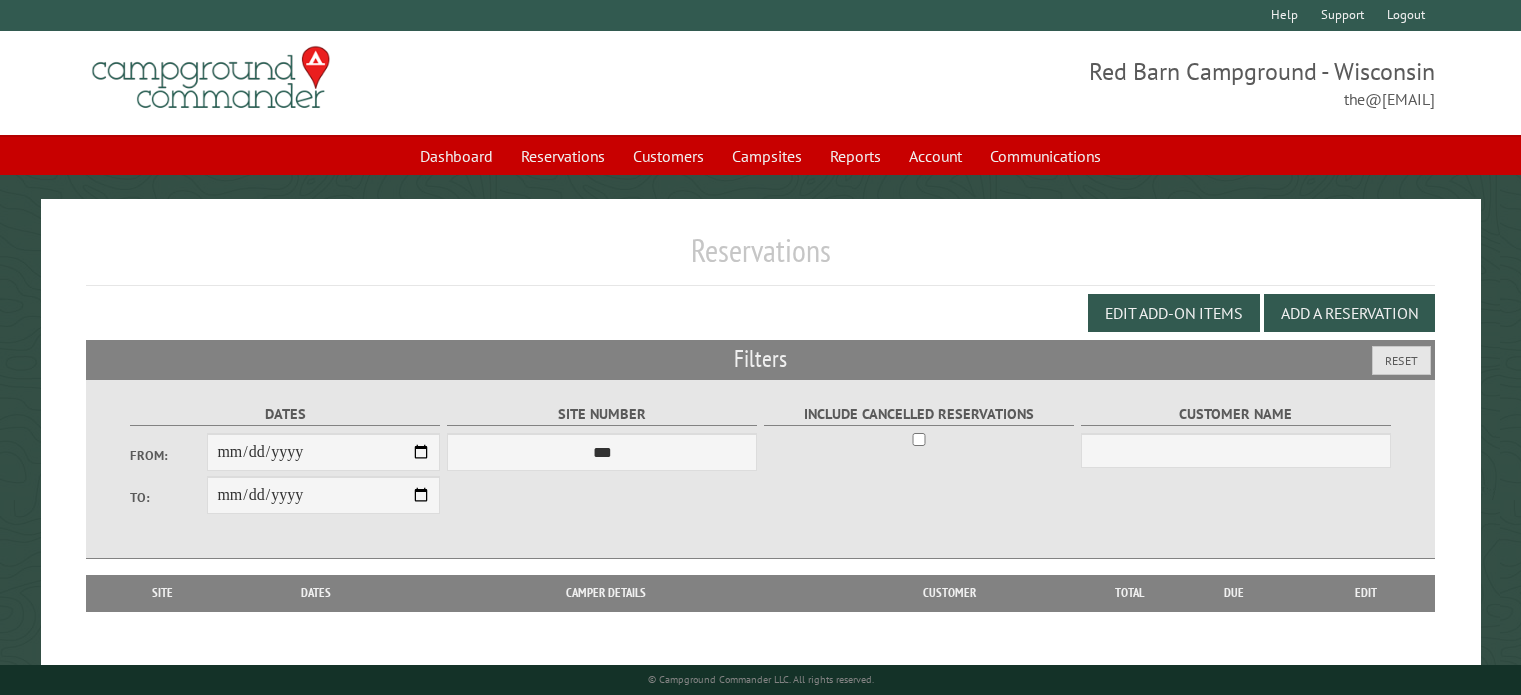 scroll, scrollTop: 0, scrollLeft: 0, axis: both 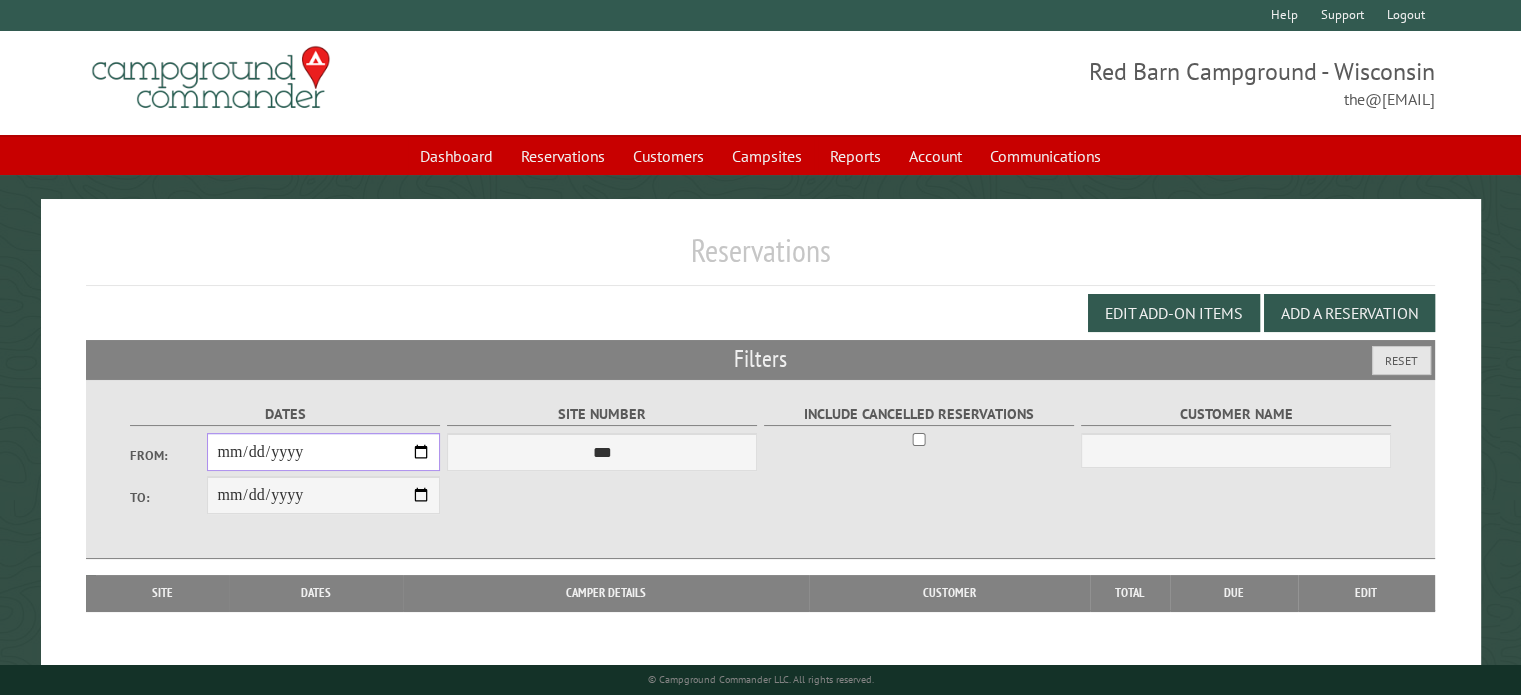 click on "From:" at bounding box center (323, 452) 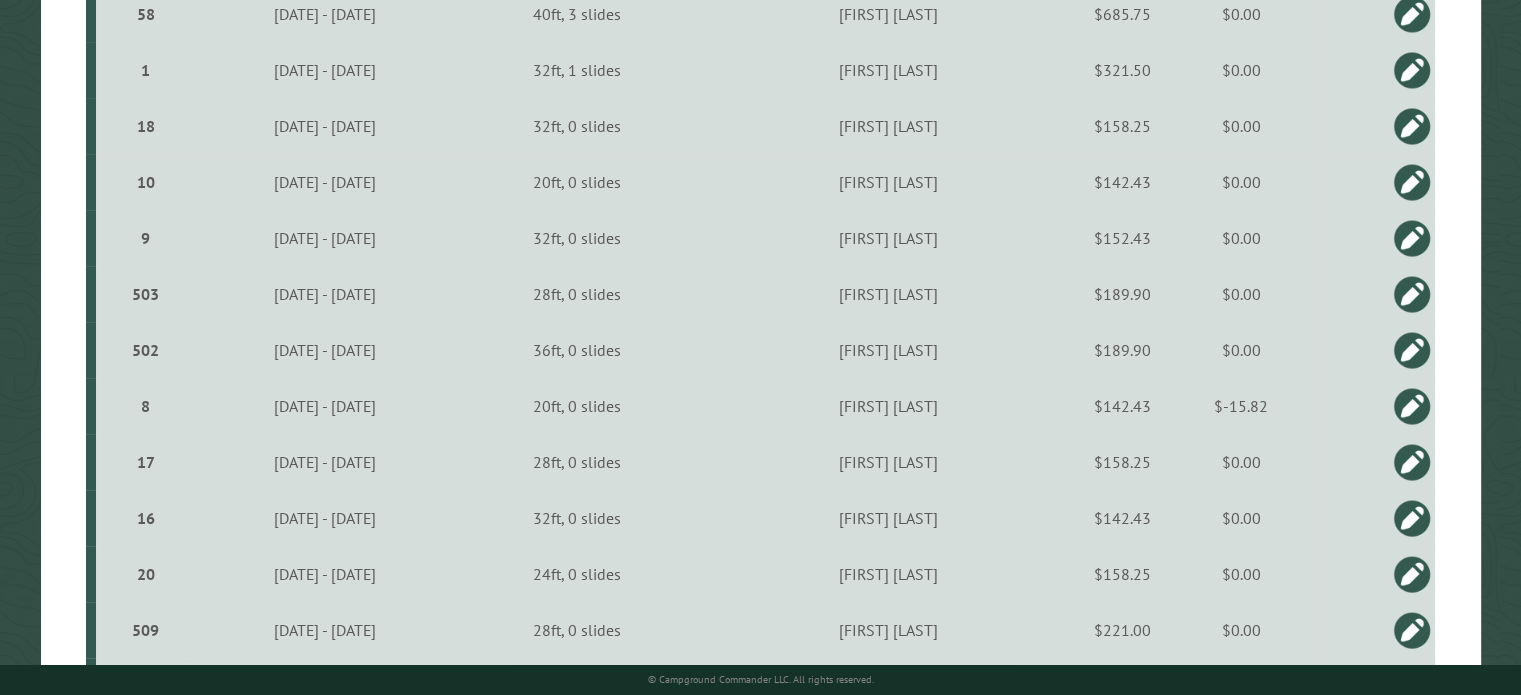 scroll, scrollTop: 0, scrollLeft: 0, axis: both 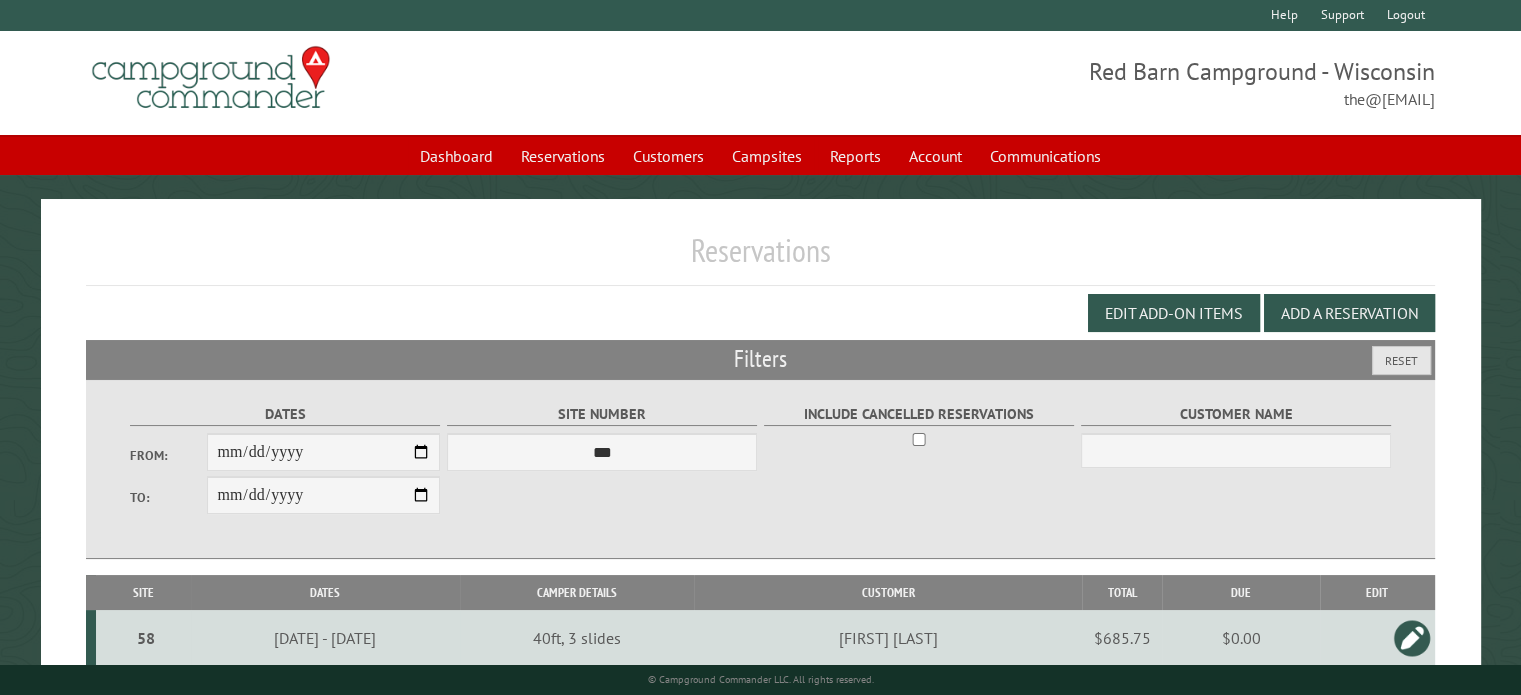 click on "Site" at bounding box center (143, 592) 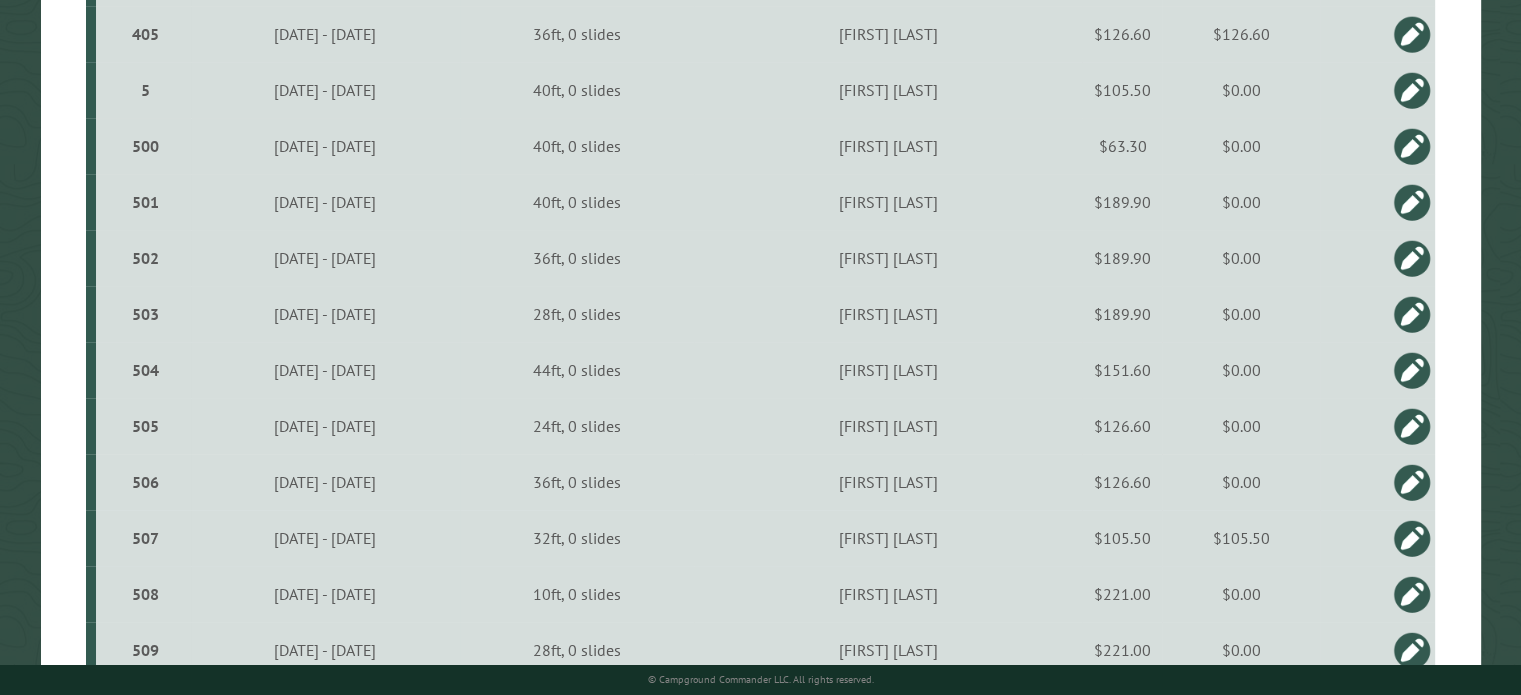 scroll, scrollTop: 1836, scrollLeft: 0, axis: vertical 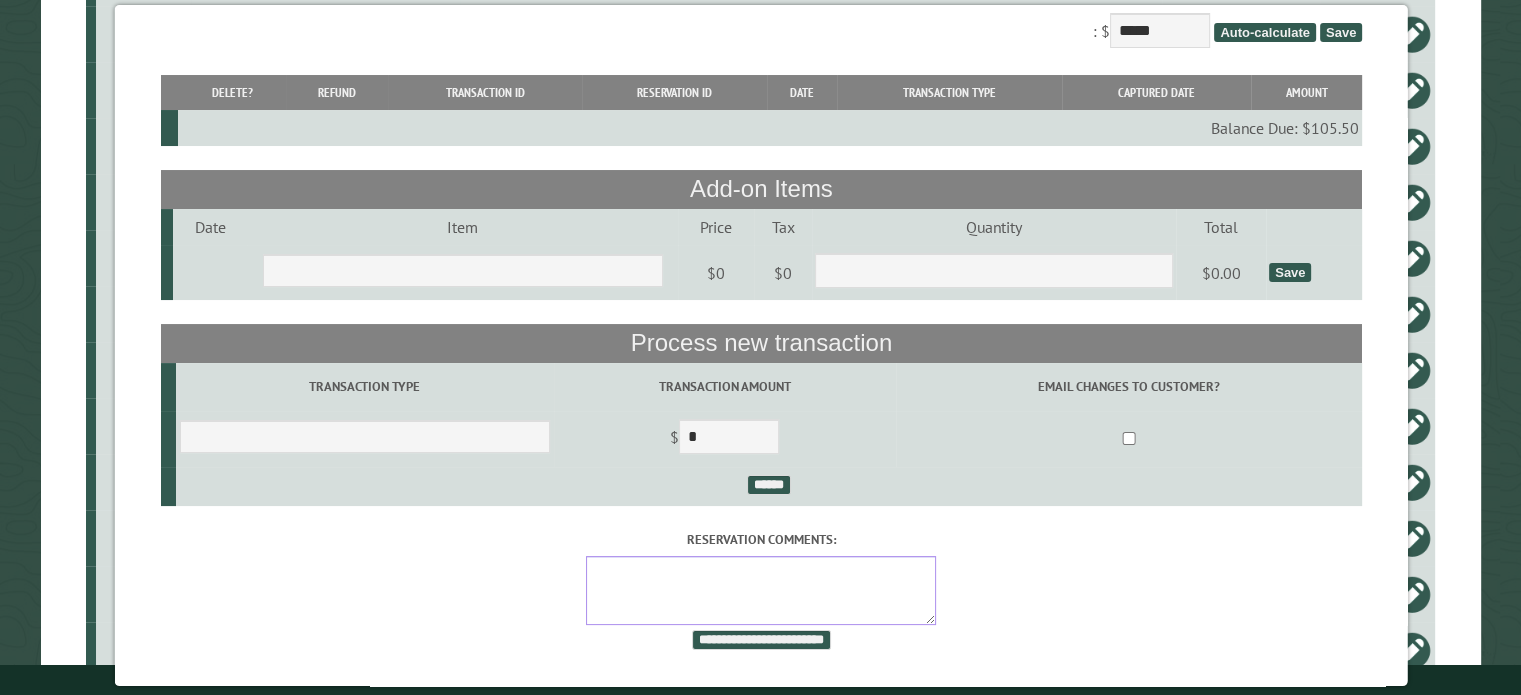 click on "Reservation comments:" at bounding box center (761, 590) 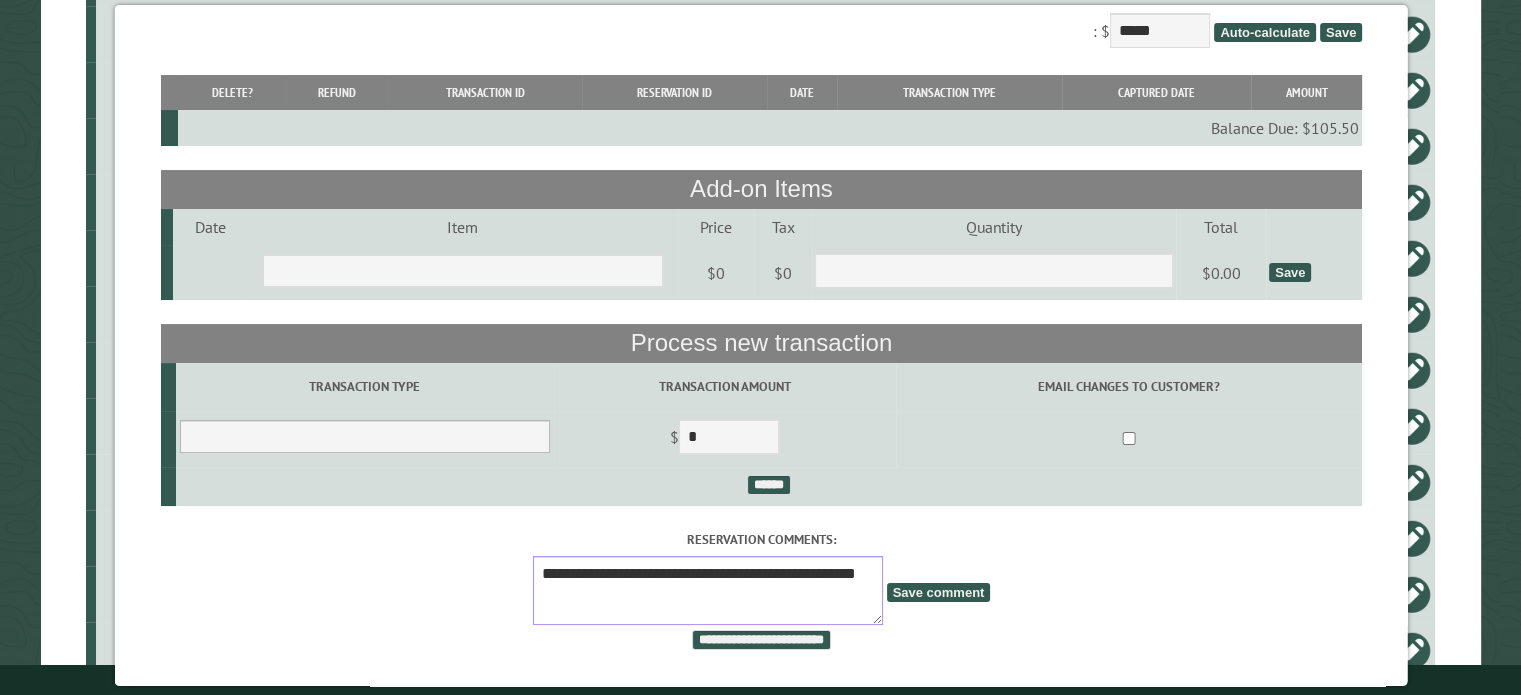 type on "**********" 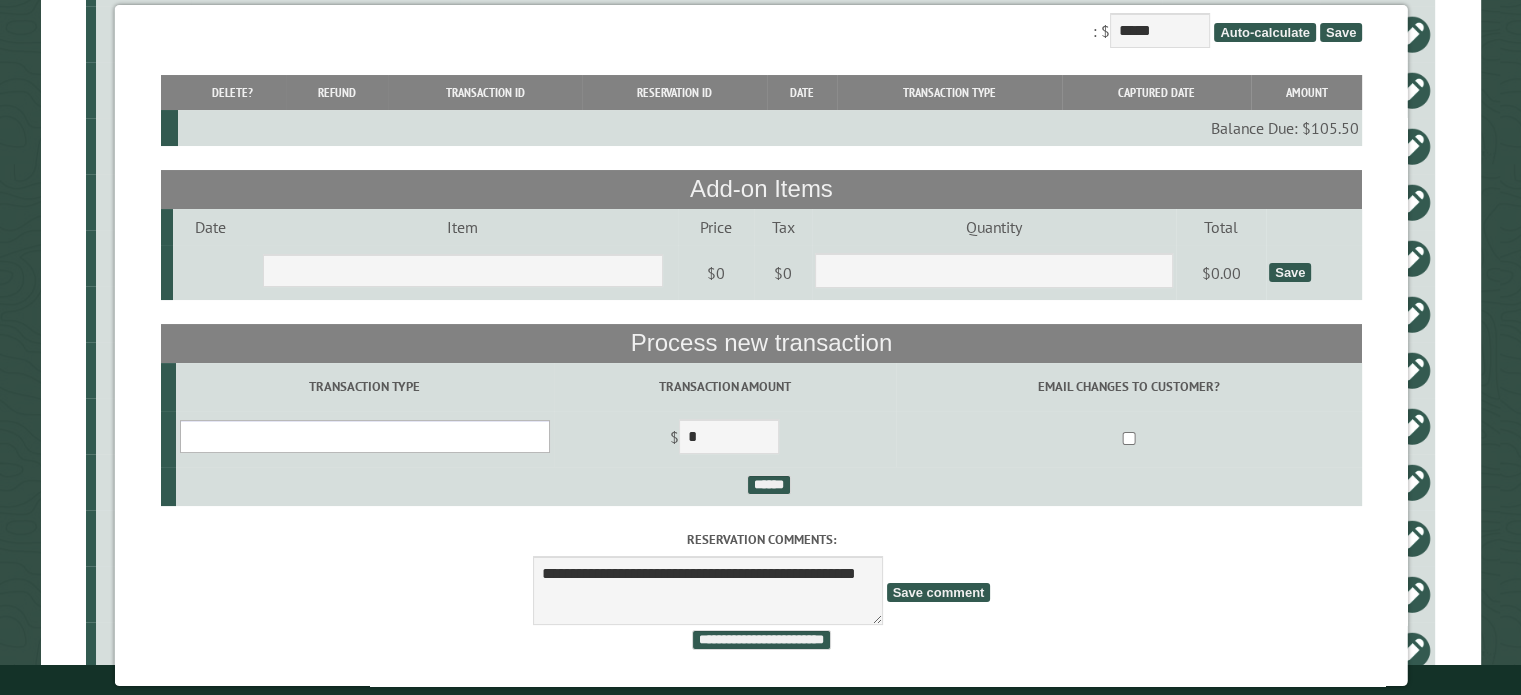 click on "**********" at bounding box center [364, 436] 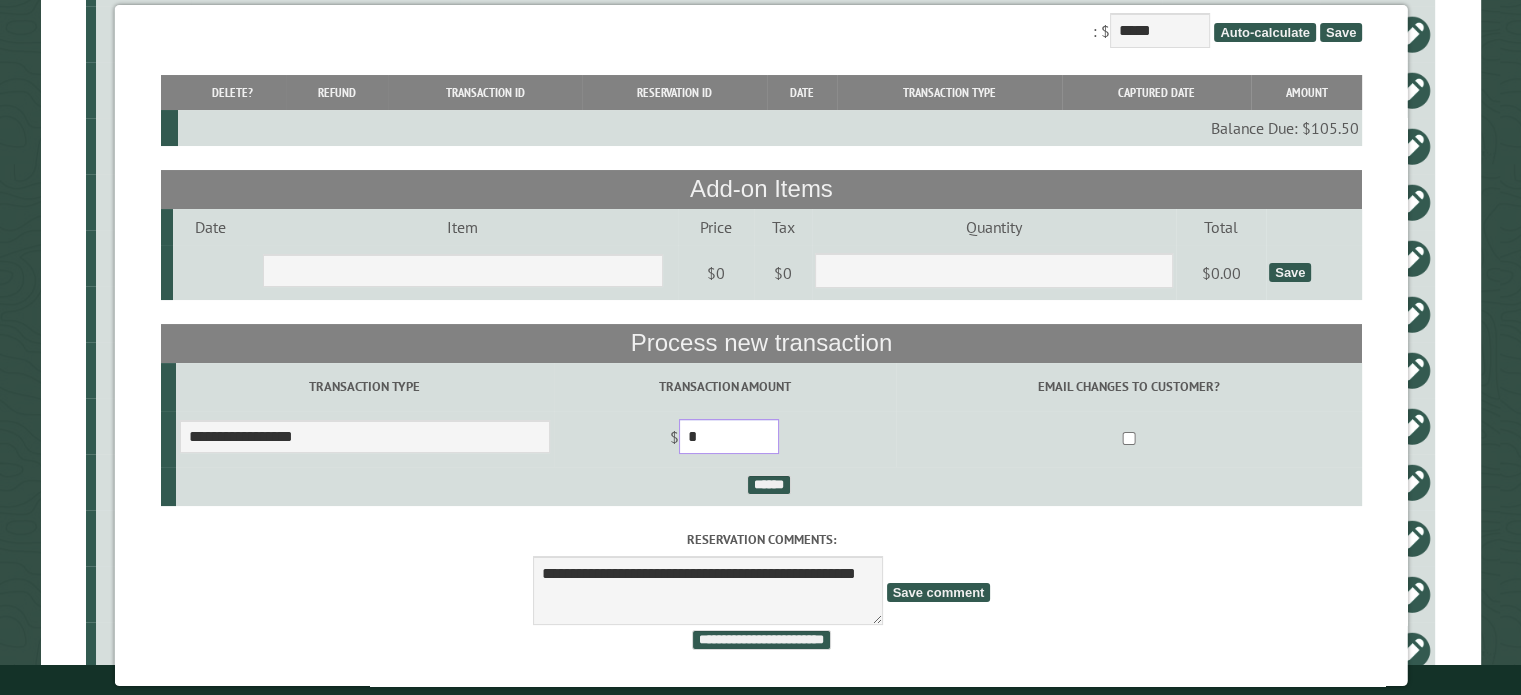 click on "*" at bounding box center (728, 436) 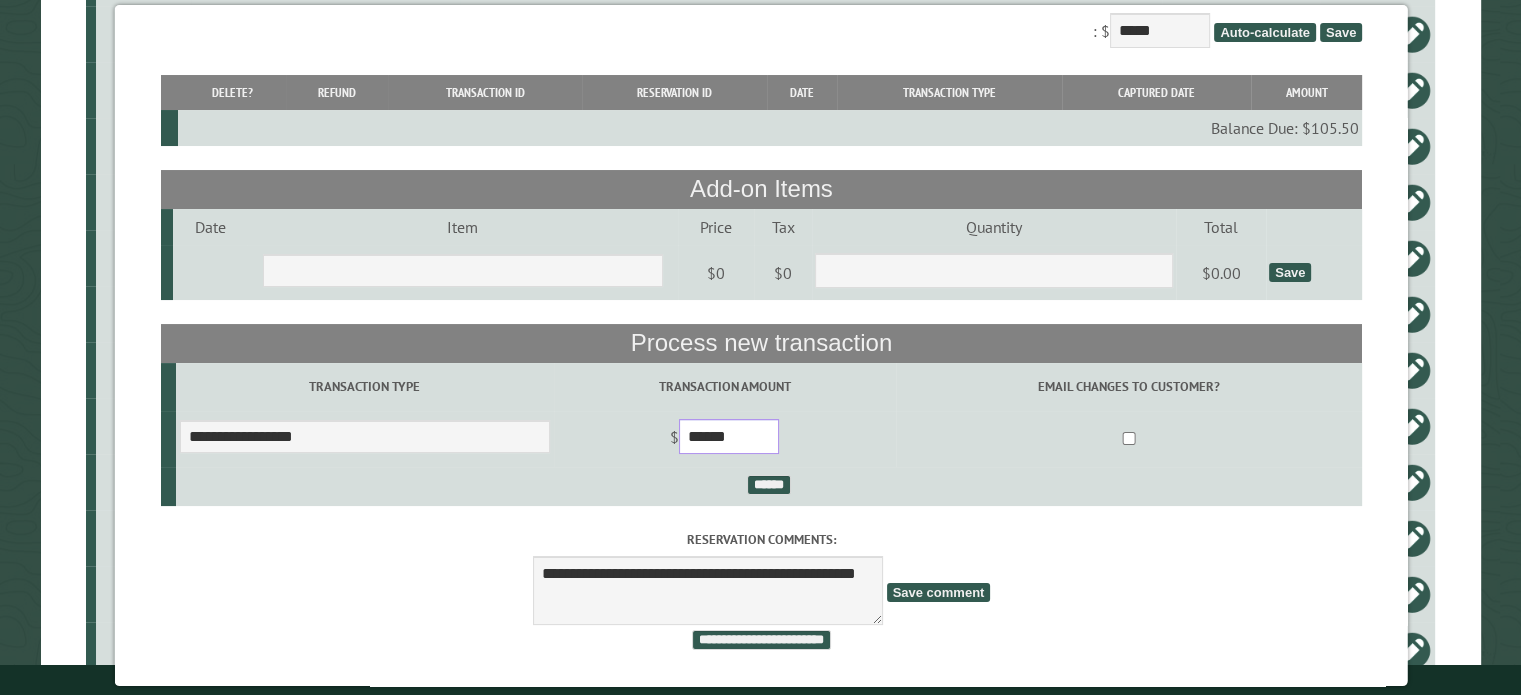 type on "******" 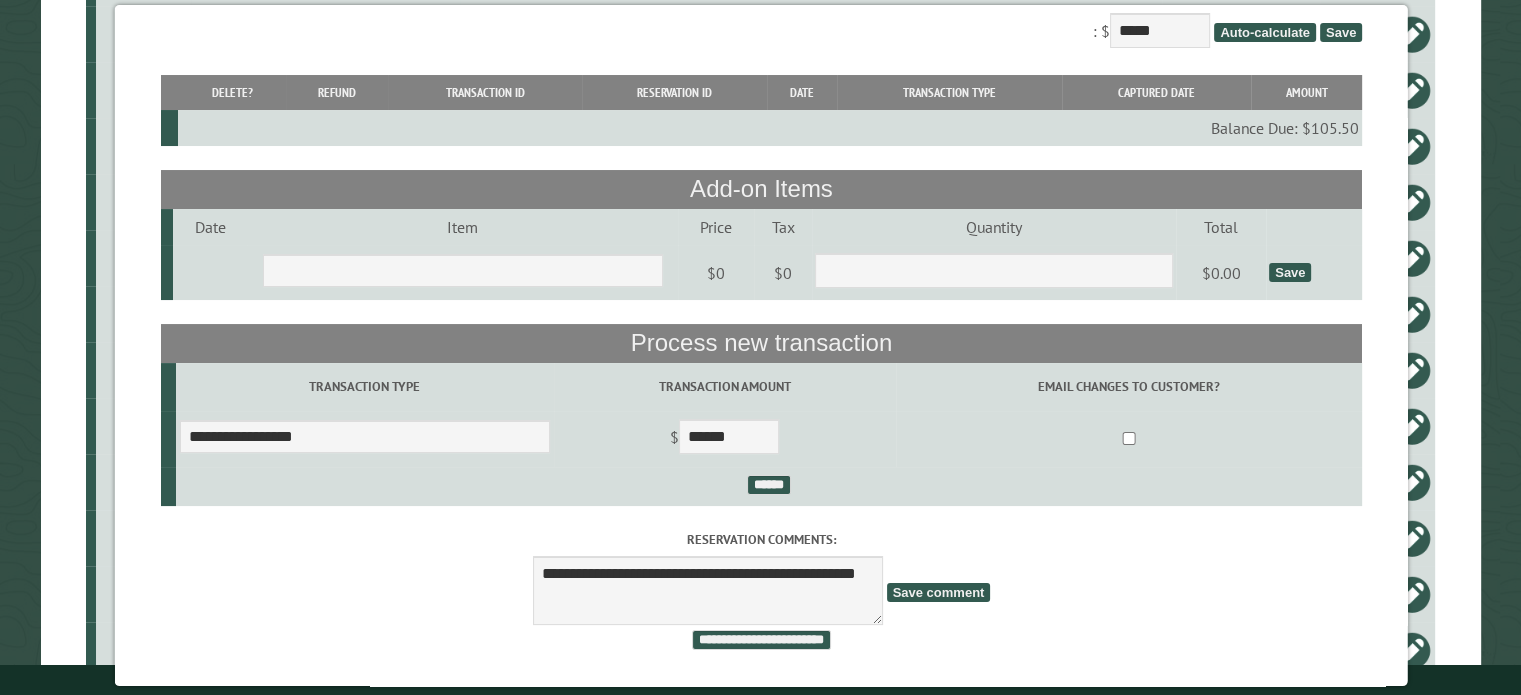 click on "Save comment" at bounding box center (938, 592) 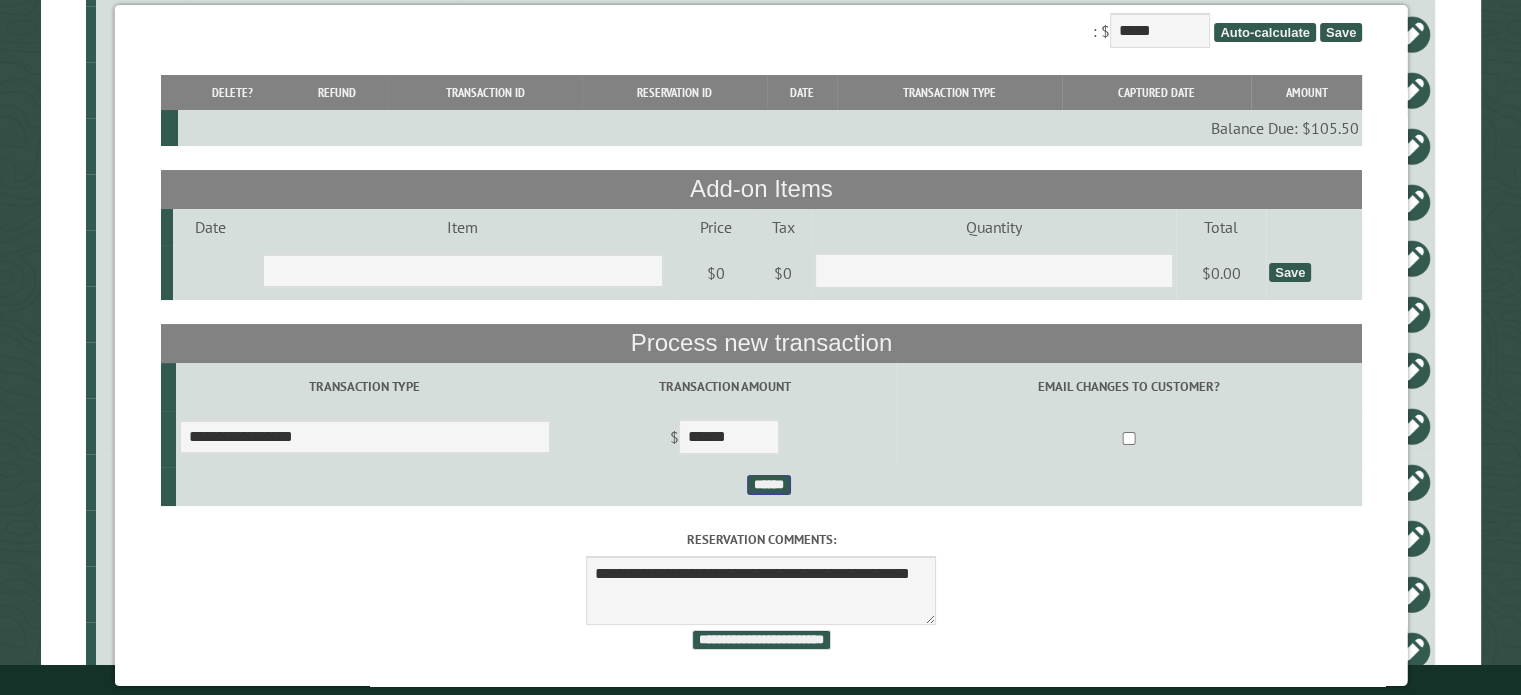 click on "******" at bounding box center [768, 485] 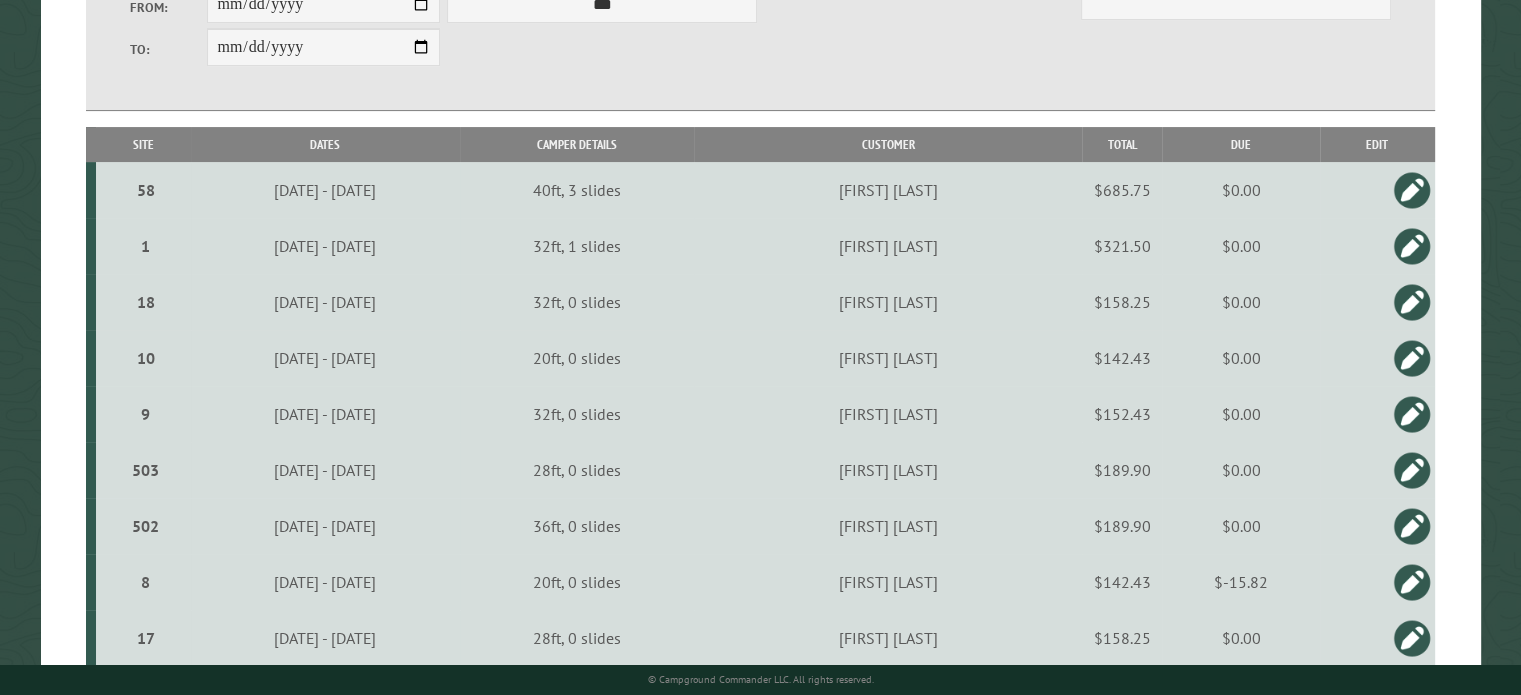 scroll, scrollTop: 444, scrollLeft: 0, axis: vertical 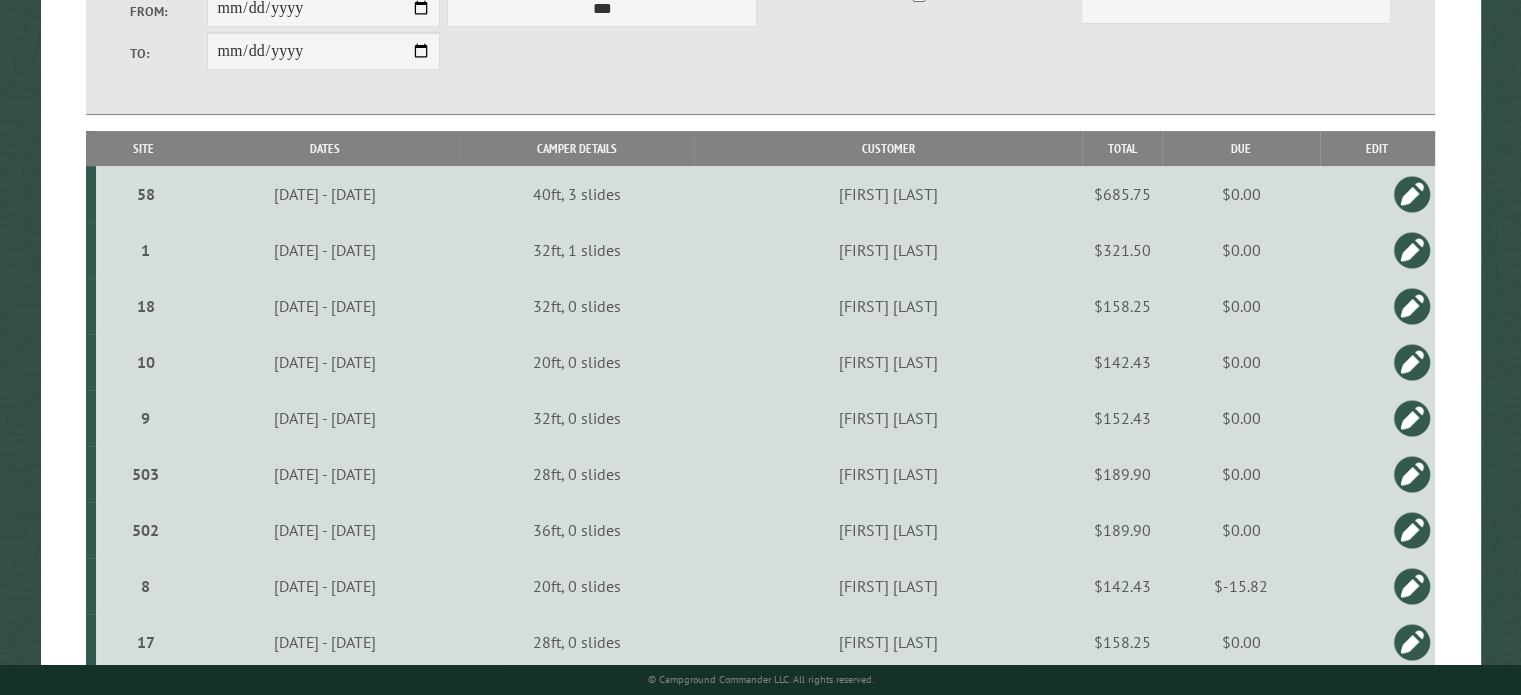 click on "Site" at bounding box center [143, 148] 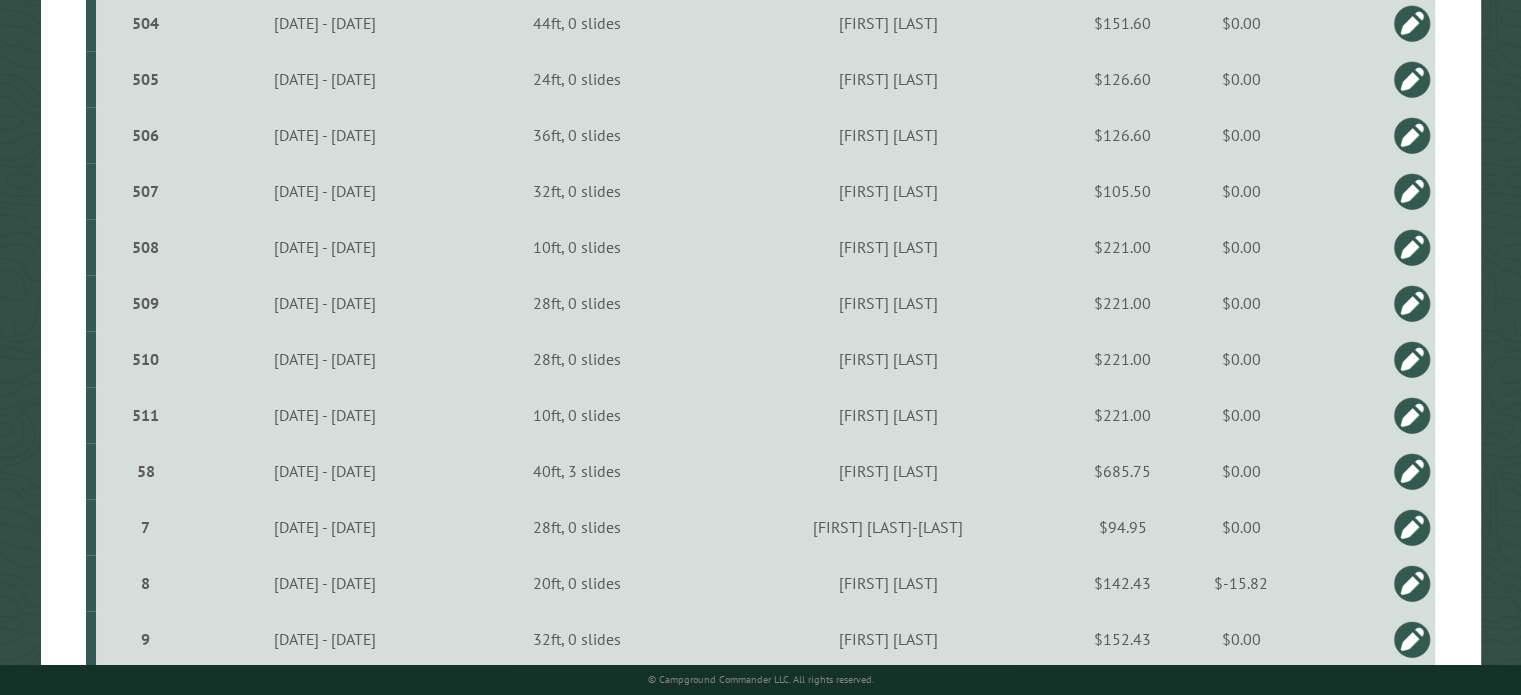 scroll, scrollTop: 2374, scrollLeft: 0, axis: vertical 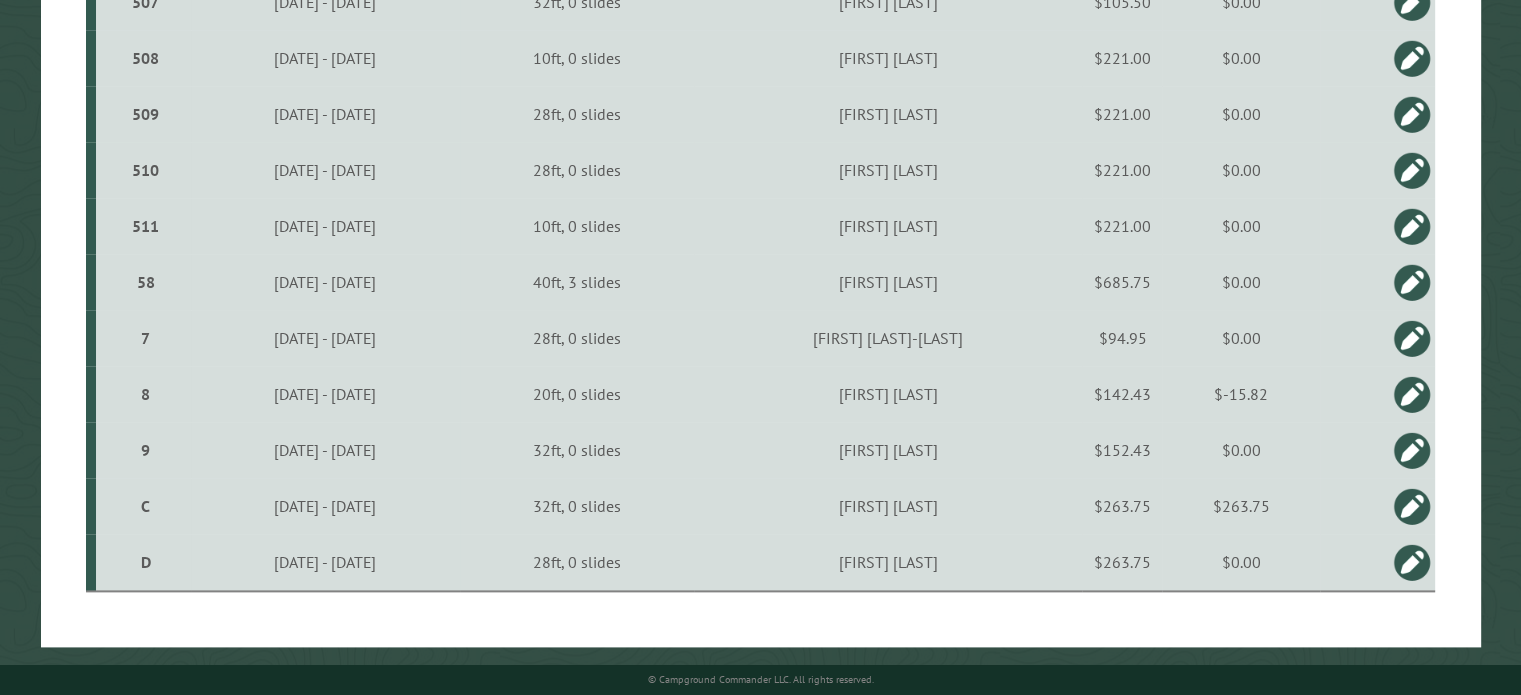 click on "C" at bounding box center (146, 506) 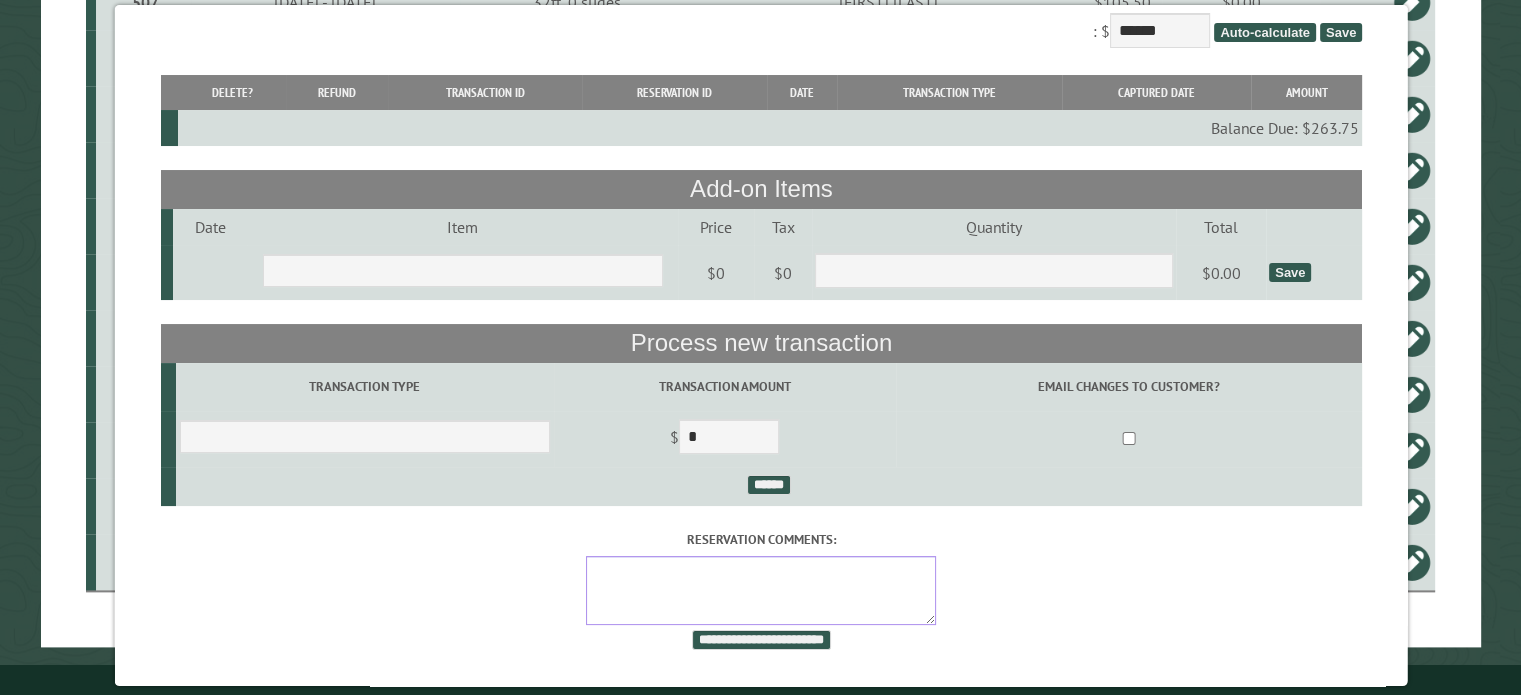 click on "Reservation comments:" at bounding box center [761, 590] 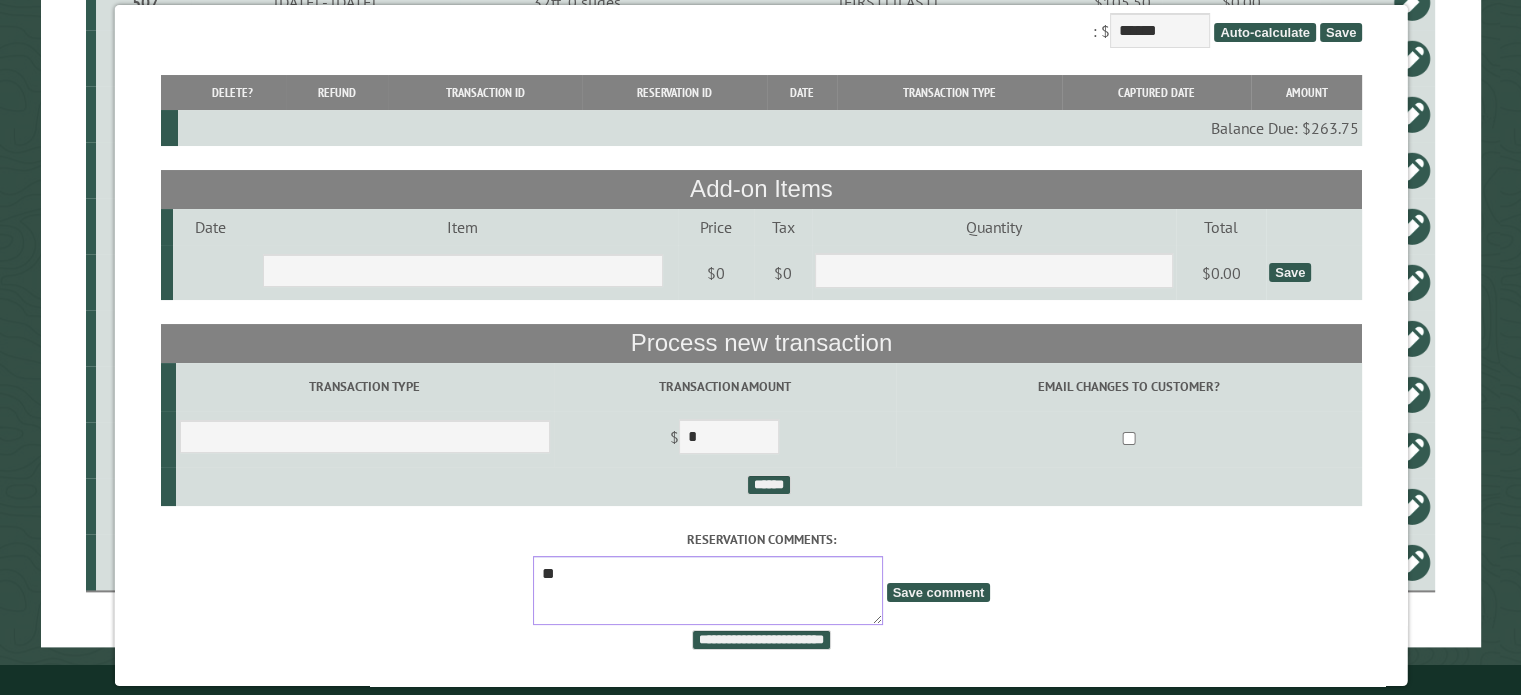 type on "*" 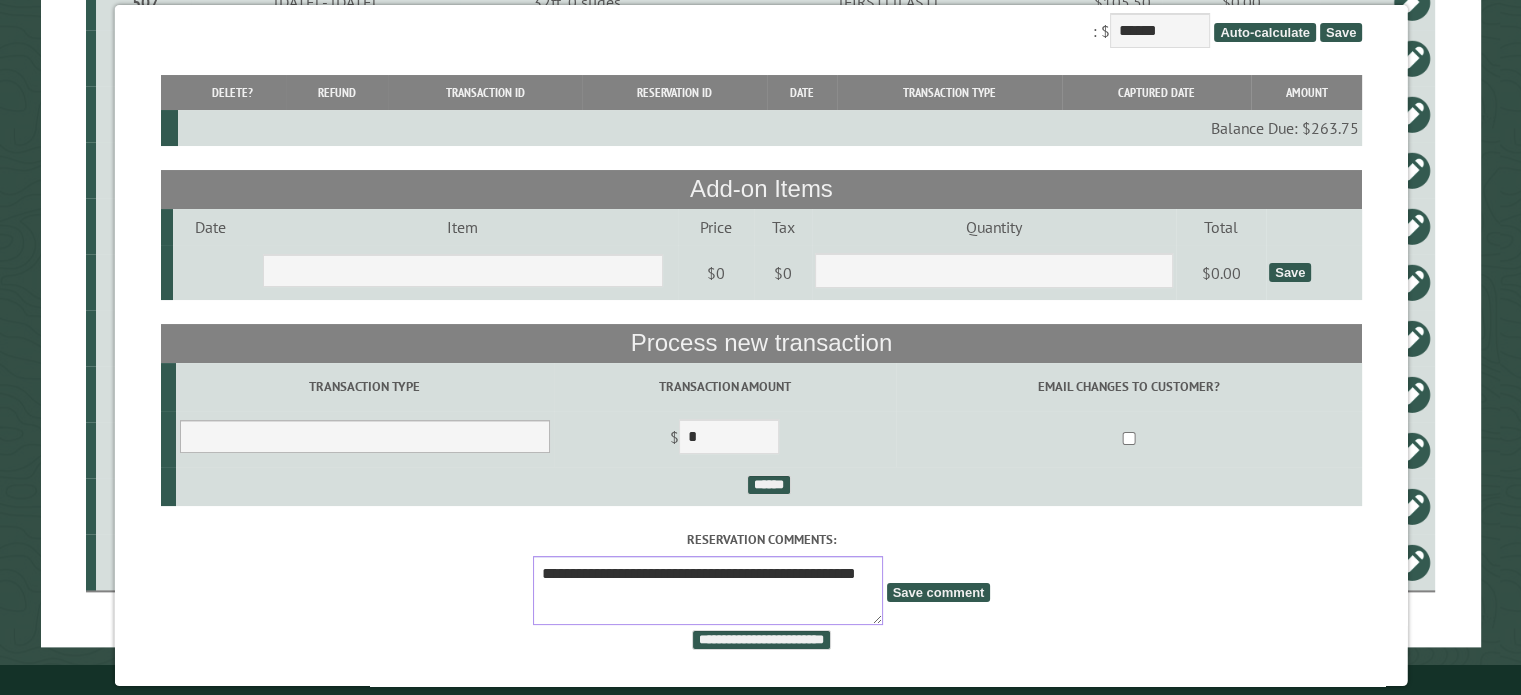 type on "**********" 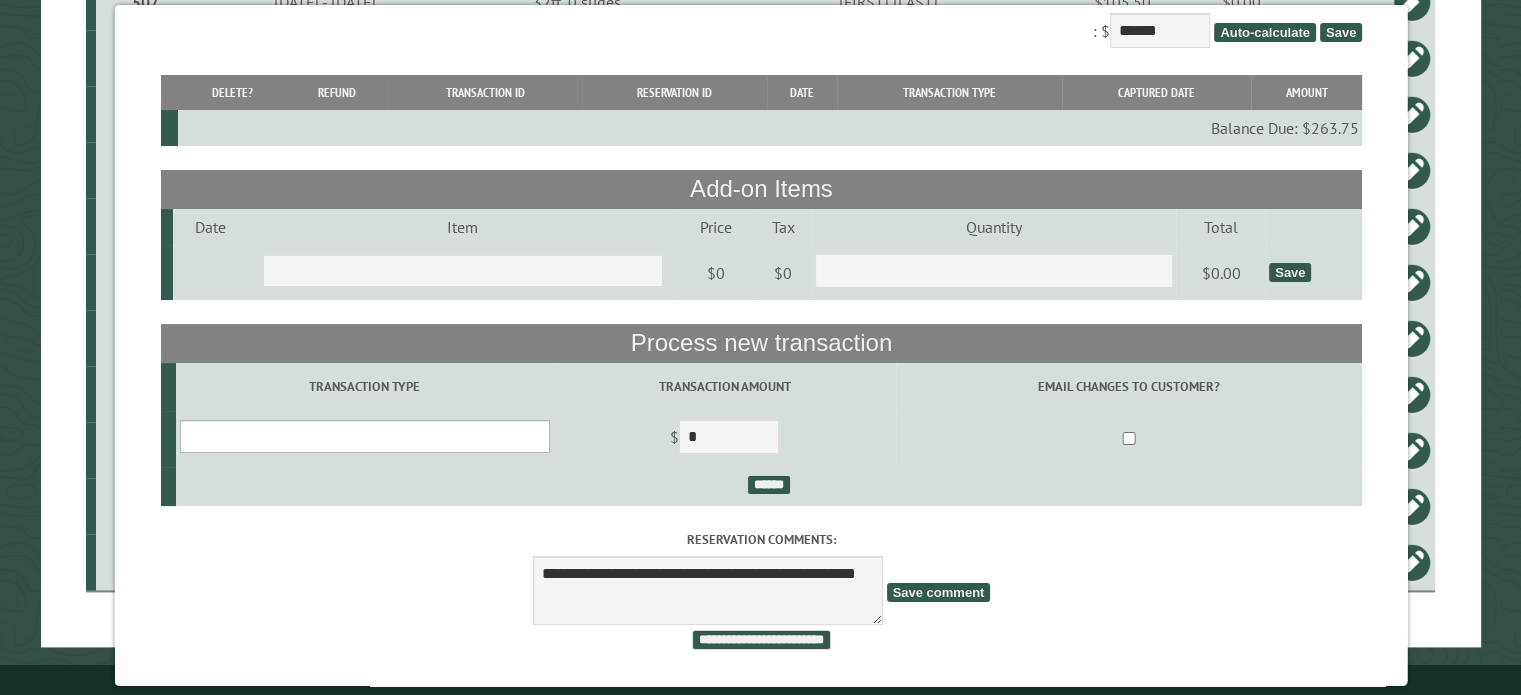 click on "**********" at bounding box center (364, 436) 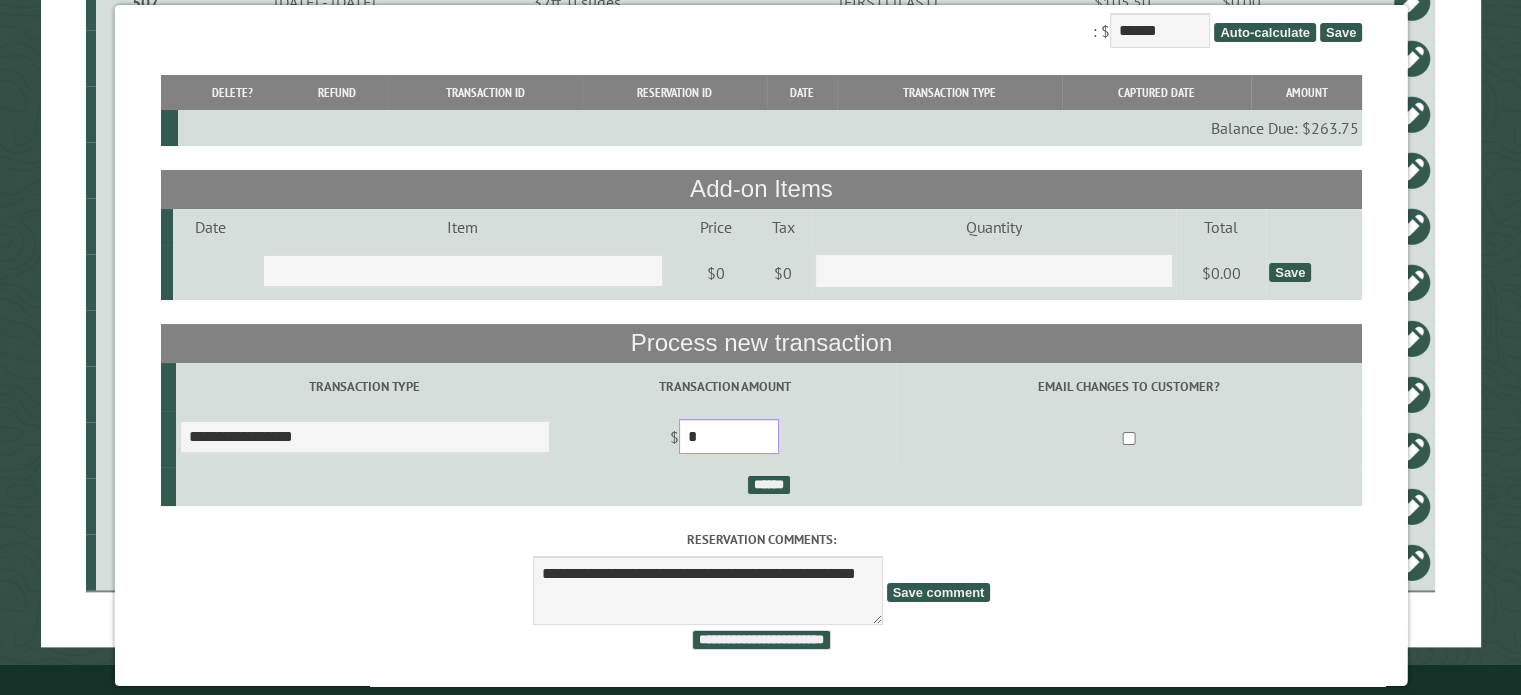 click on "*" at bounding box center [728, 436] 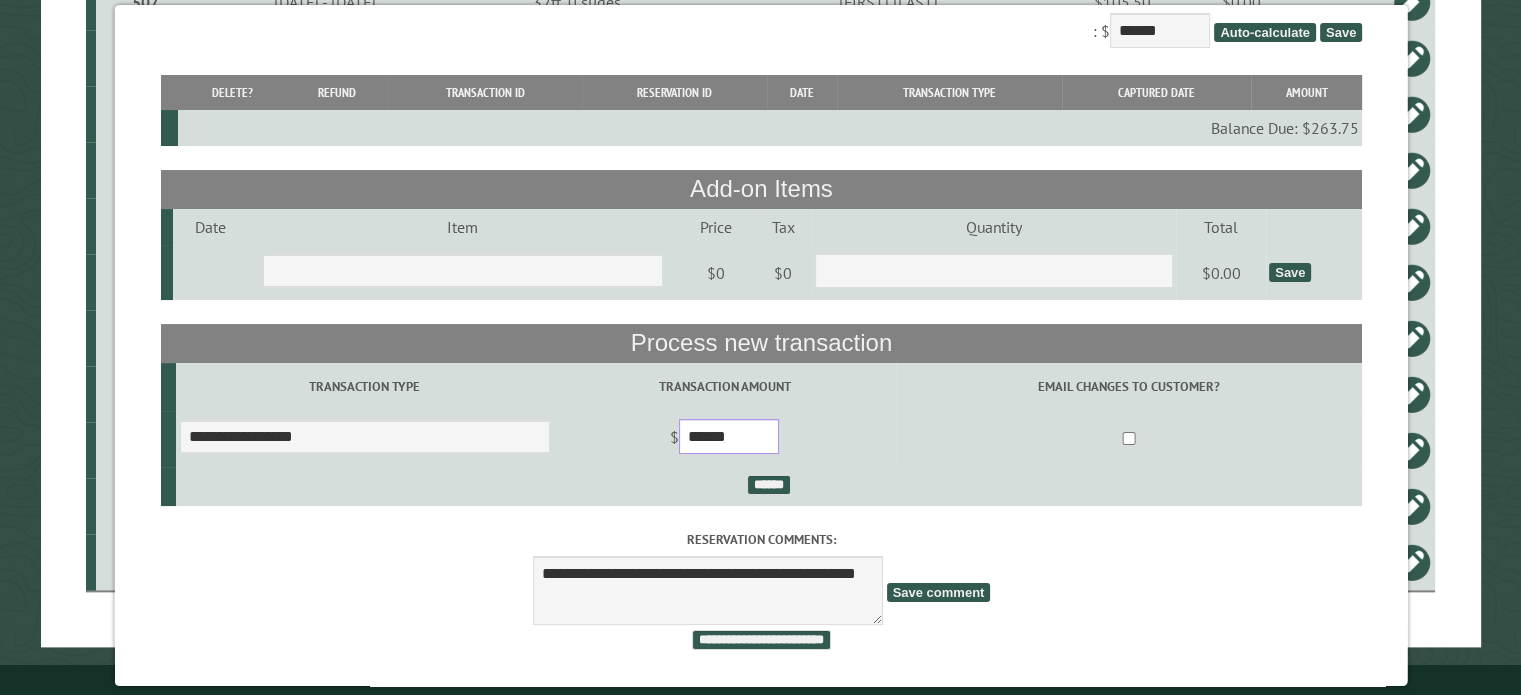 type on "******" 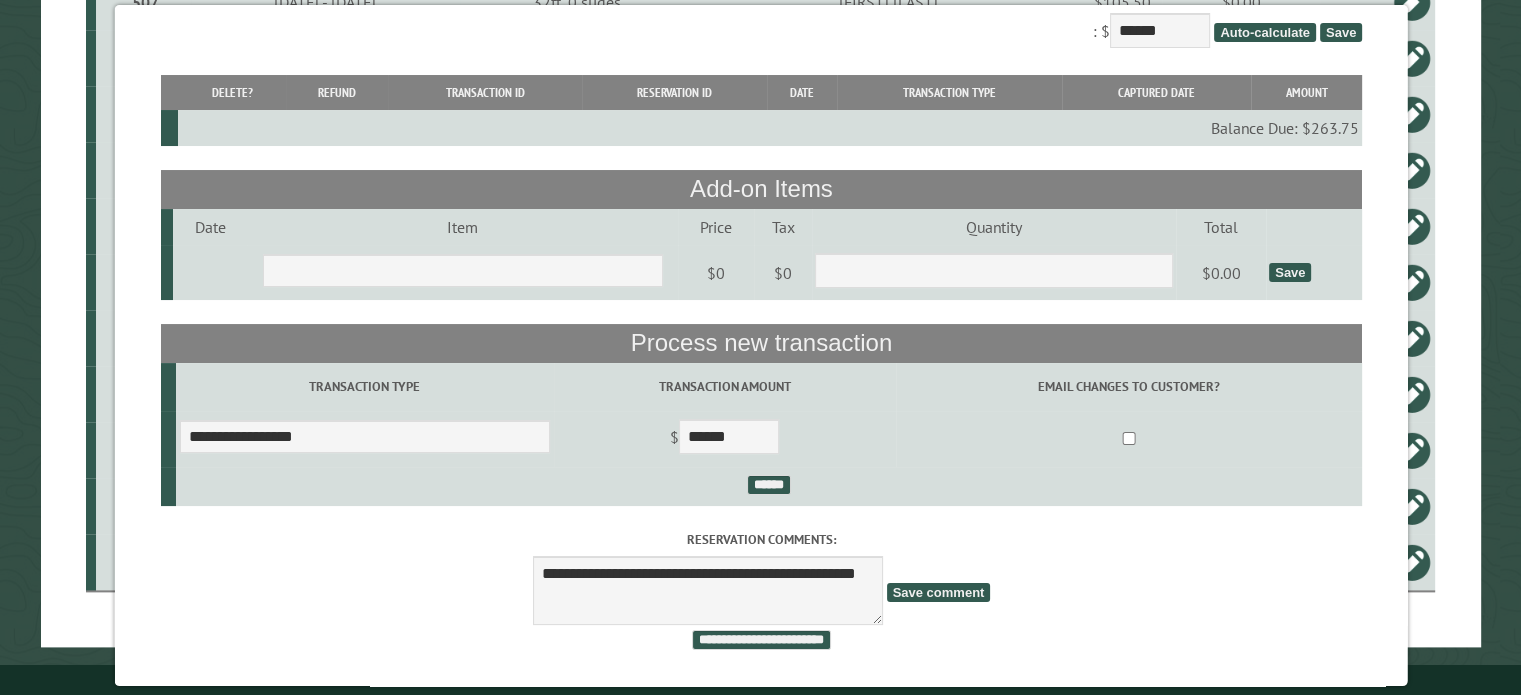 click on "Save comment" at bounding box center [938, 592] 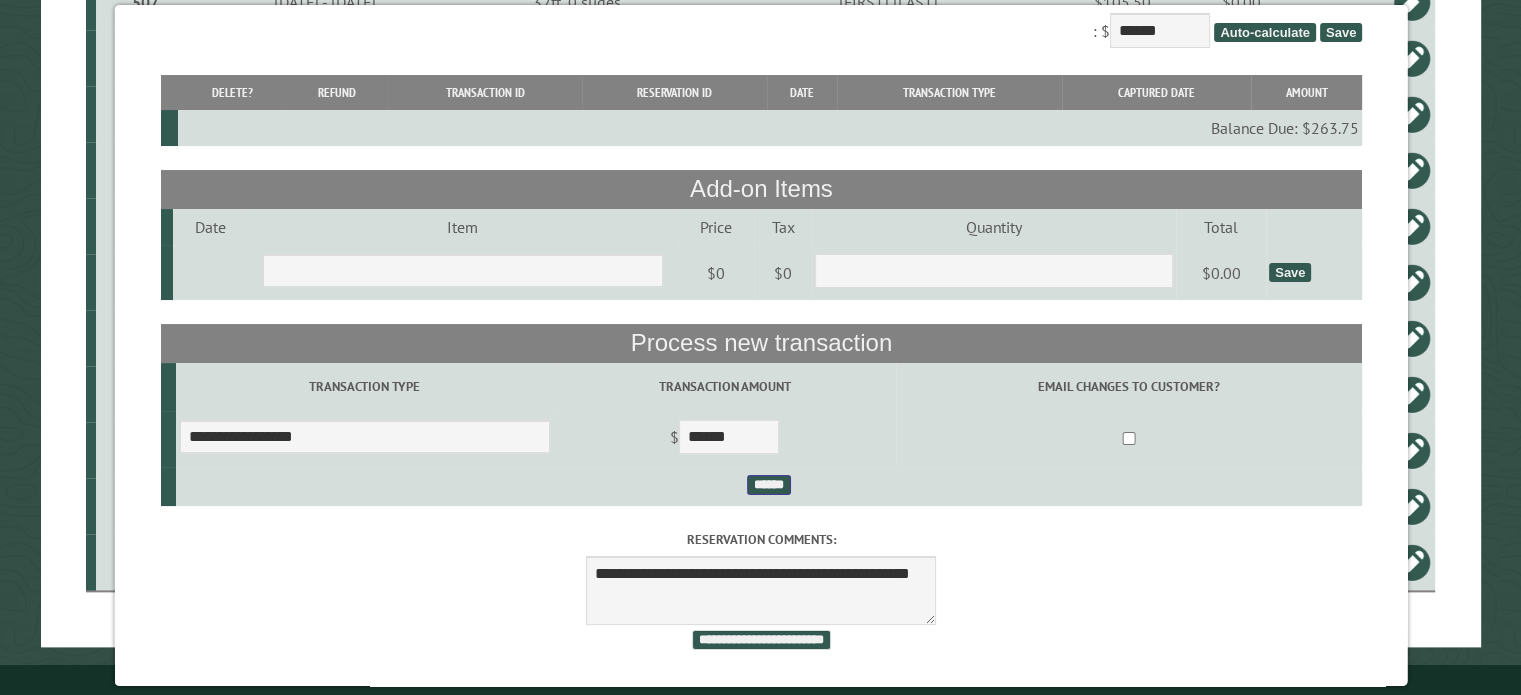 click on "******" at bounding box center (768, 485) 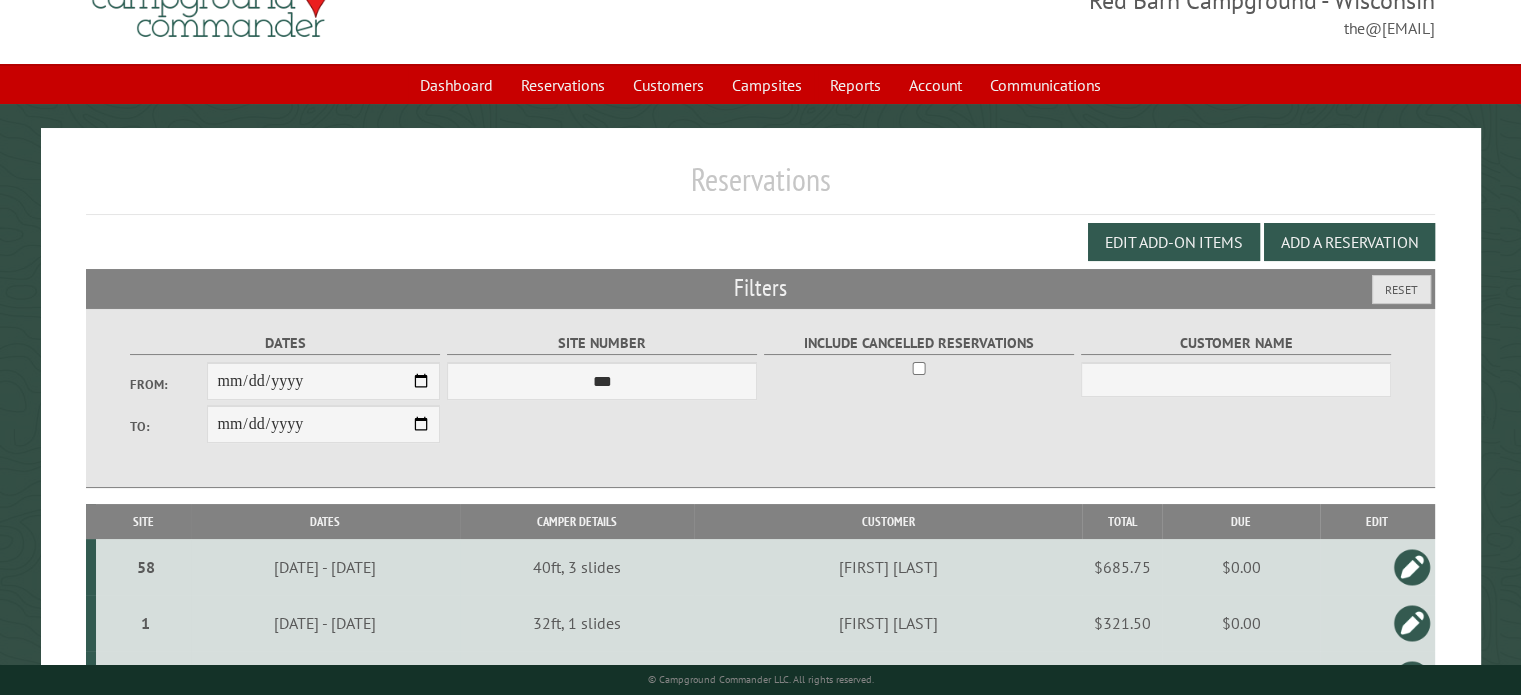 scroll, scrollTop: 0, scrollLeft: 0, axis: both 